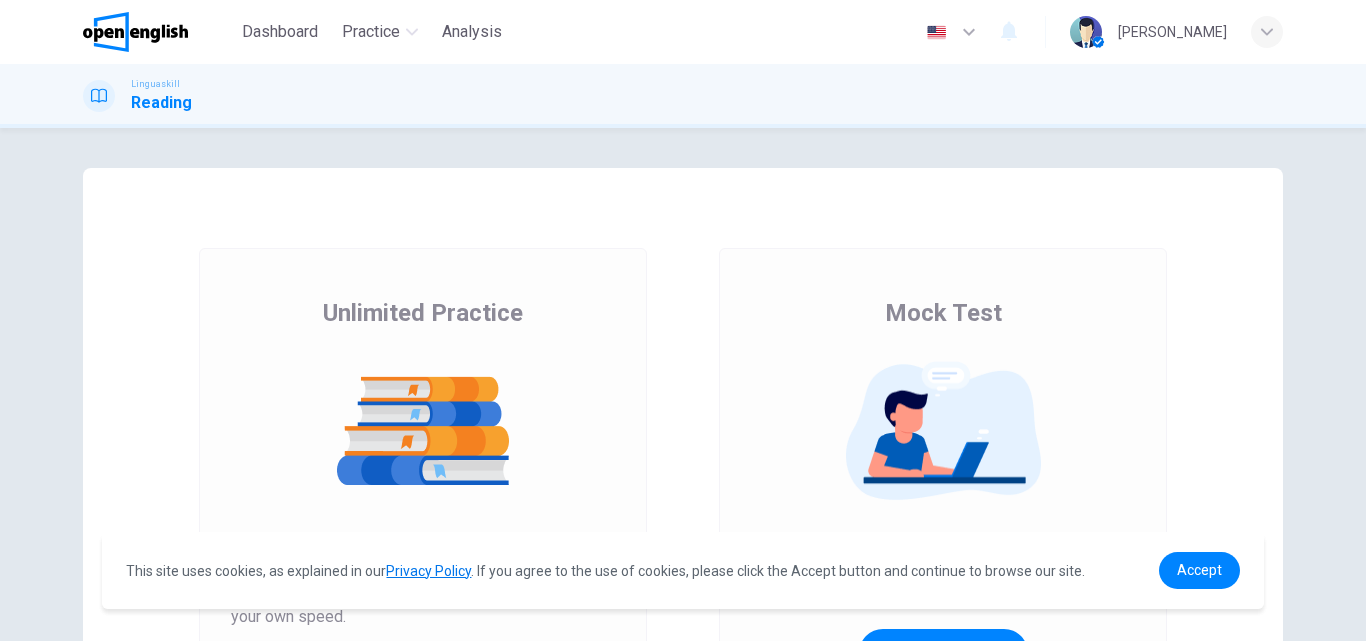 scroll, scrollTop: 0, scrollLeft: 0, axis: both 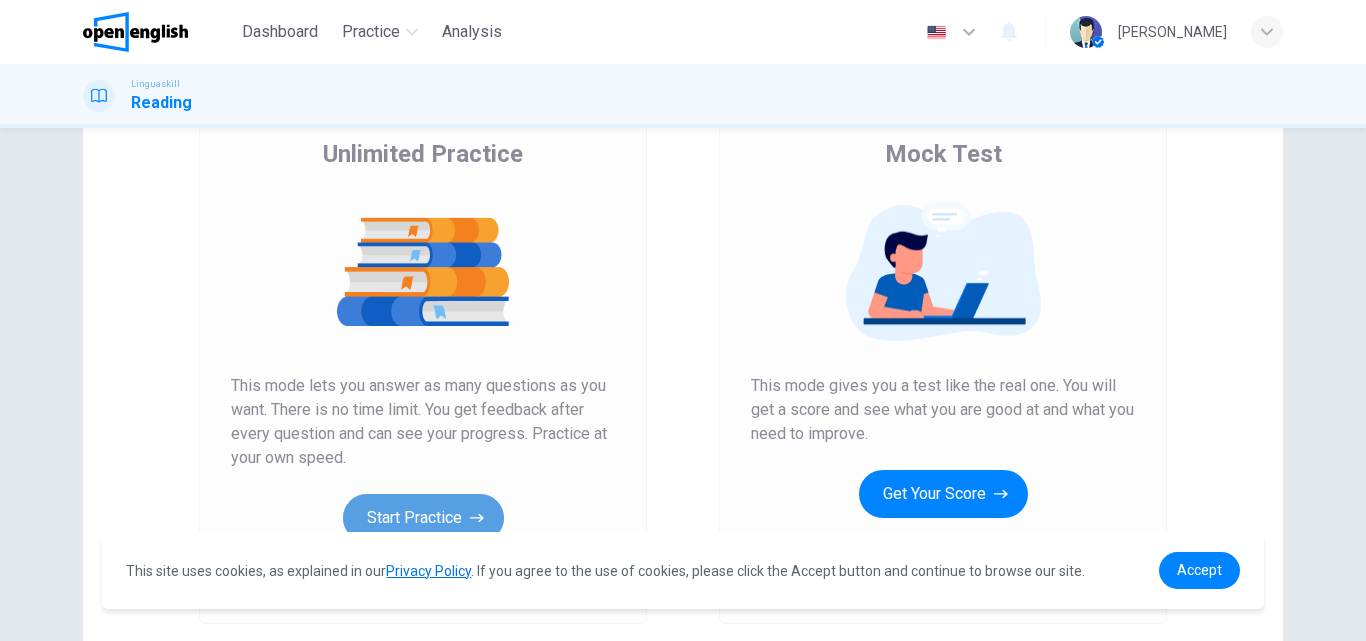 click on "Start Practice" at bounding box center (423, 518) 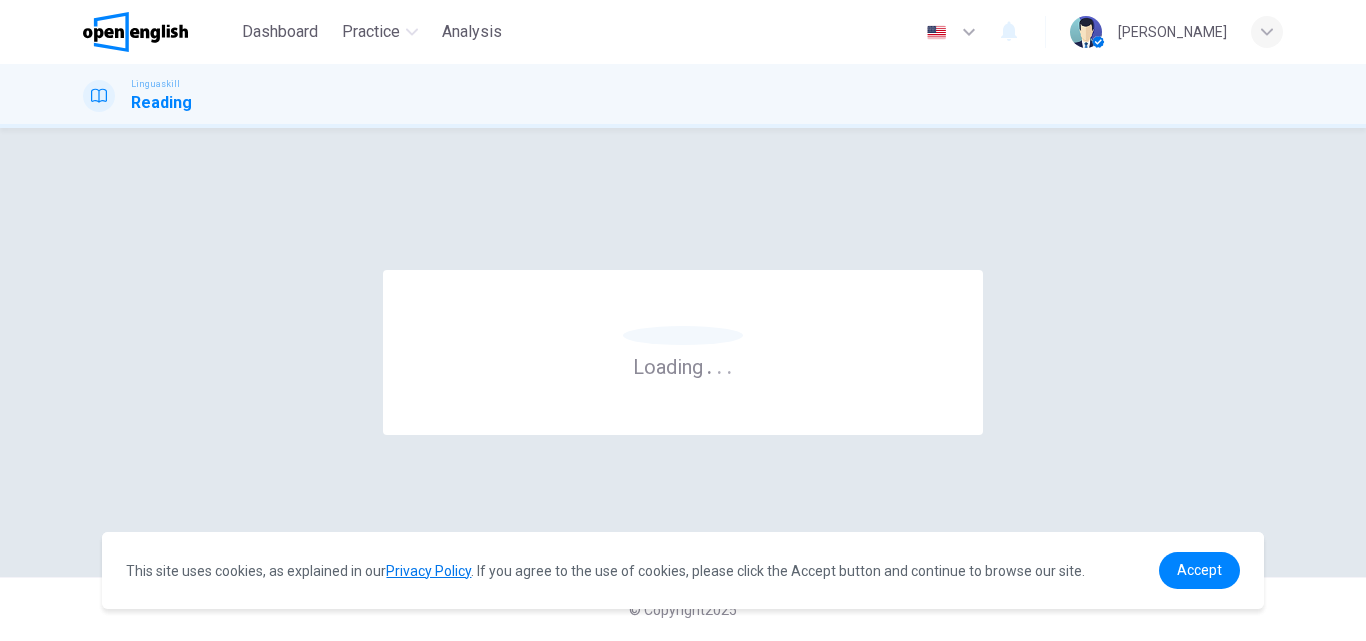 scroll, scrollTop: 0, scrollLeft: 0, axis: both 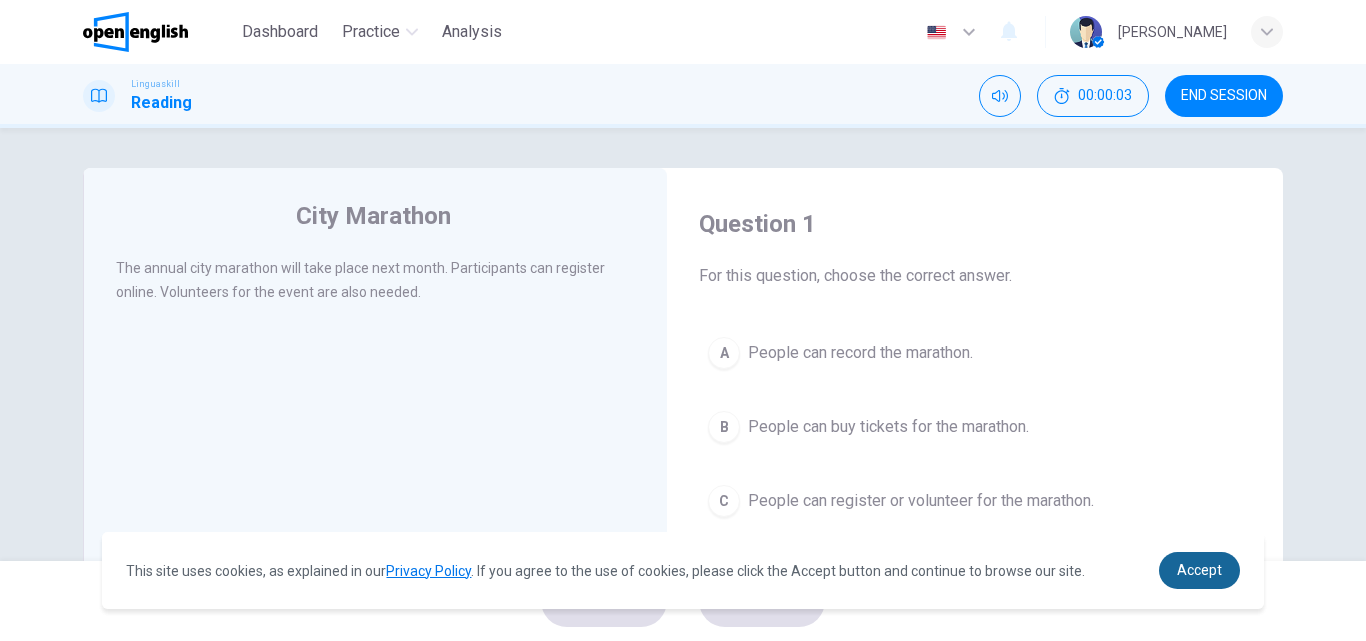 click on "Accept" at bounding box center [1199, 570] 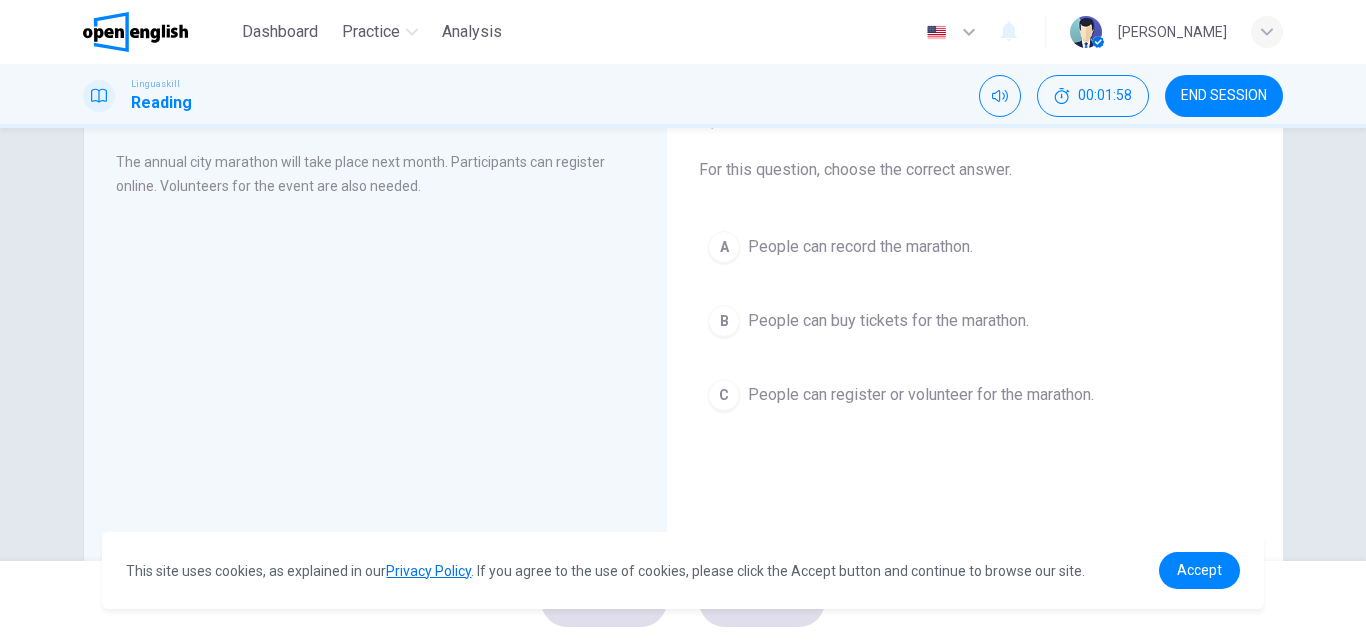 scroll, scrollTop: 104, scrollLeft: 0, axis: vertical 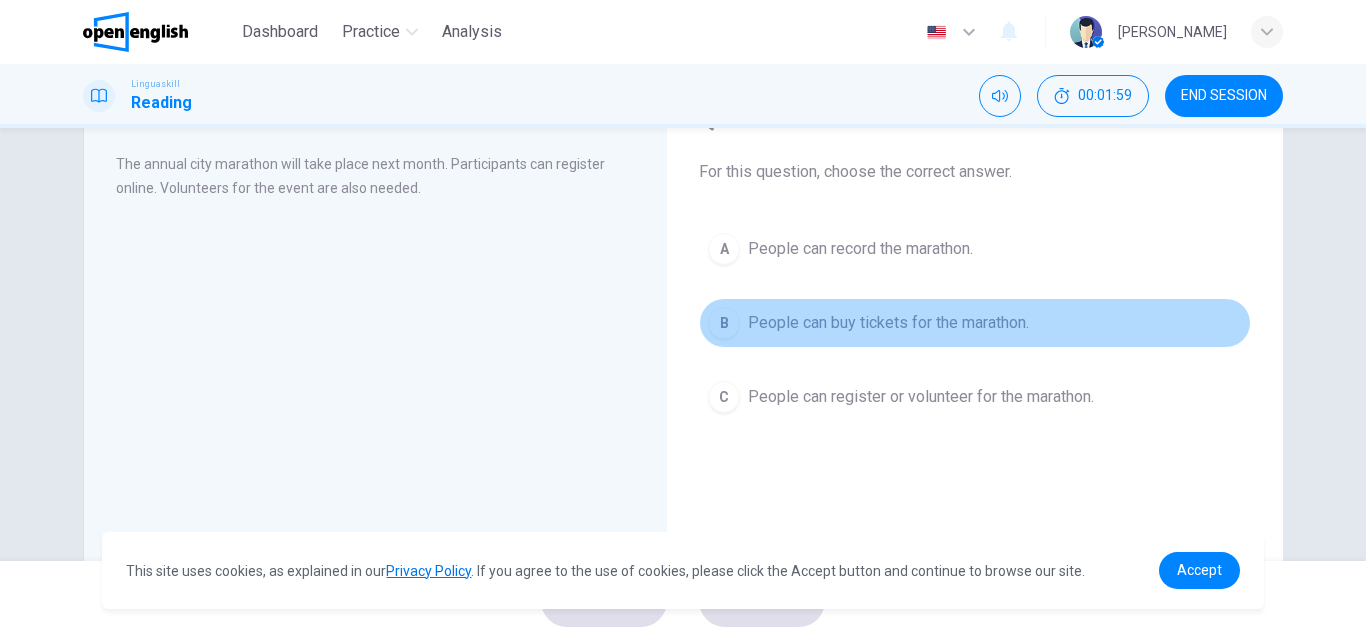 click on "B People can buy tickets for the marathon." at bounding box center (975, 323) 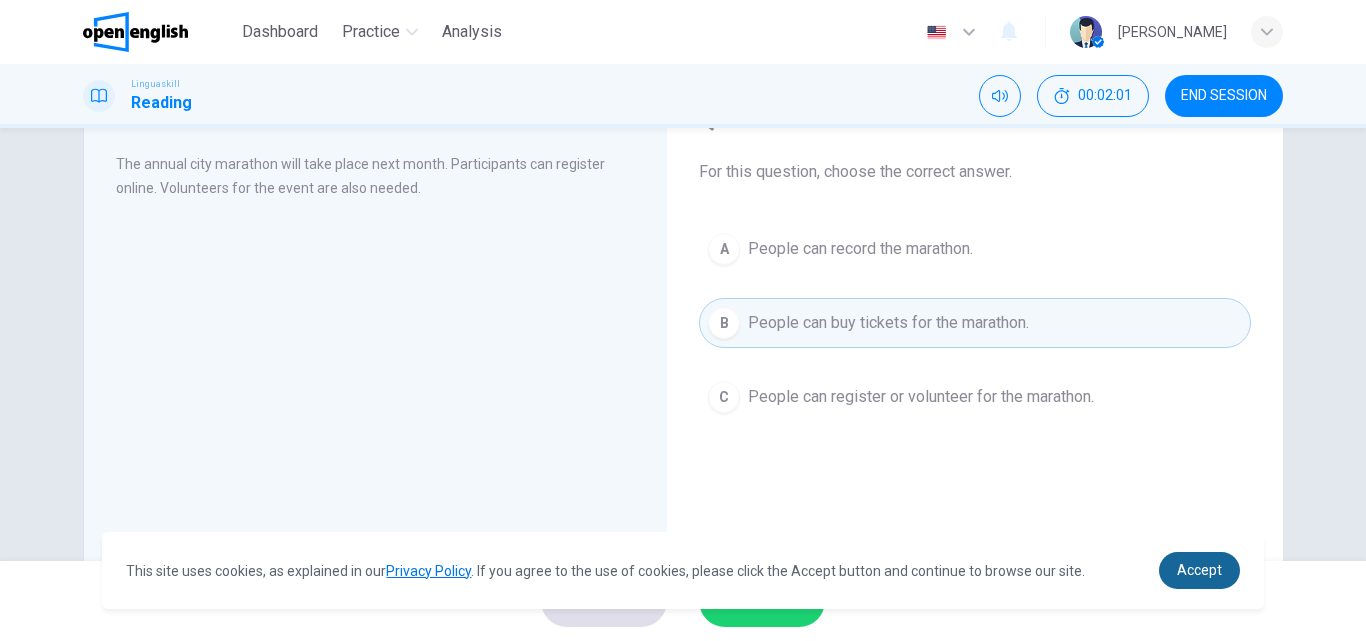 click on "Accept" at bounding box center (1199, 570) 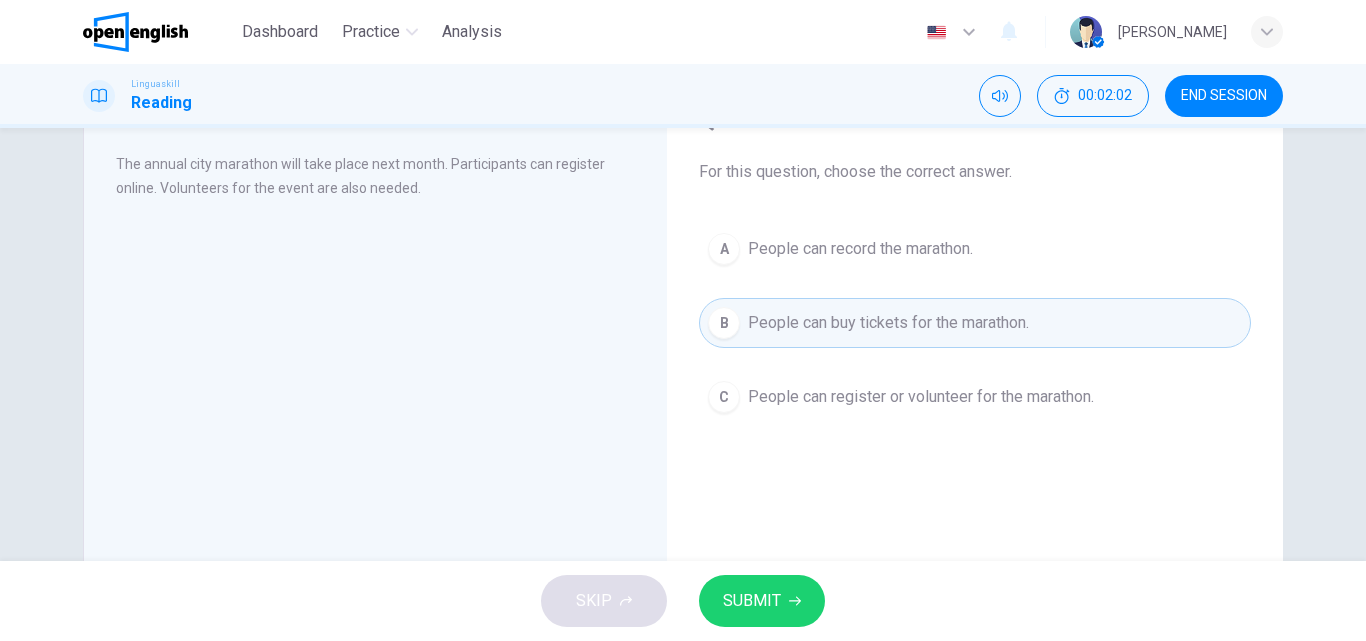 click on "SUBMIT" at bounding box center [762, 601] 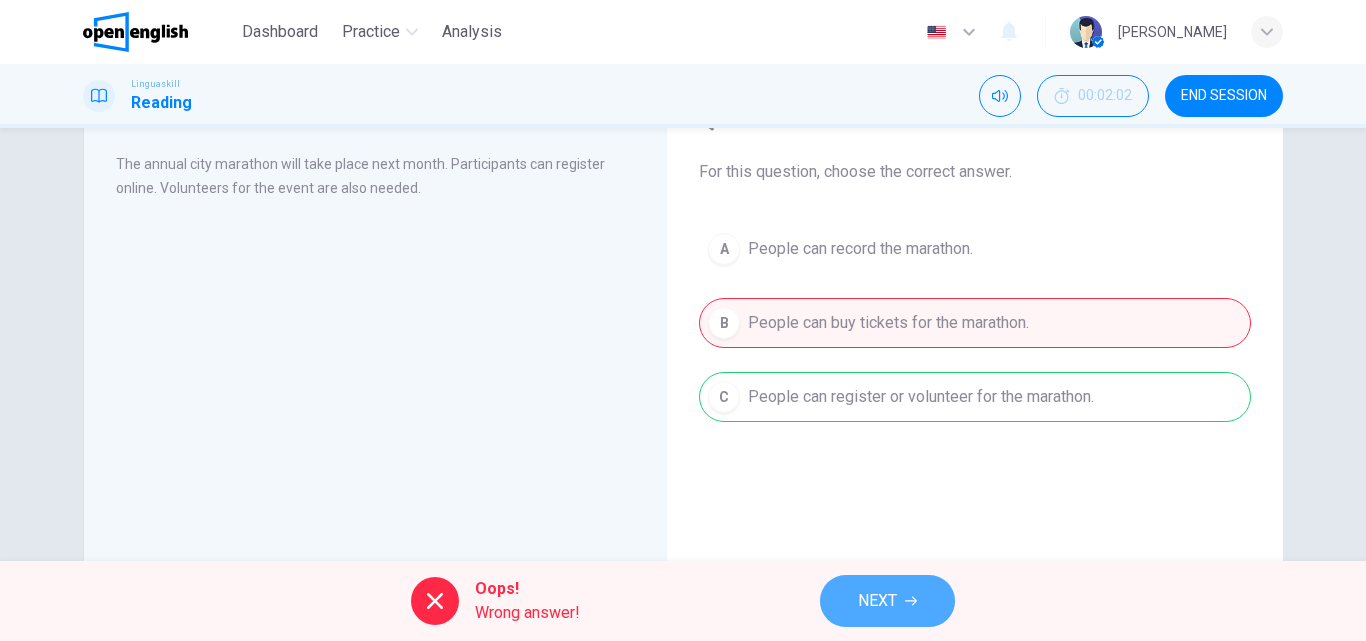 click on "NEXT" at bounding box center (887, 601) 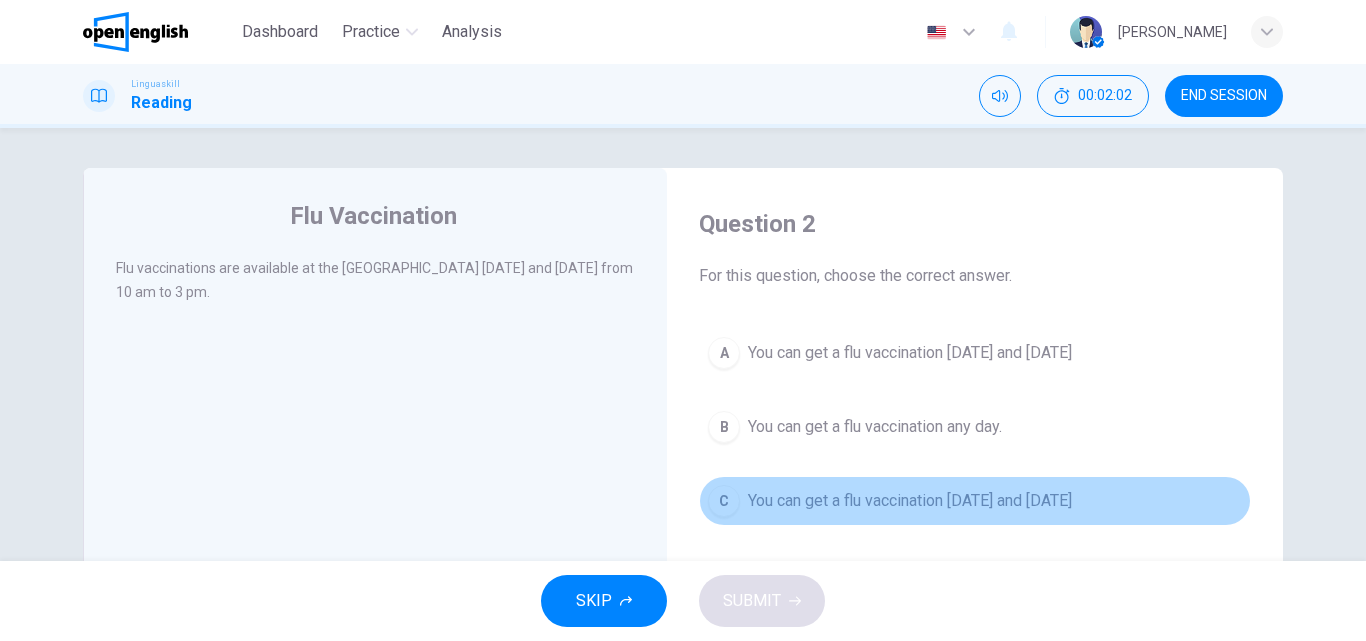 click on "You can get a flu vaccination [DATE] and [DATE]" at bounding box center (910, 501) 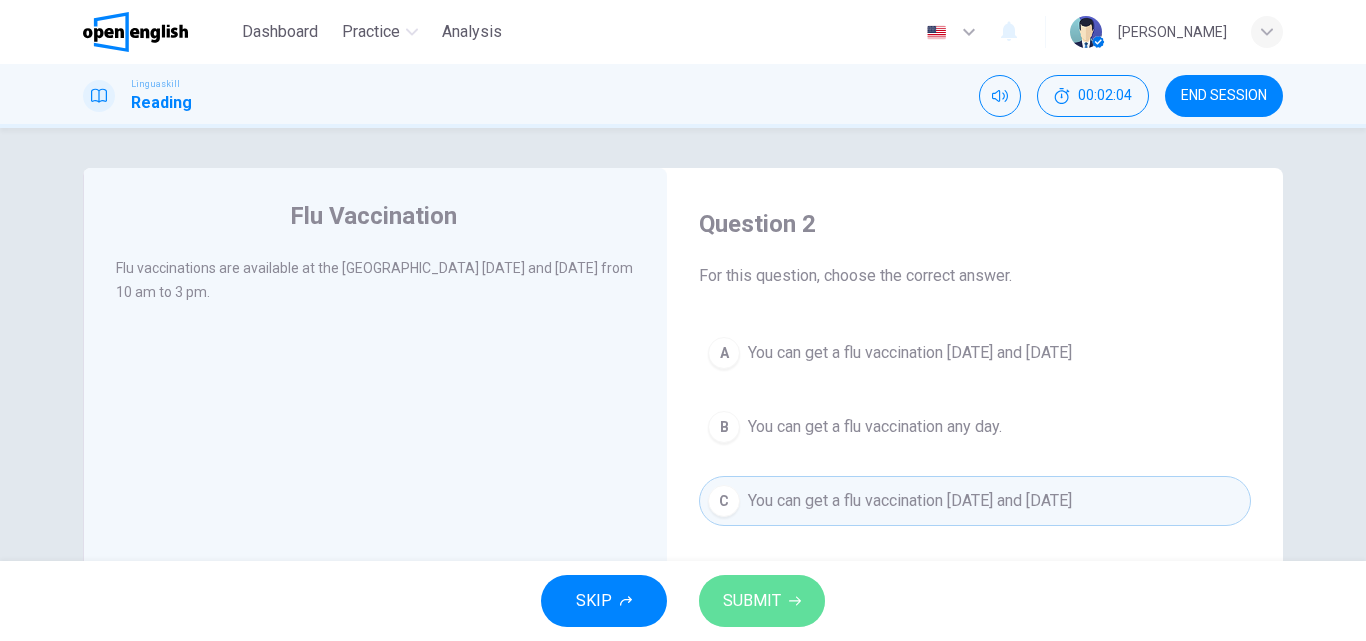 click on "SUBMIT" at bounding box center [762, 601] 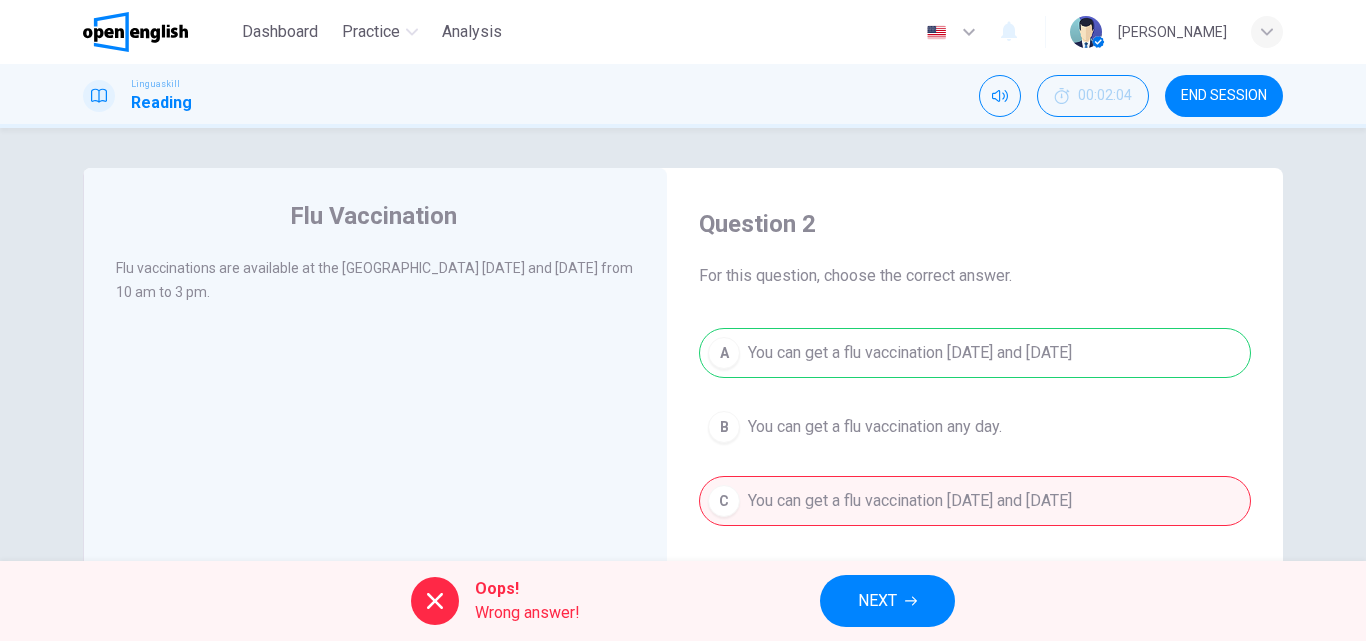 click on "NEXT" at bounding box center (877, 601) 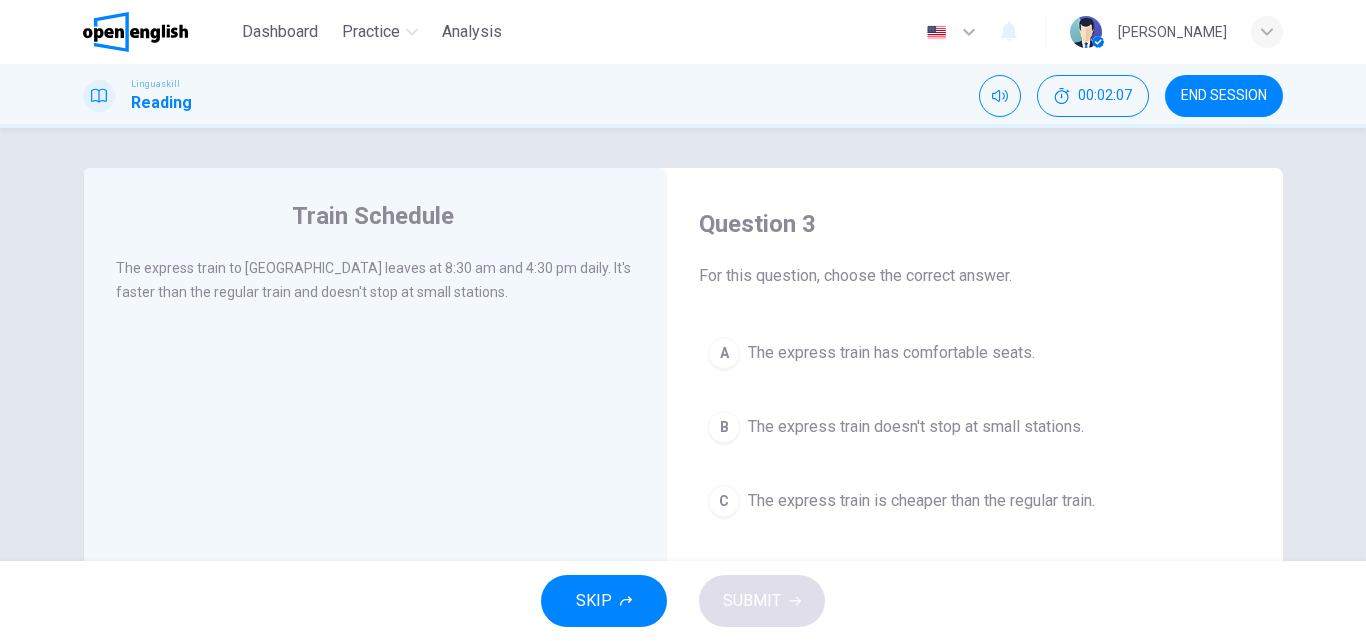 click on "The express train doesn't stop at small stations." at bounding box center [916, 427] 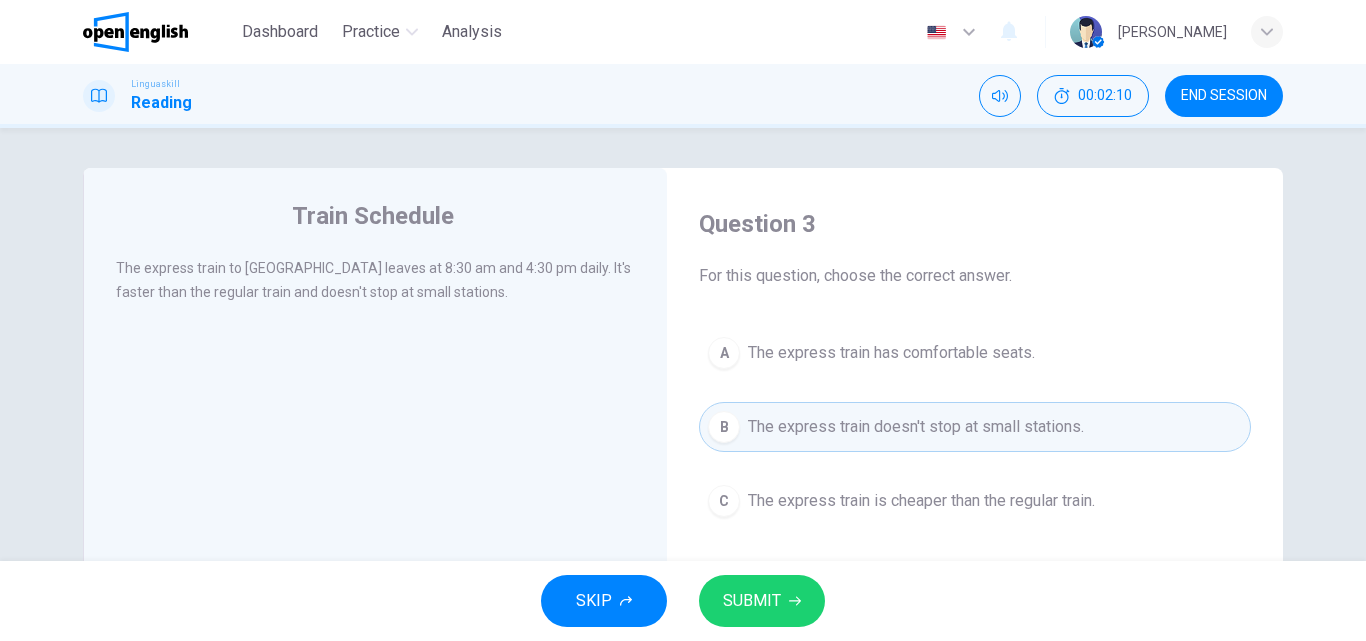 click on "SUBMIT" at bounding box center (752, 601) 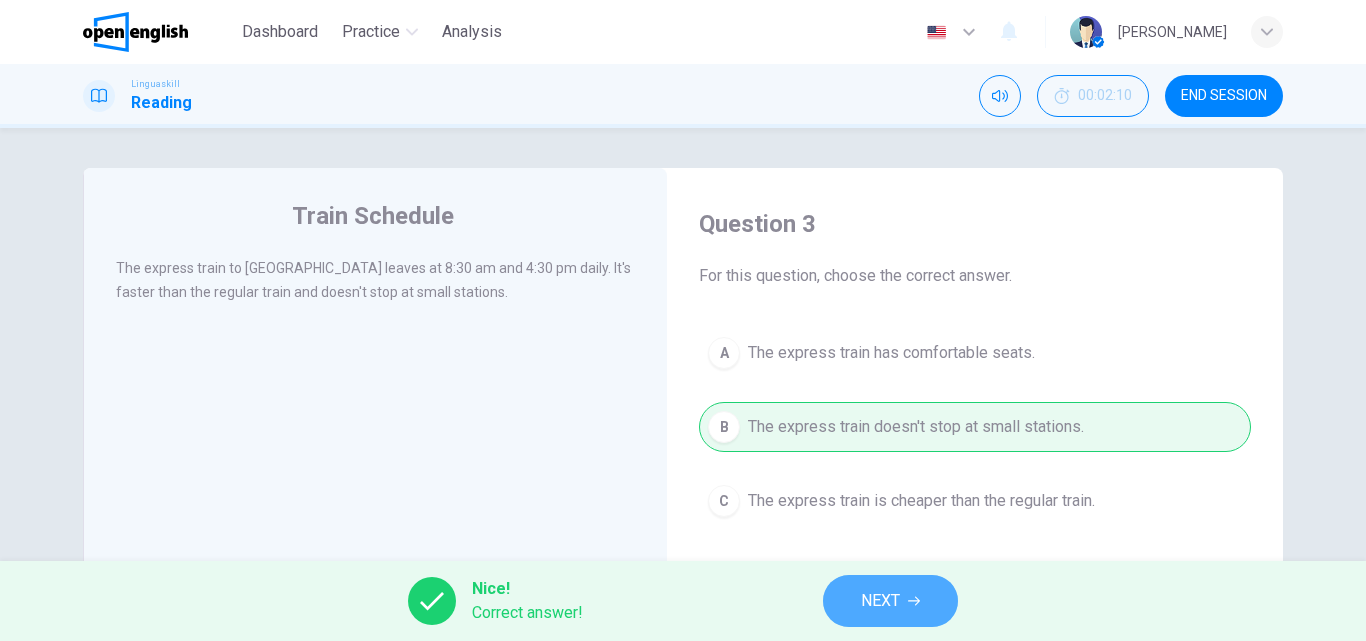 click on "NEXT" at bounding box center (880, 601) 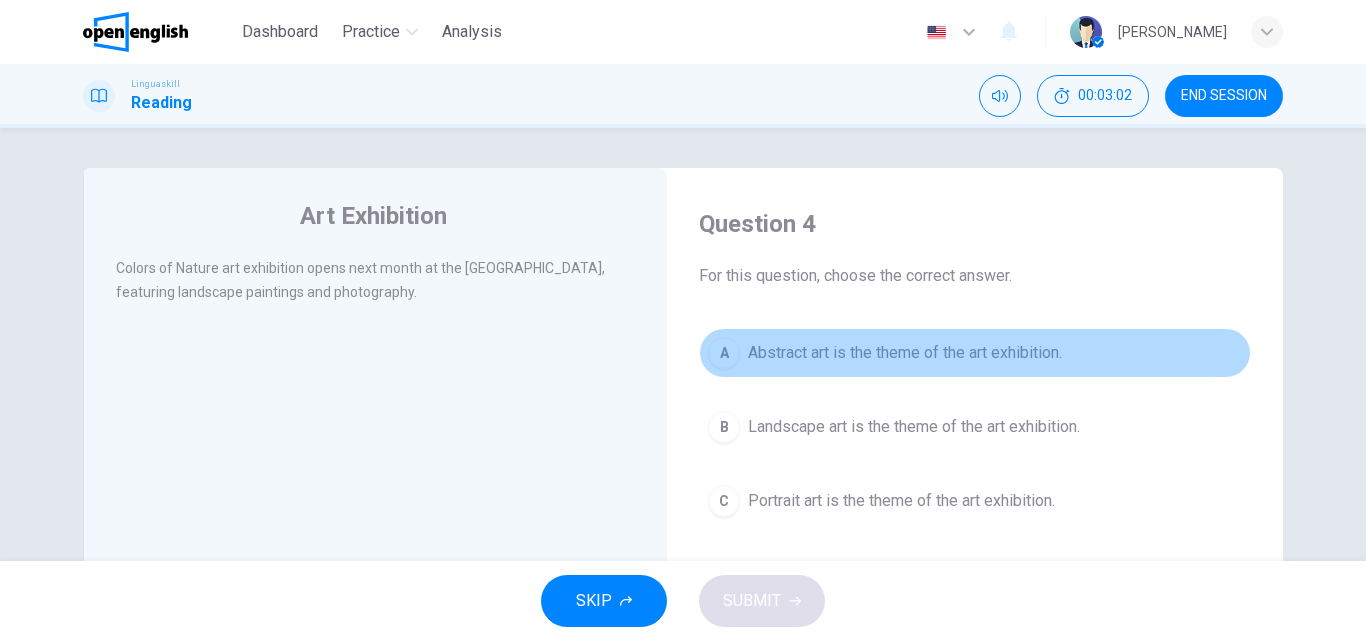 click on "A Abstract art is the theme of the art exhibition." at bounding box center [975, 353] 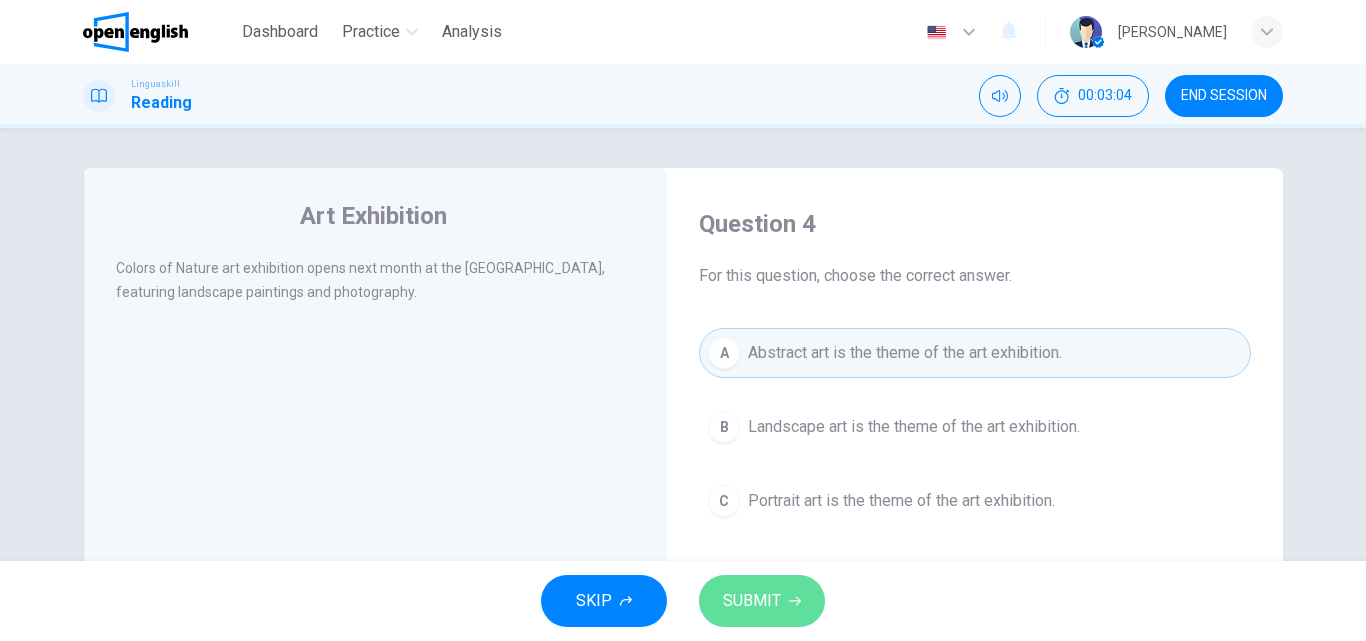 click on "SUBMIT" at bounding box center [752, 601] 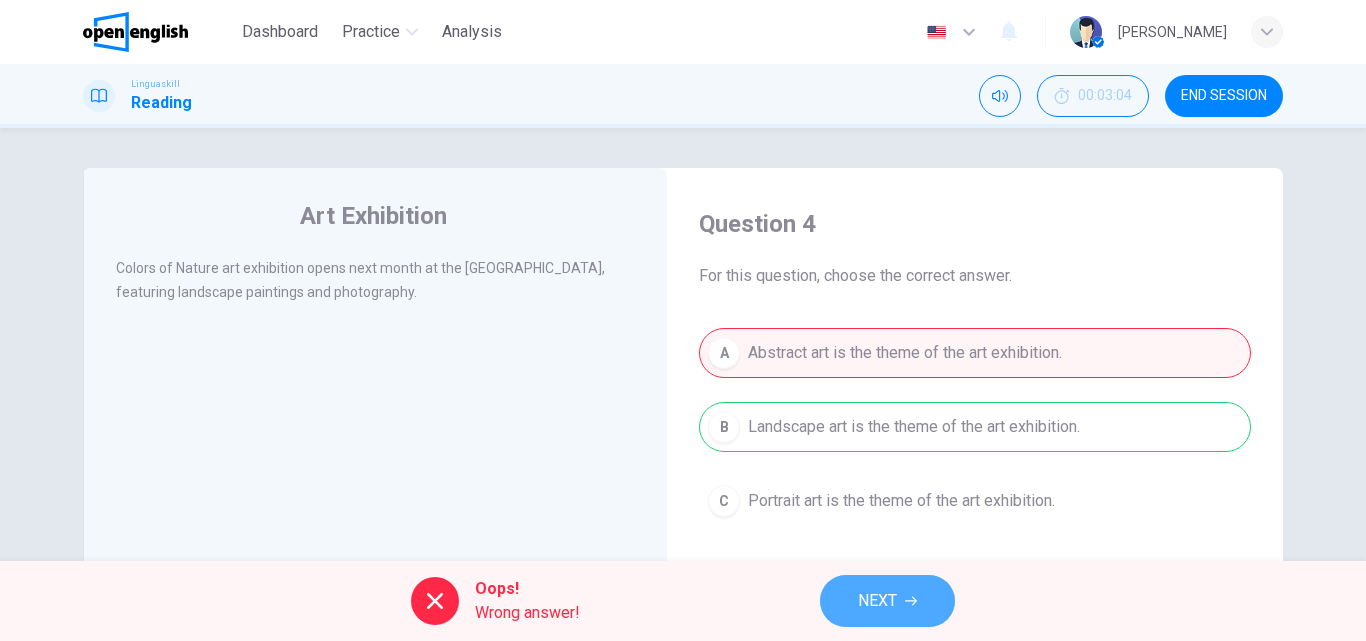 click on "NEXT" at bounding box center [877, 601] 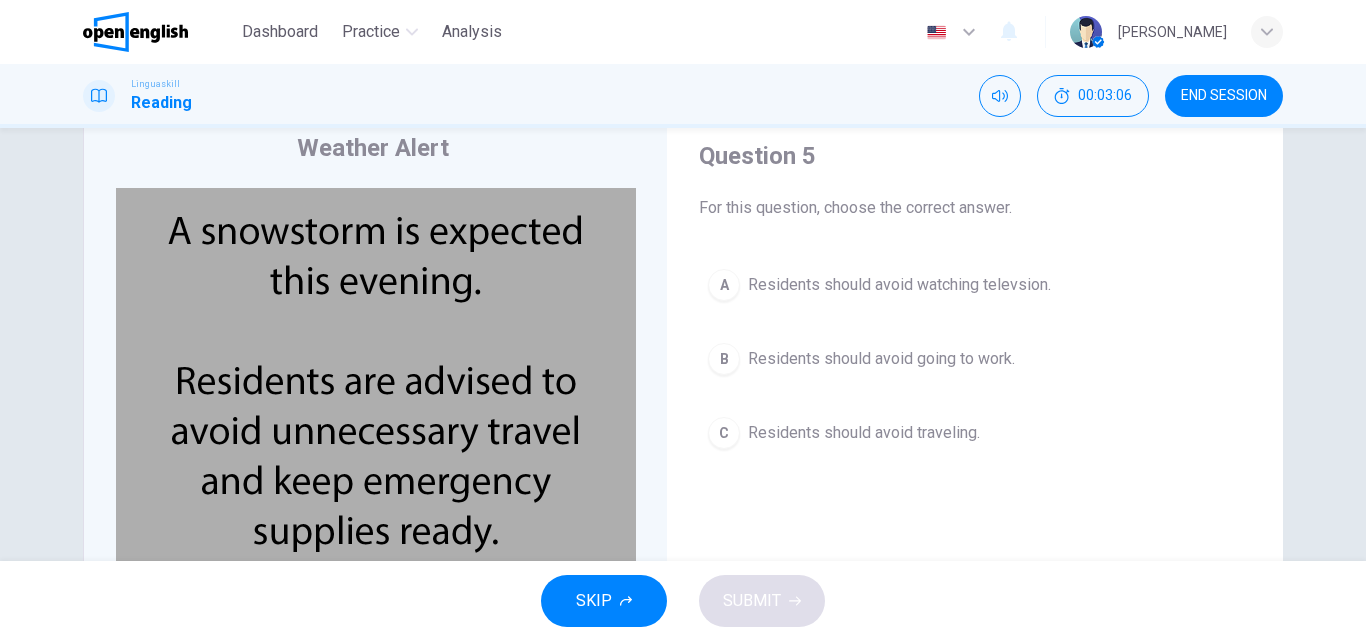 scroll, scrollTop: 72, scrollLeft: 0, axis: vertical 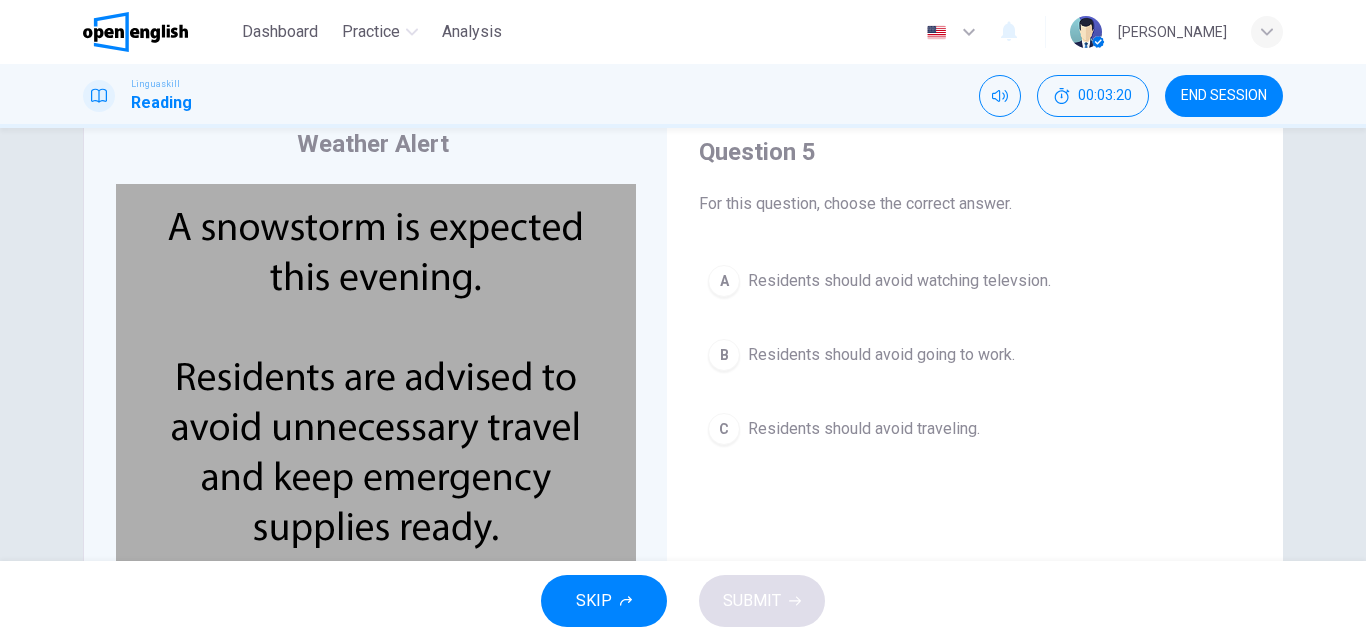 click on "Residents should avoid watching televsion." at bounding box center (899, 281) 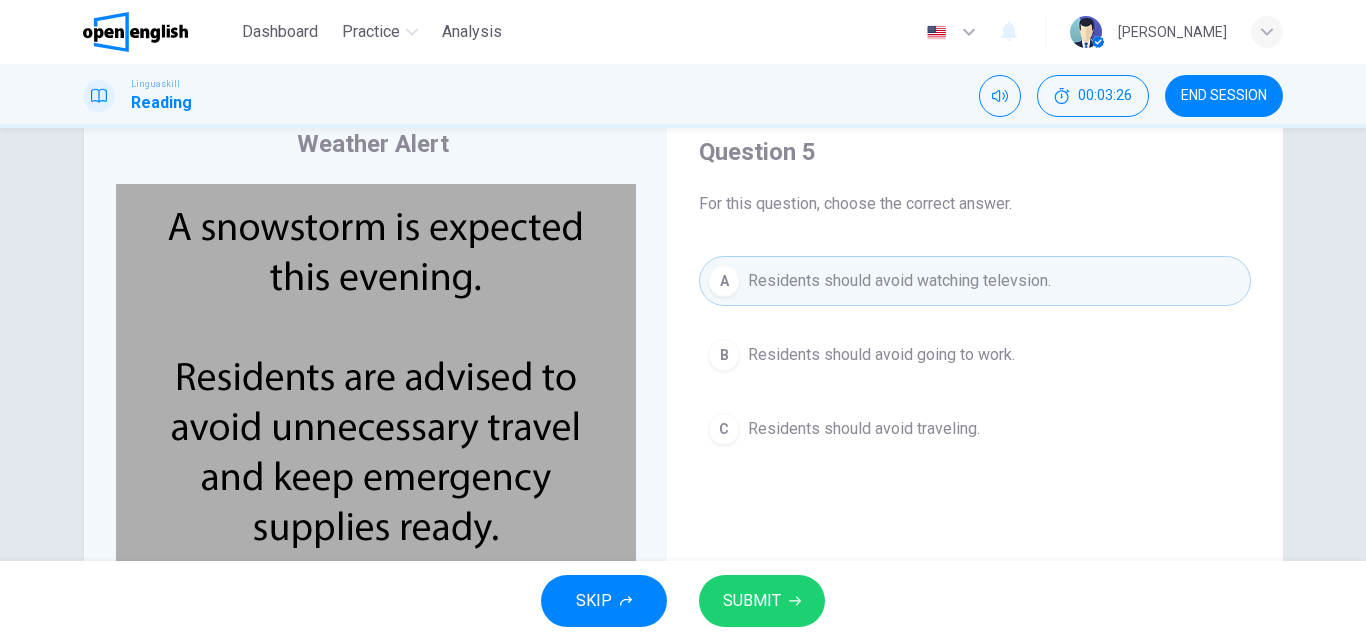 click on "SUBMIT" at bounding box center [762, 601] 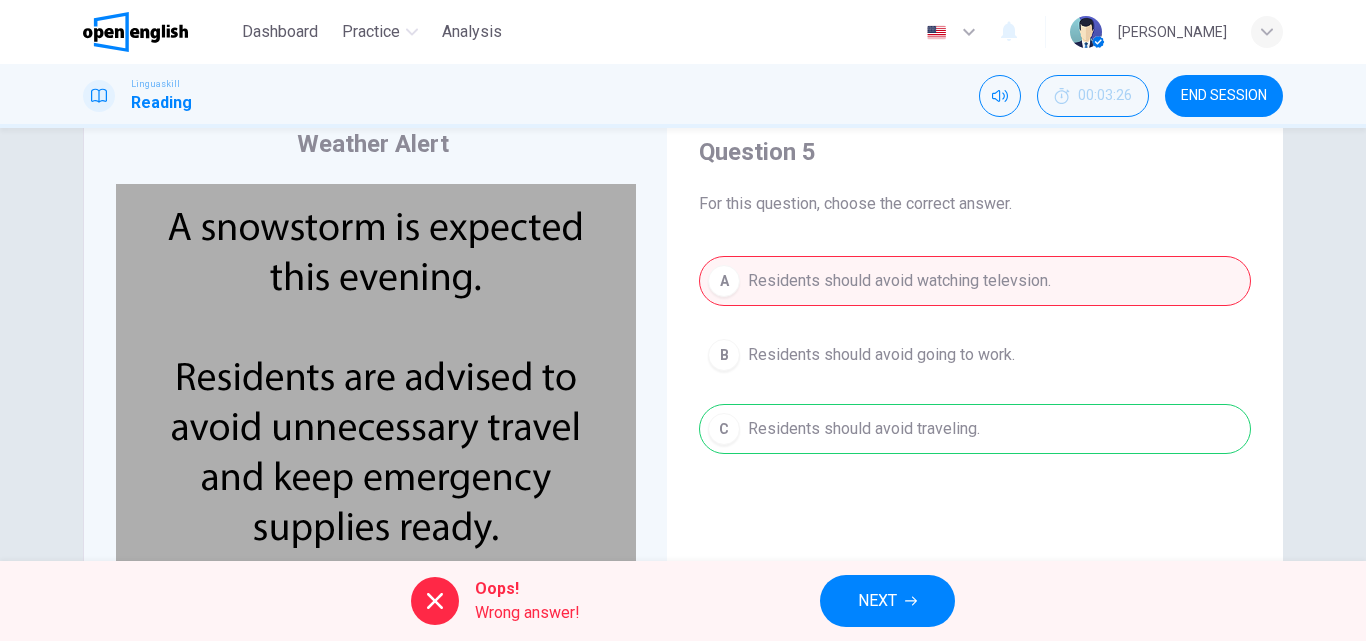 click on "NEXT" at bounding box center (887, 601) 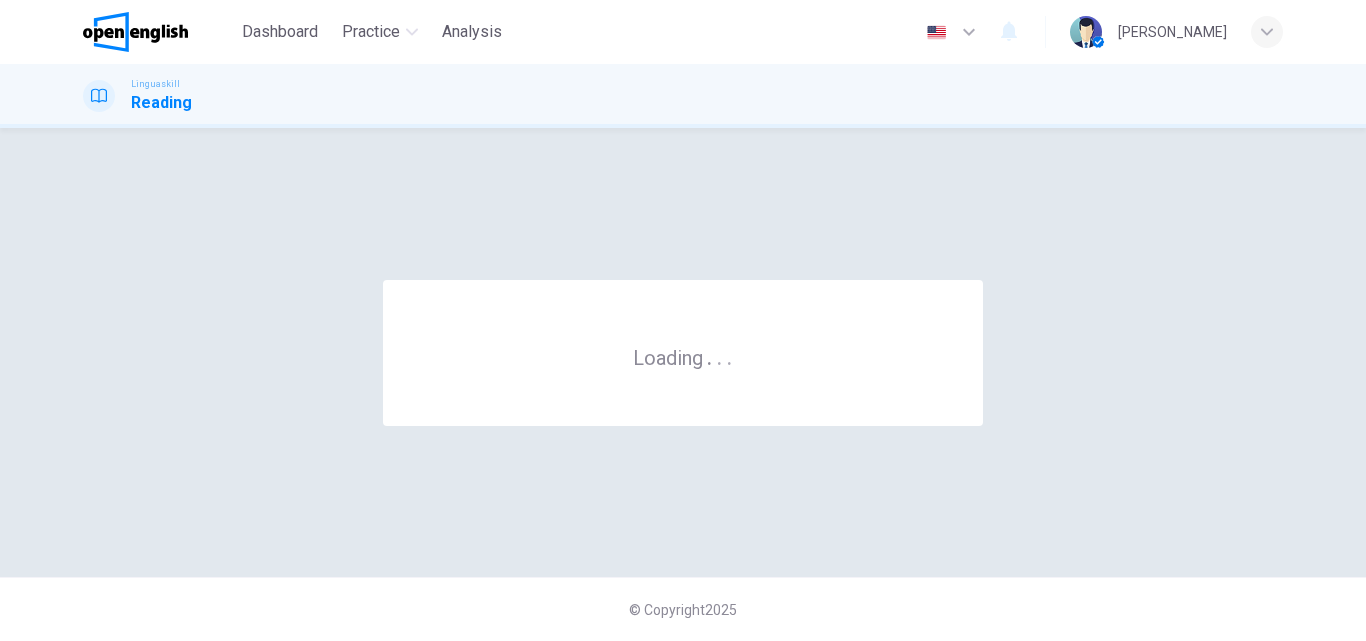 scroll, scrollTop: 0, scrollLeft: 0, axis: both 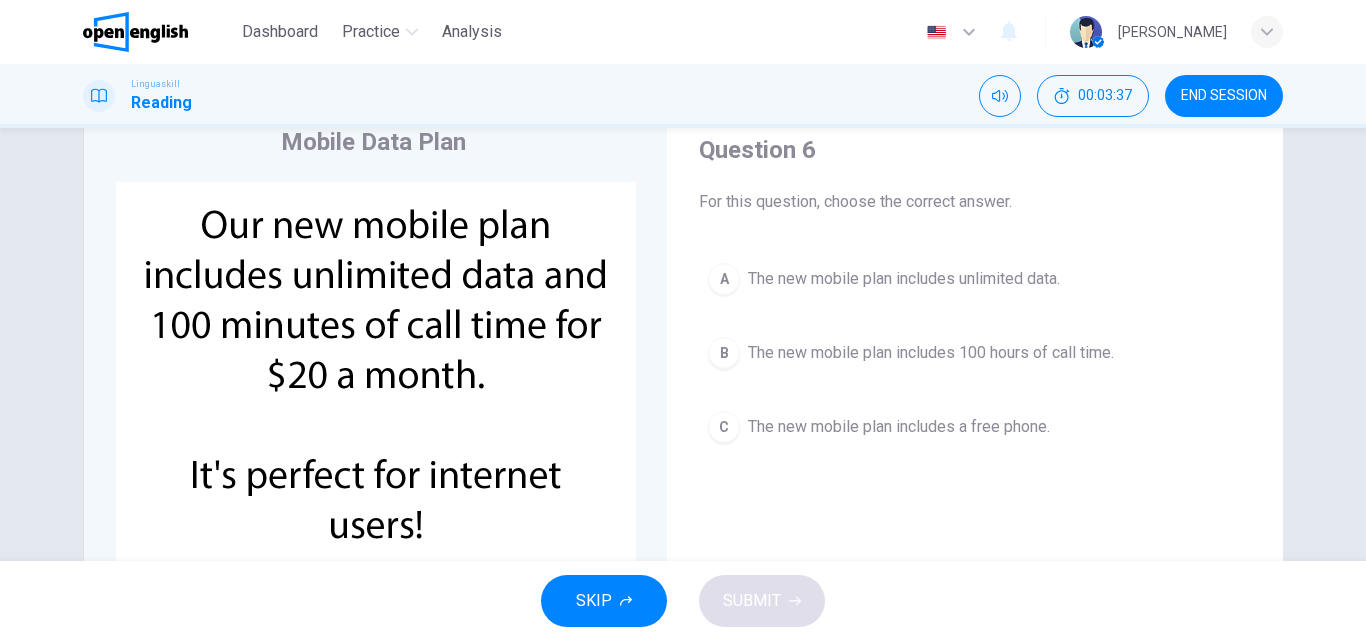click on "Question 6 For this question, choose the correct answer. A The new mobile plan includes unlimited data. B The new mobile plan includes 100 hours of call time.  C The new mobile plan includes a free phone." at bounding box center [975, 293] 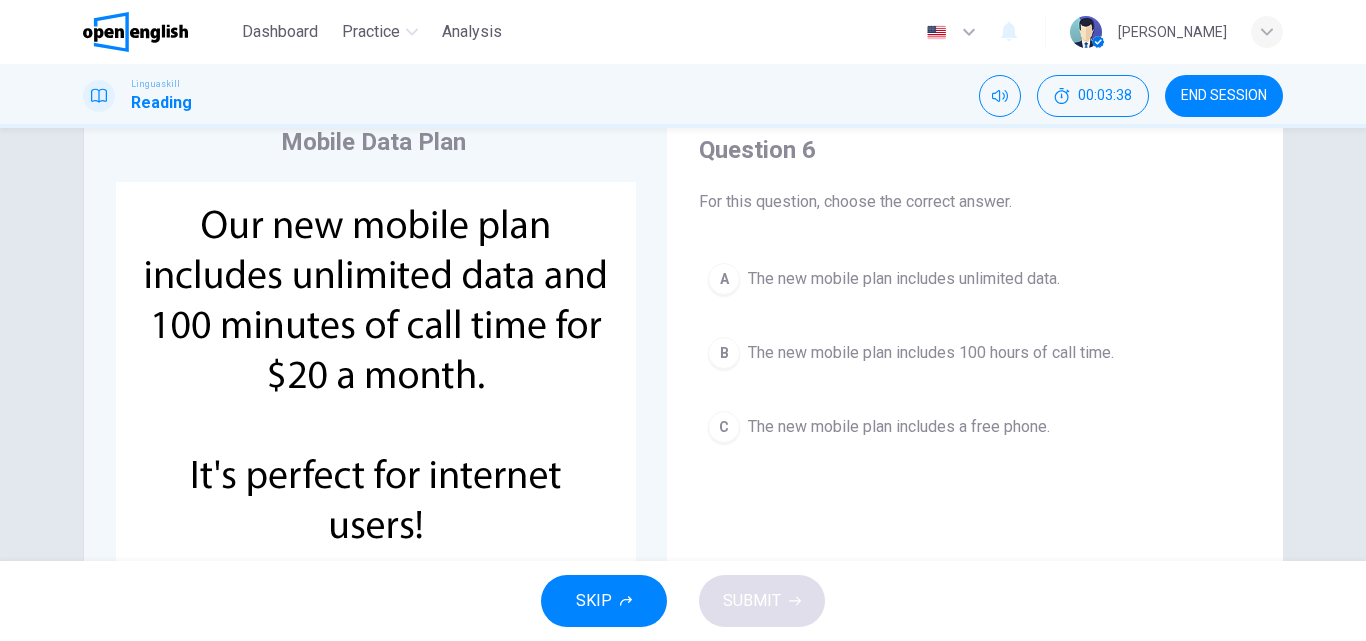 click on "The new mobile plan includes unlimited data." at bounding box center (904, 279) 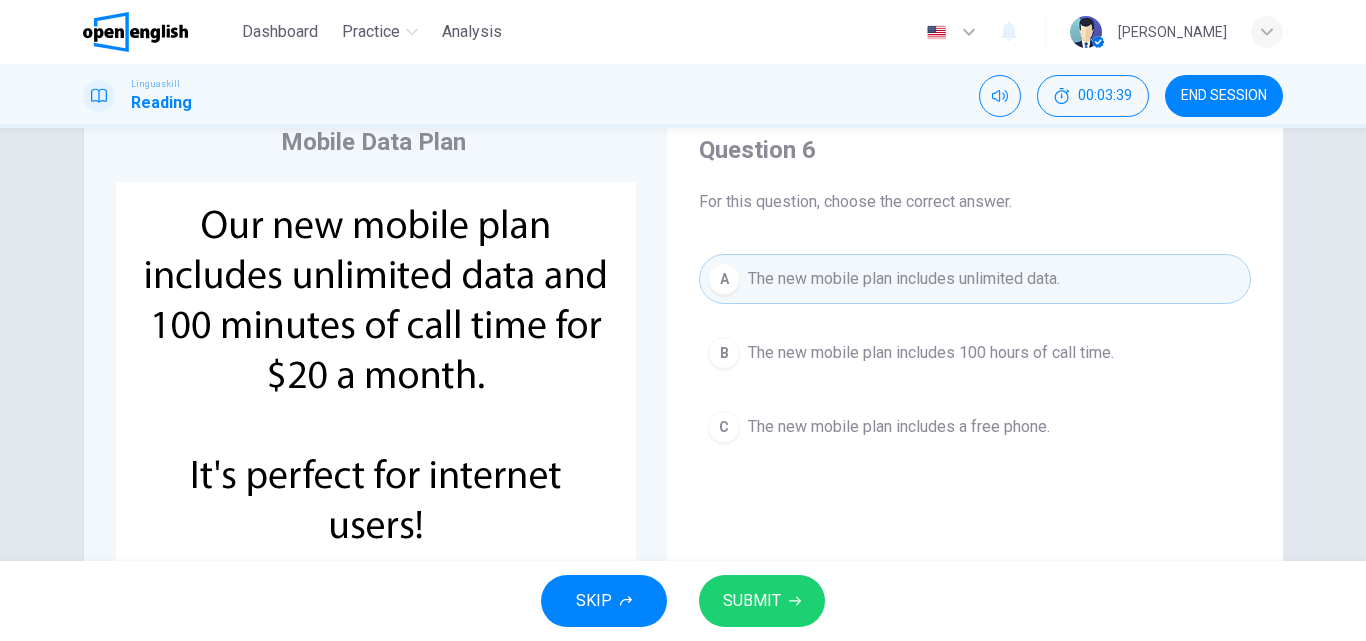 click on "SUBMIT" at bounding box center [752, 601] 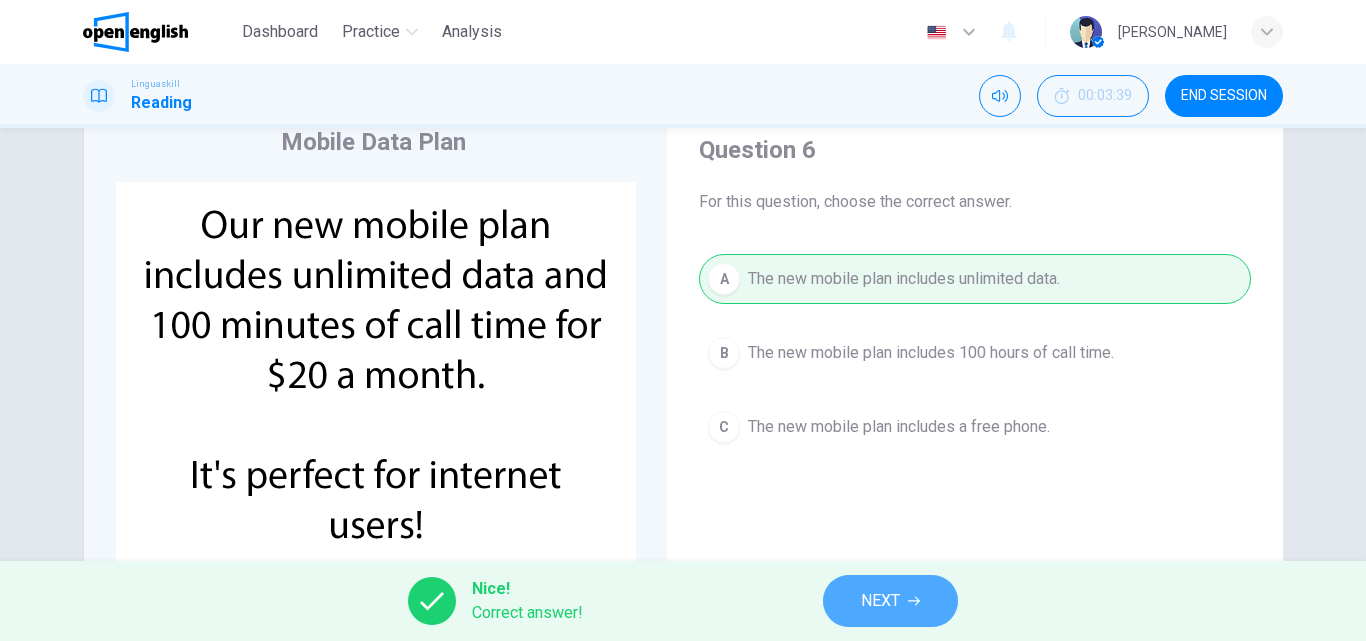 click on "NEXT" at bounding box center [880, 601] 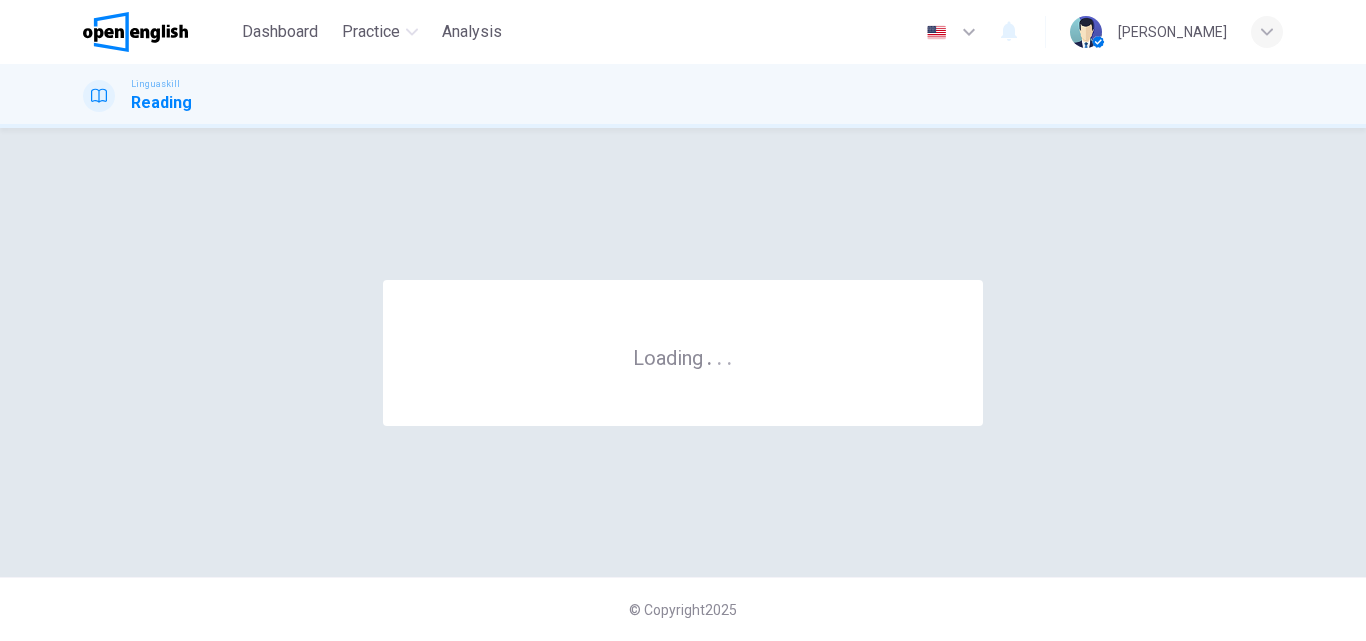 scroll, scrollTop: 0, scrollLeft: 0, axis: both 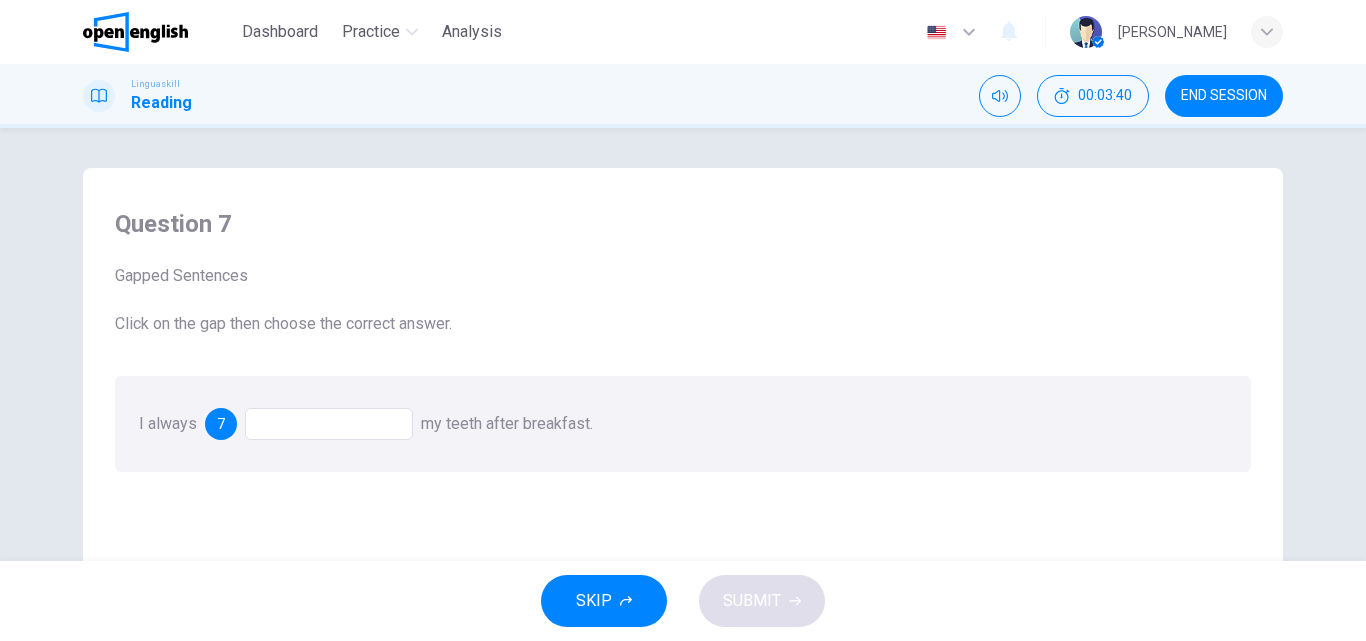 click at bounding box center (329, 424) 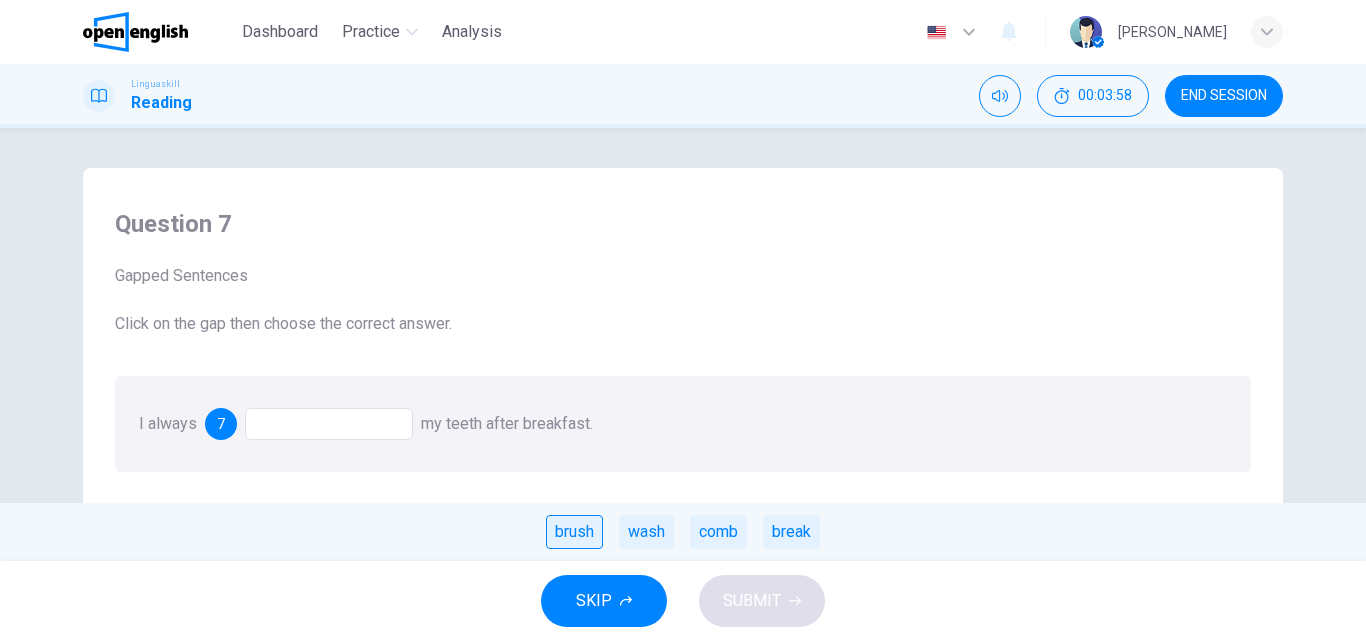 click on "brush" at bounding box center (574, 532) 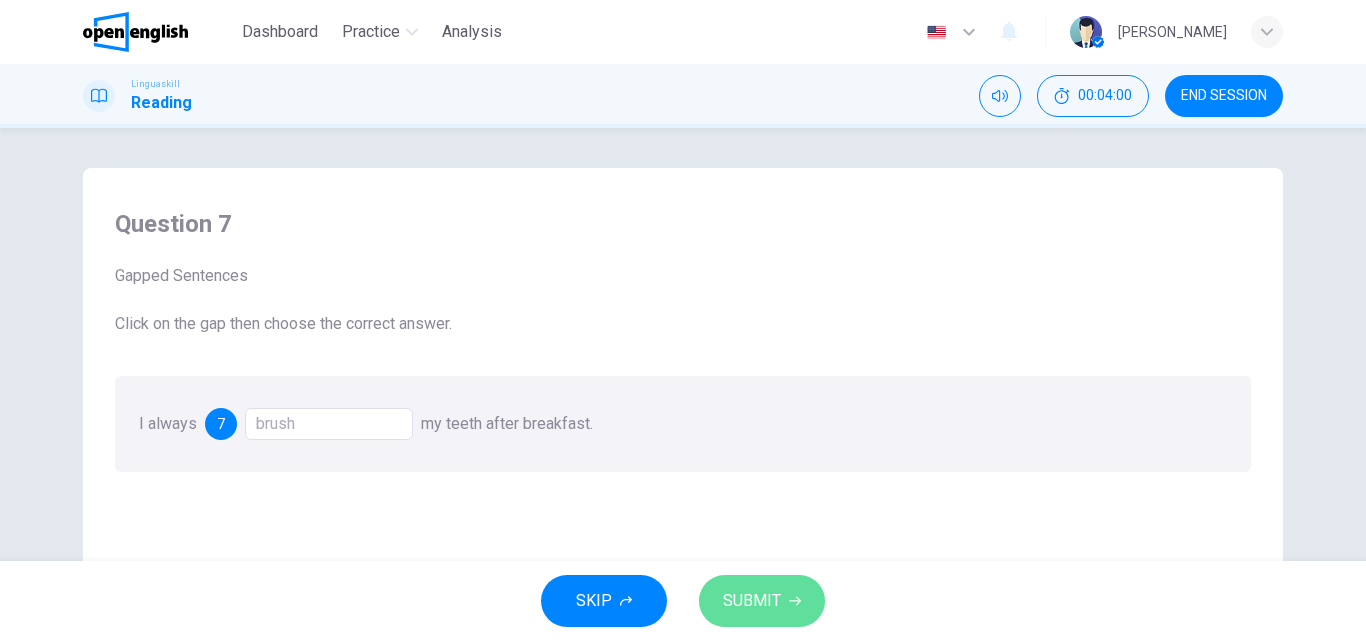 click on "SUBMIT" at bounding box center (752, 601) 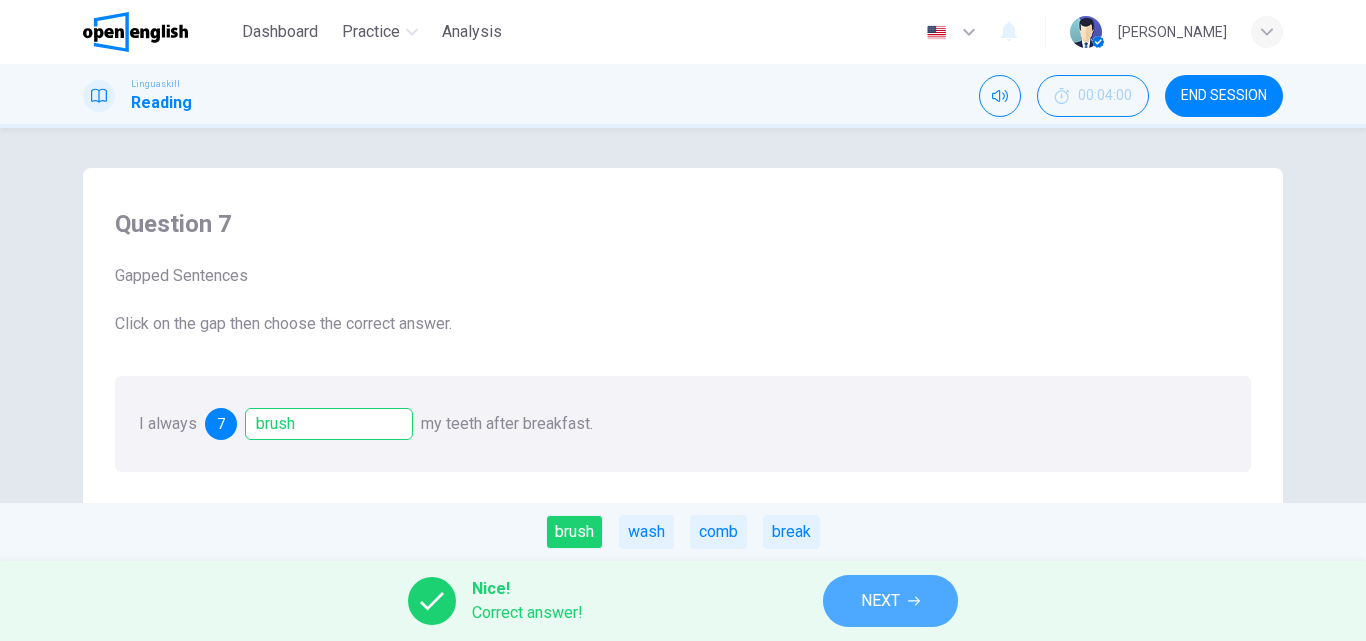 click on "NEXT" at bounding box center [890, 601] 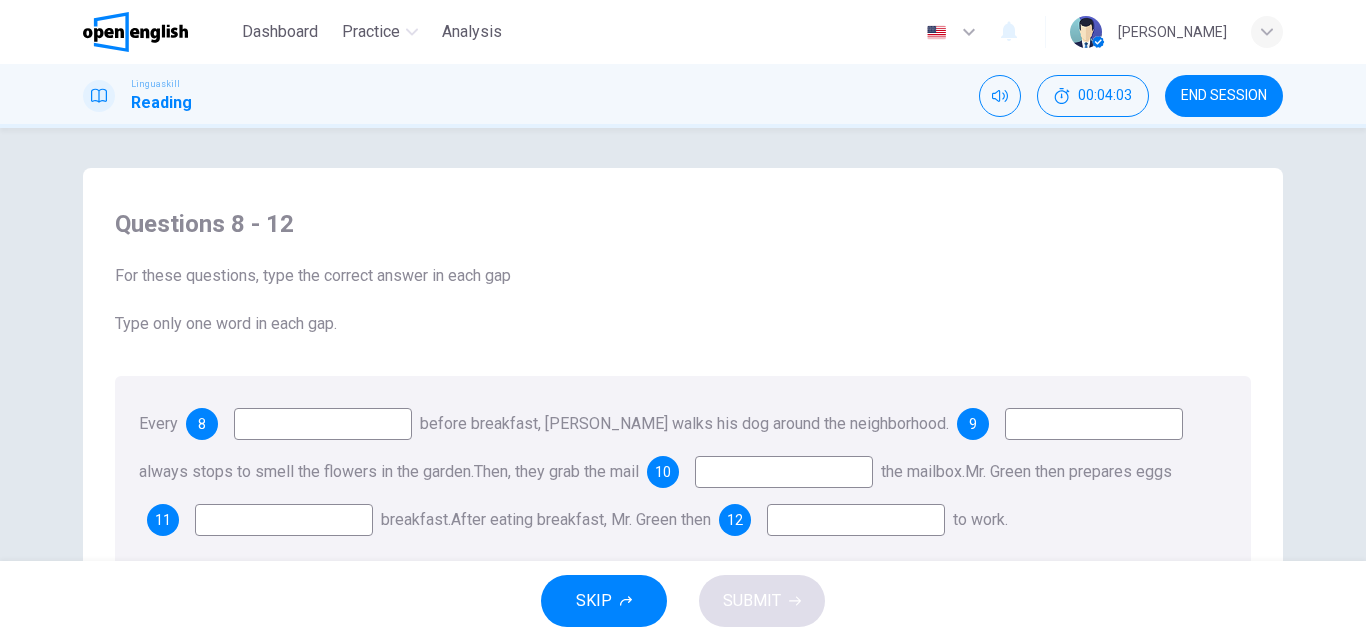 click at bounding box center [323, 424] 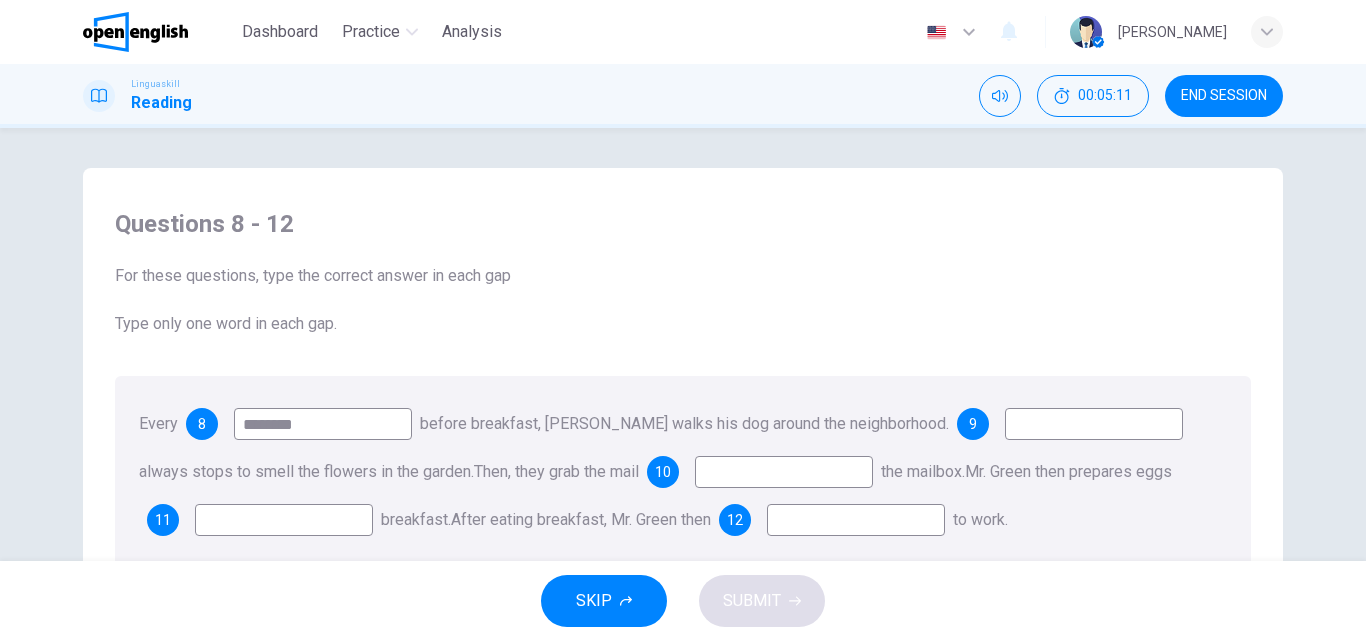 type on "********" 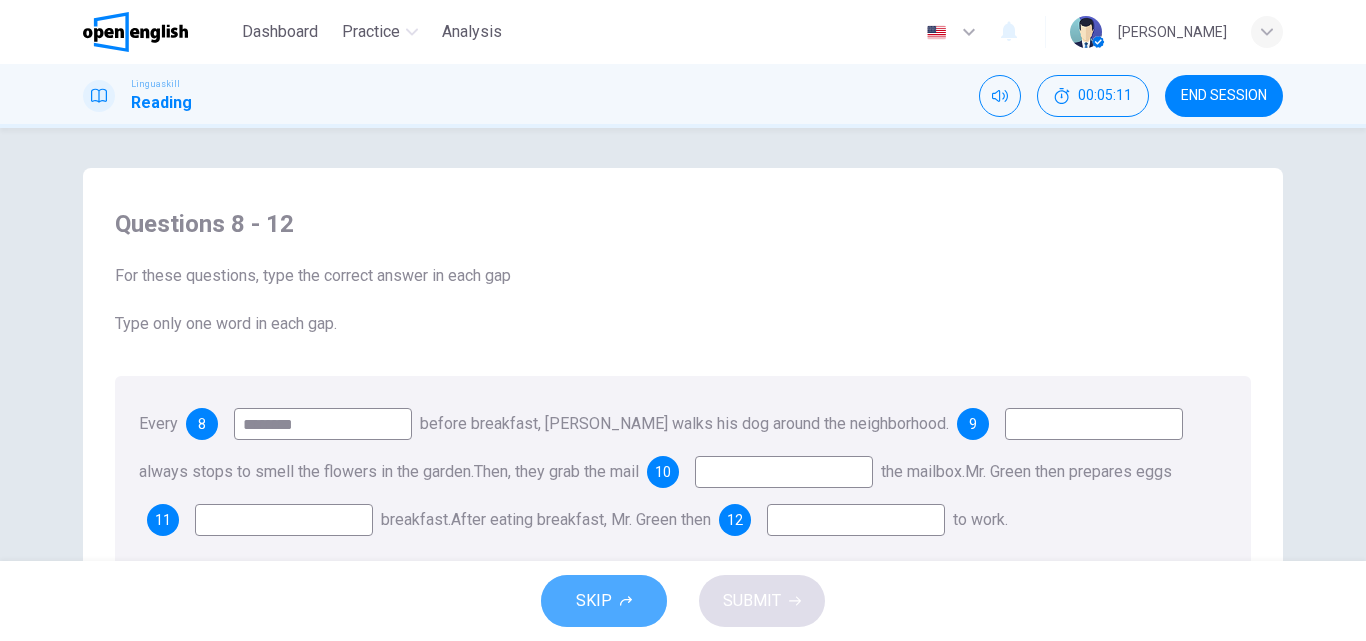 click on "SKIP" at bounding box center [594, 601] 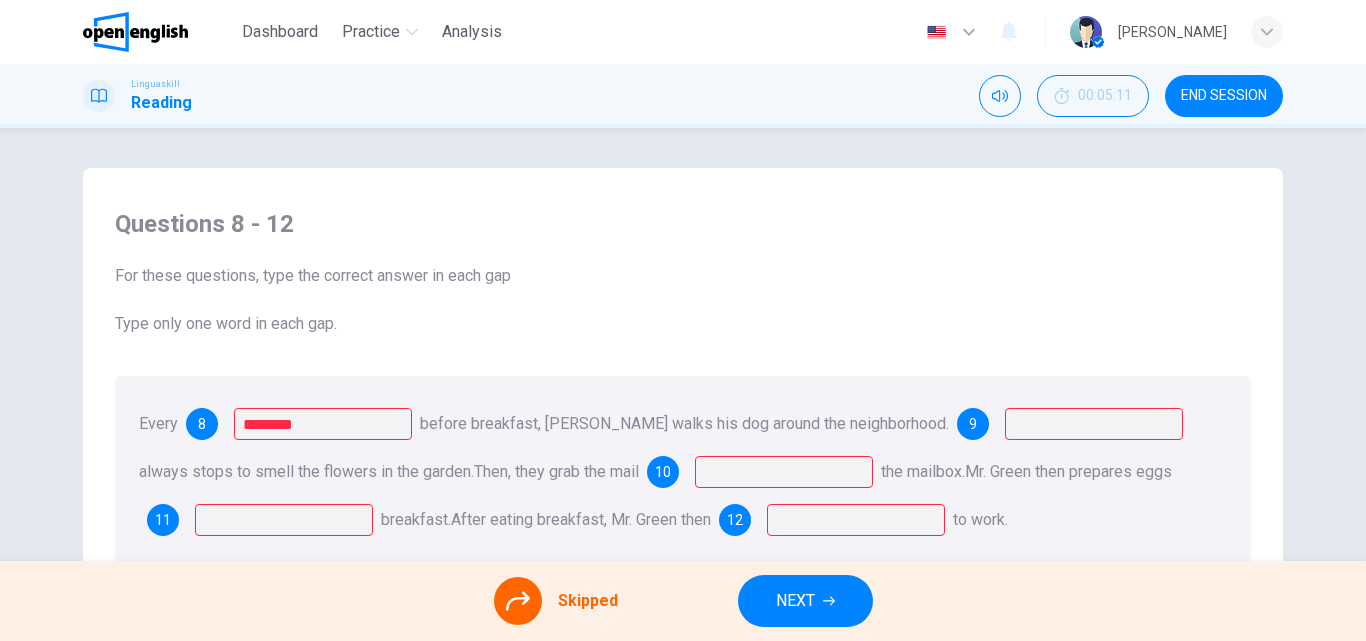click on "Skipped NEXT" at bounding box center [683, 601] 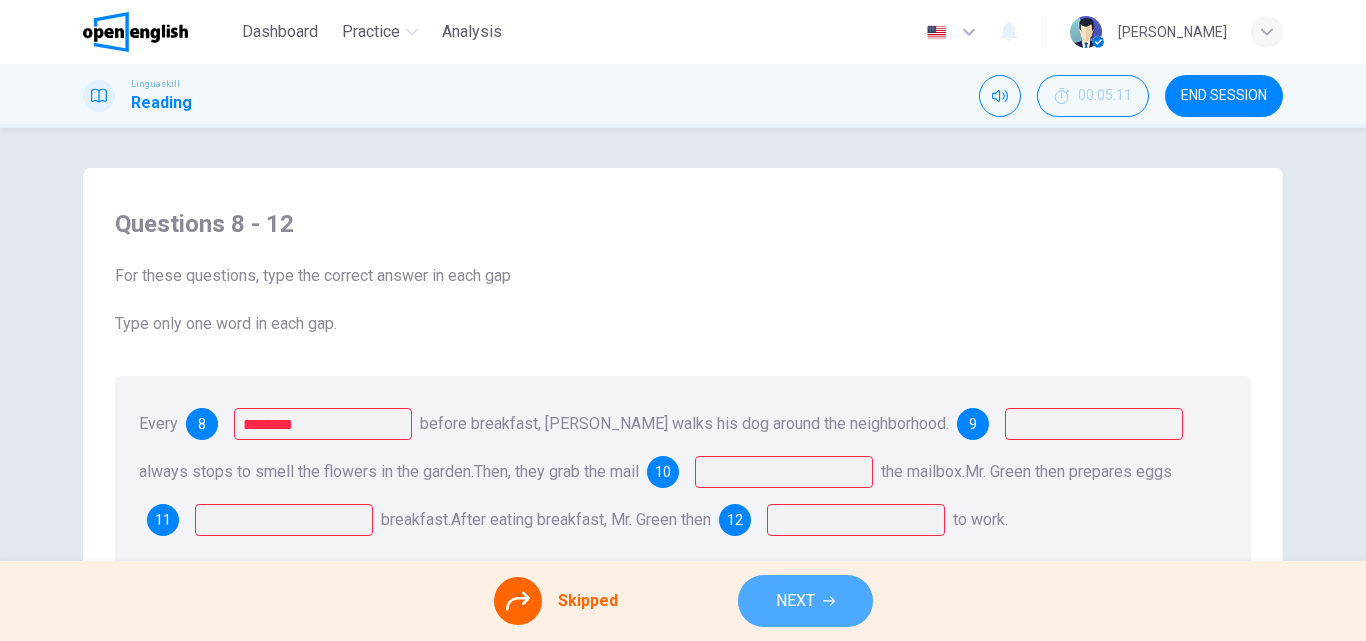 click on "NEXT" at bounding box center [795, 601] 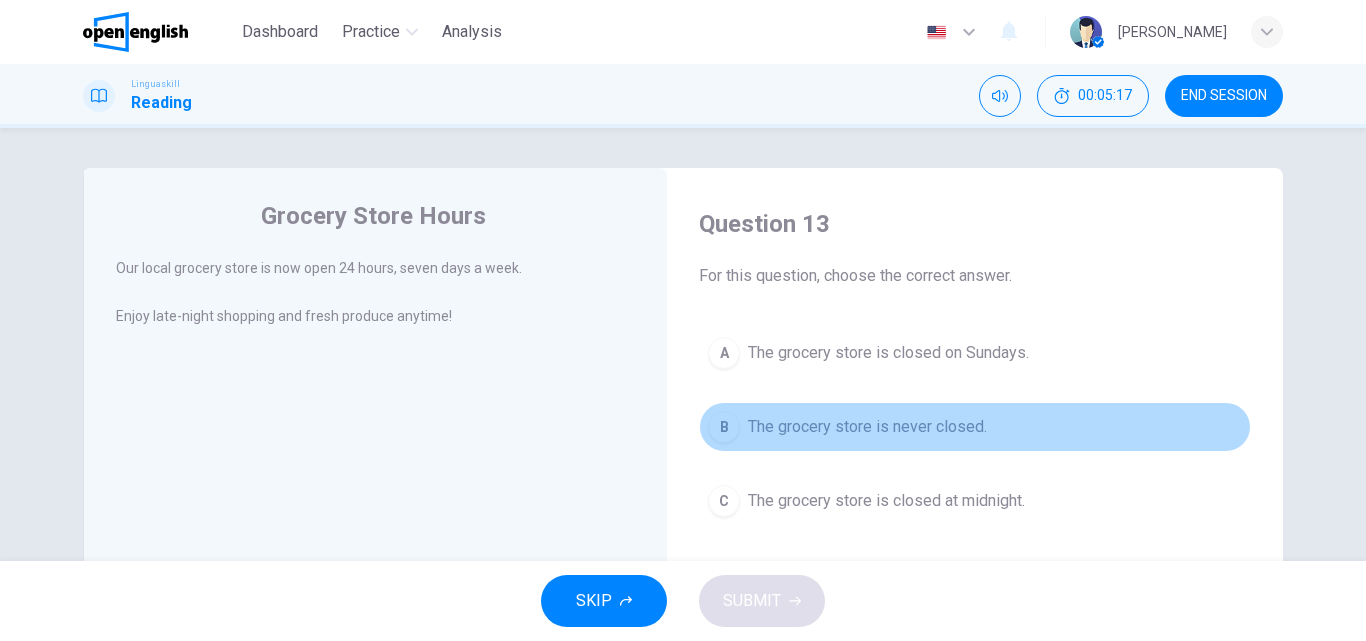 click on "The grocery store is never closed." at bounding box center (867, 427) 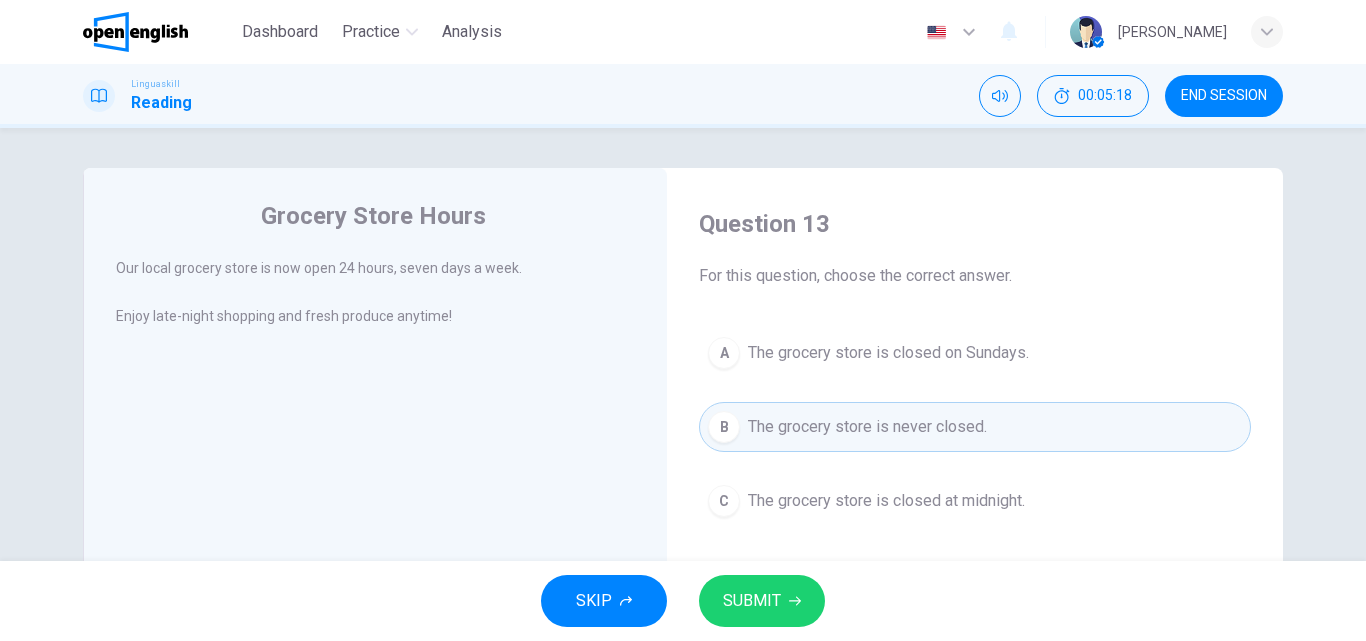 click on "SUBMIT" at bounding box center [752, 601] 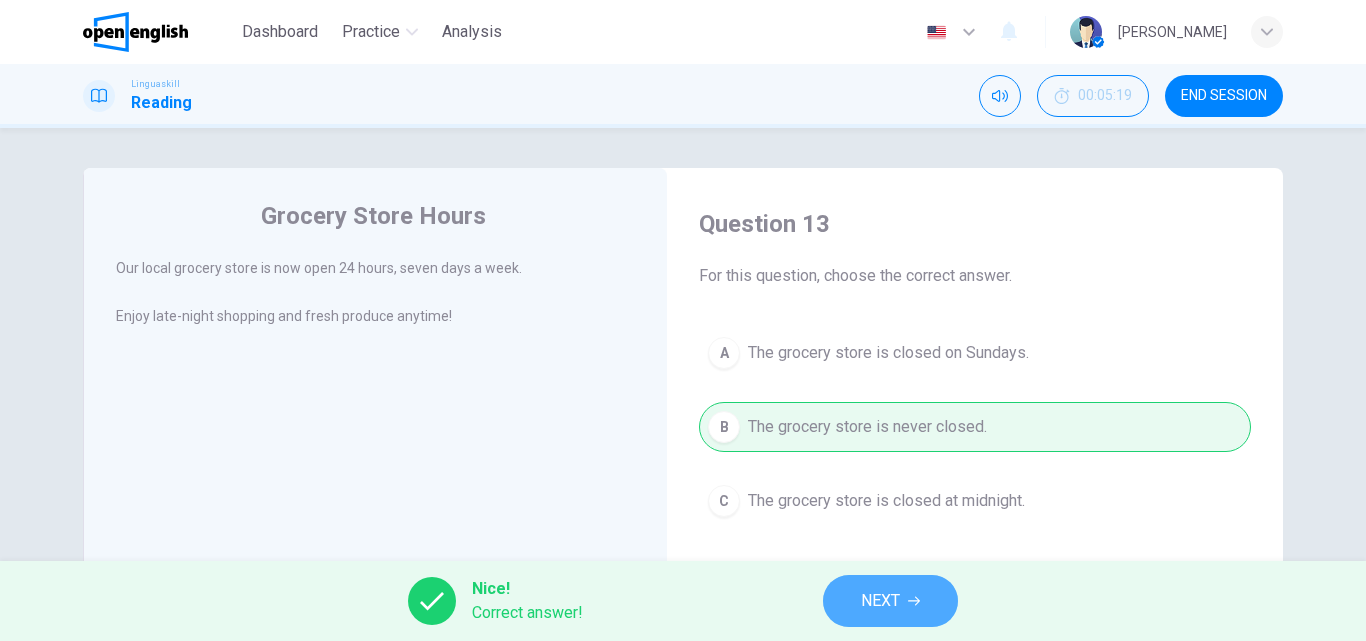 click on "NEXT" at bounding box center [890, 601] 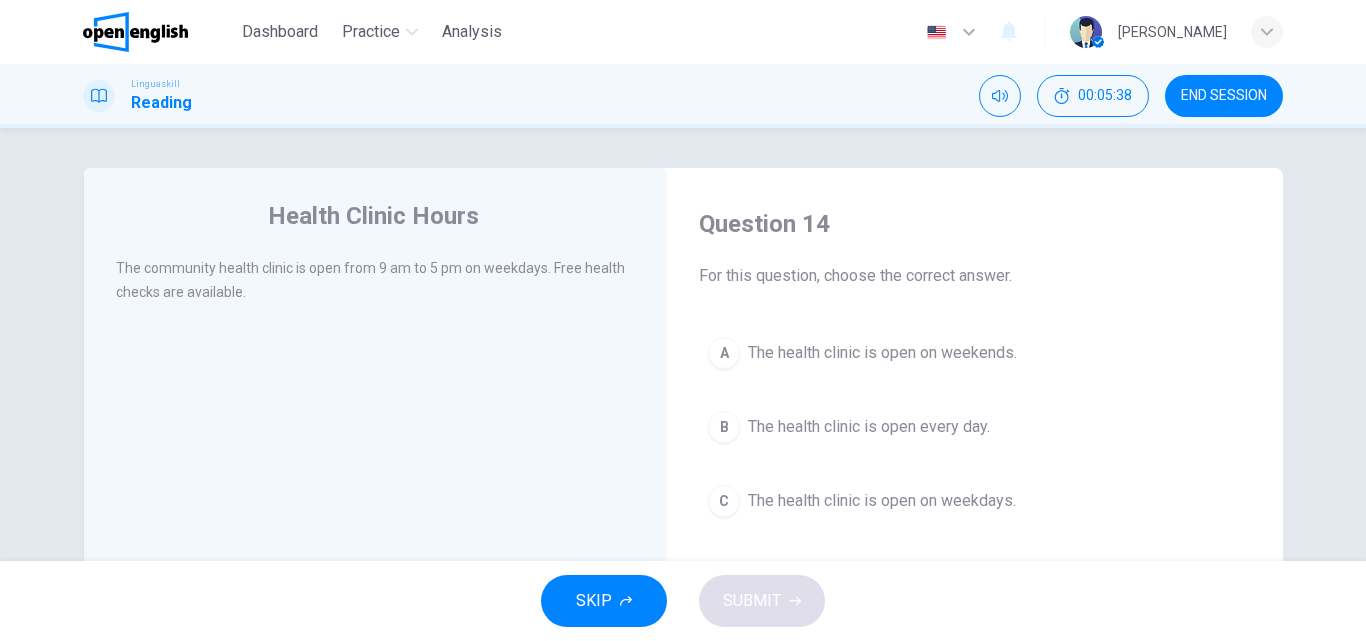 click on "The health clinic is open on weekends." at bounding box center (882, 353) 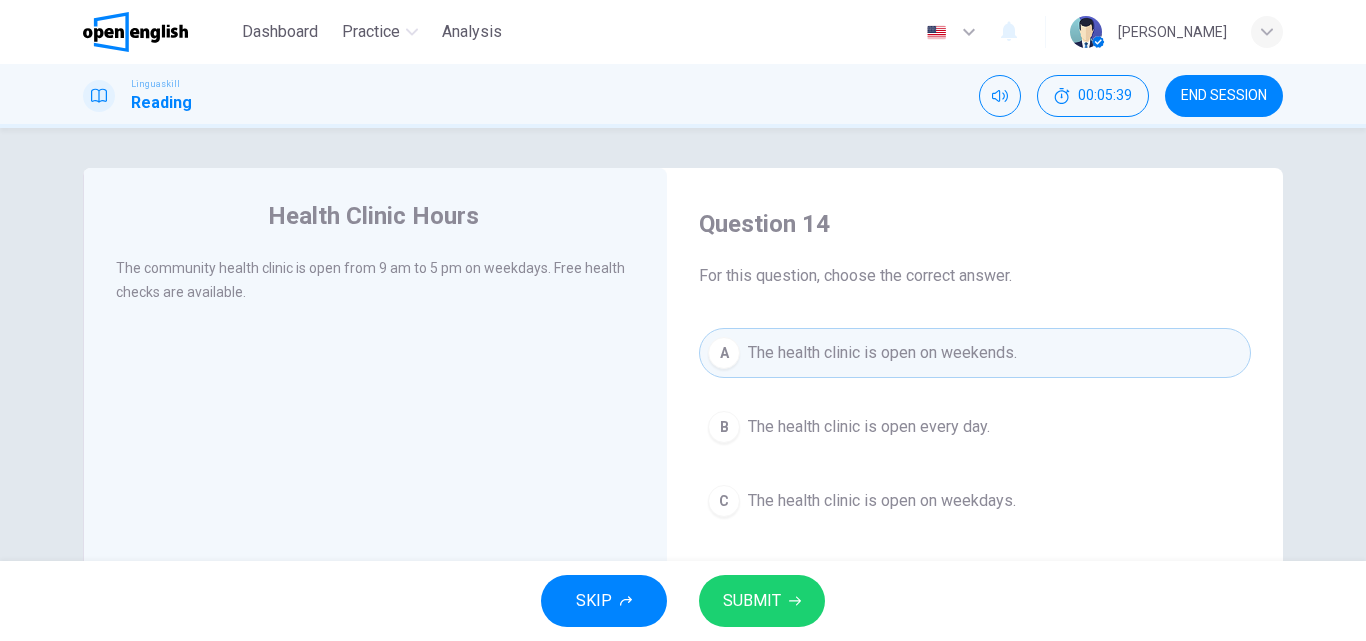 click on "SUBMIT" at bounding box center [762, 601] 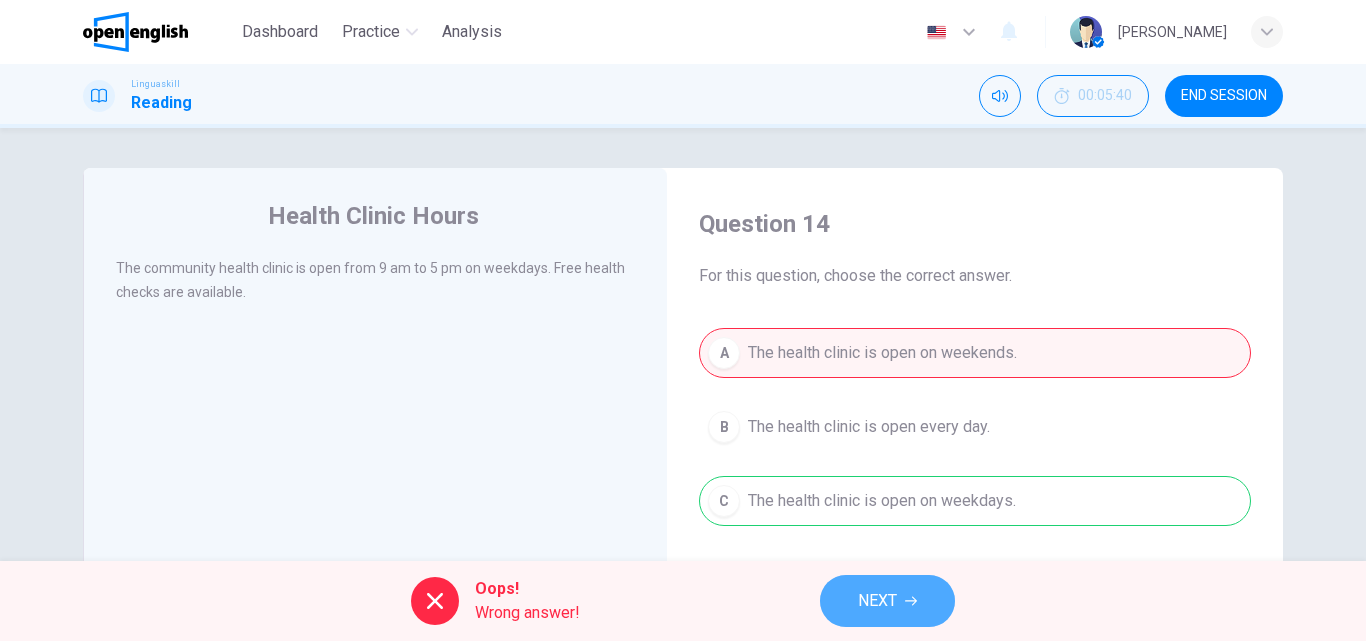 click on "NEXT" at bounding box center (877, 601) 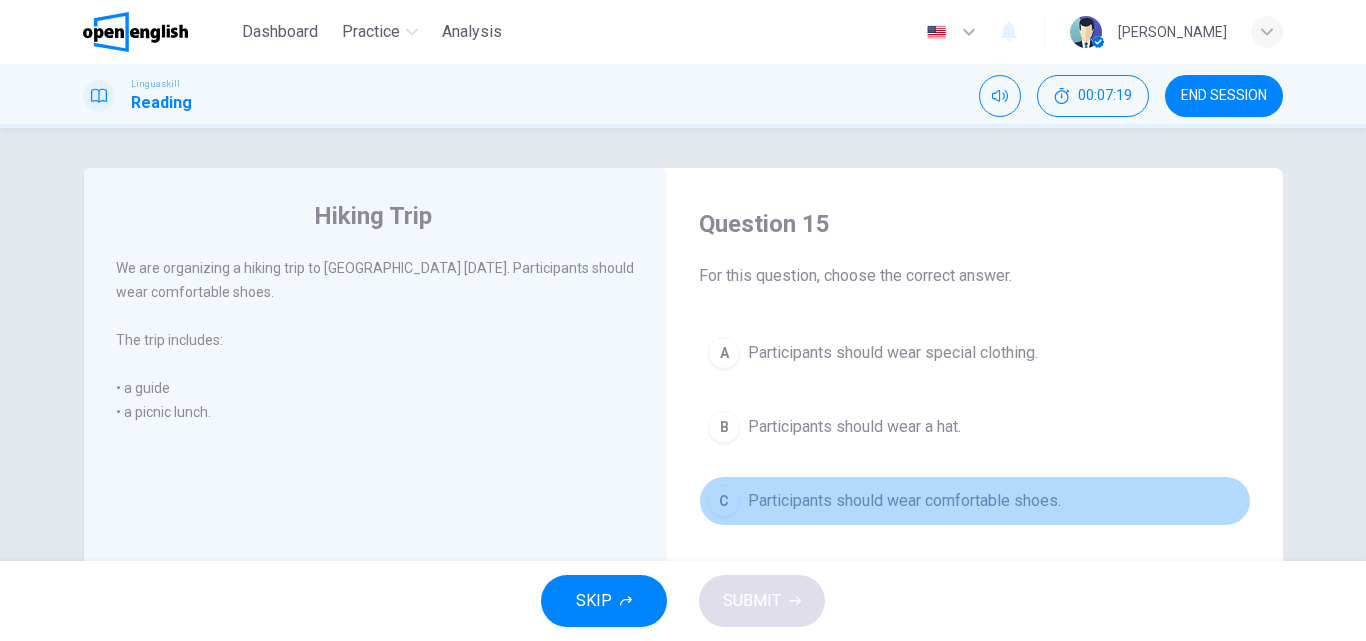 click on "Participants should wear comfortable shoes." at bounding box center (904, 501) 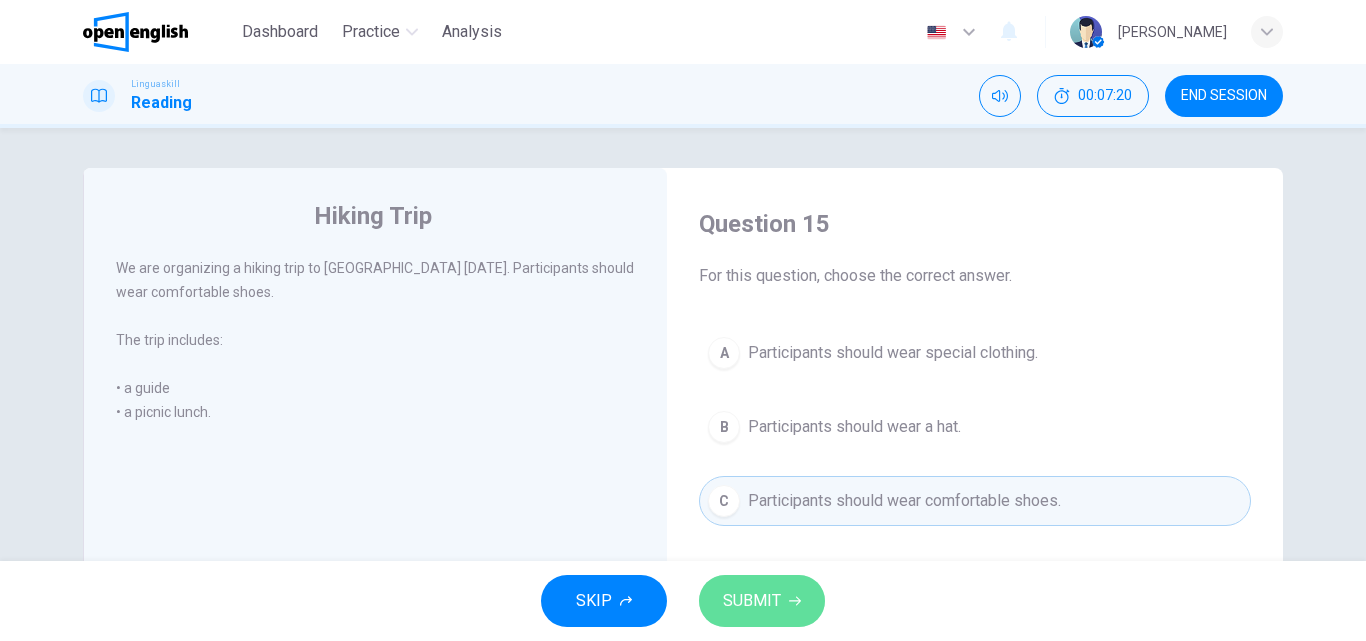 click on "SUBMIT" at bounding box center [762, 601] 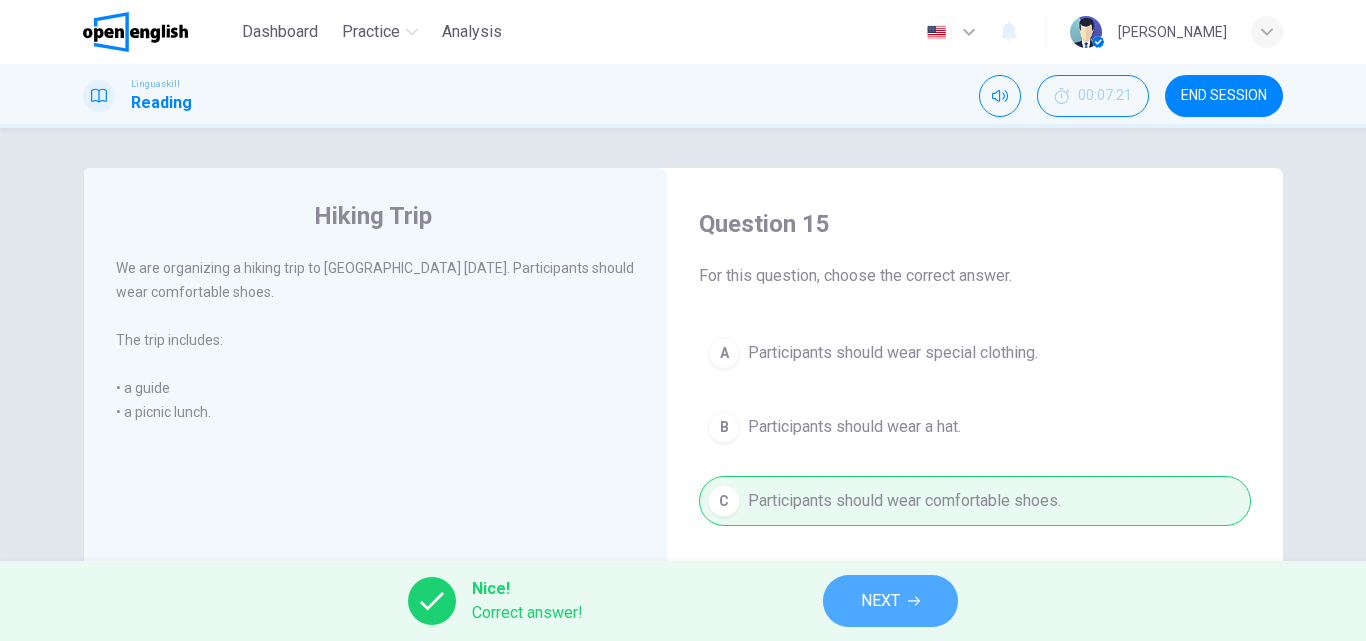 click on "NEXT" at bounding box center [880, 601] 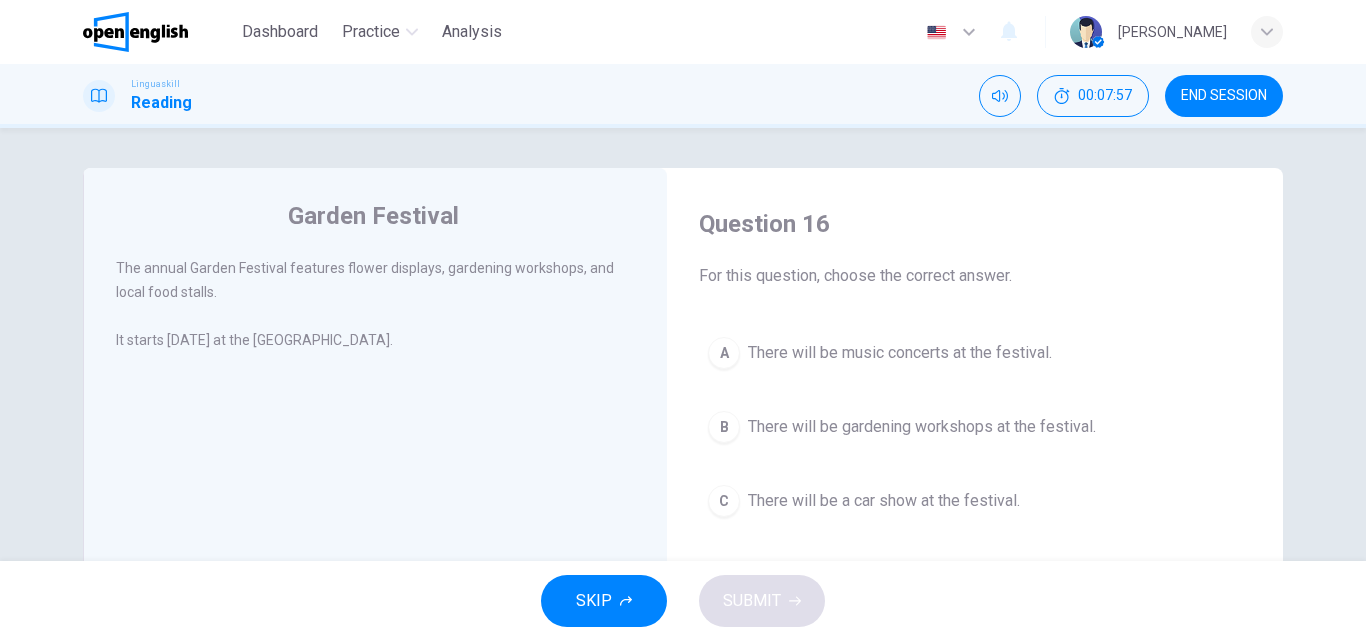 click on "There will be gardening workshops at the festival." at bounding box center (922, 427) 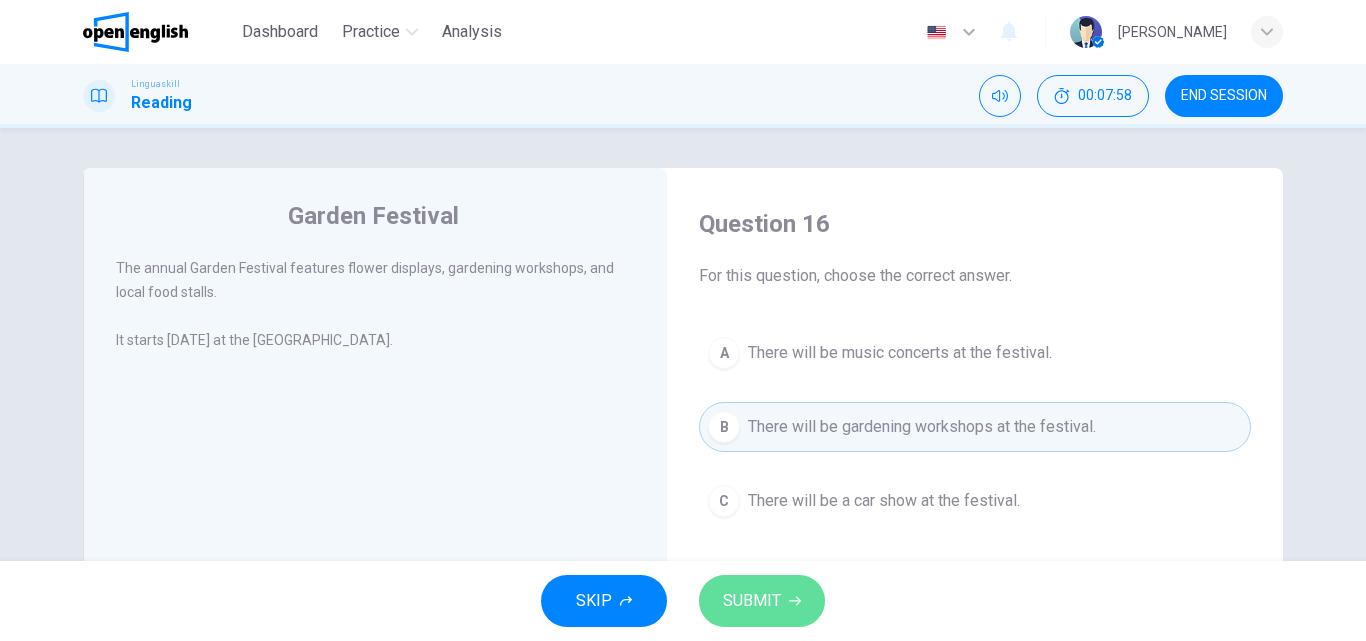 click on "SUBMIT" at bounding box center (762, 601) 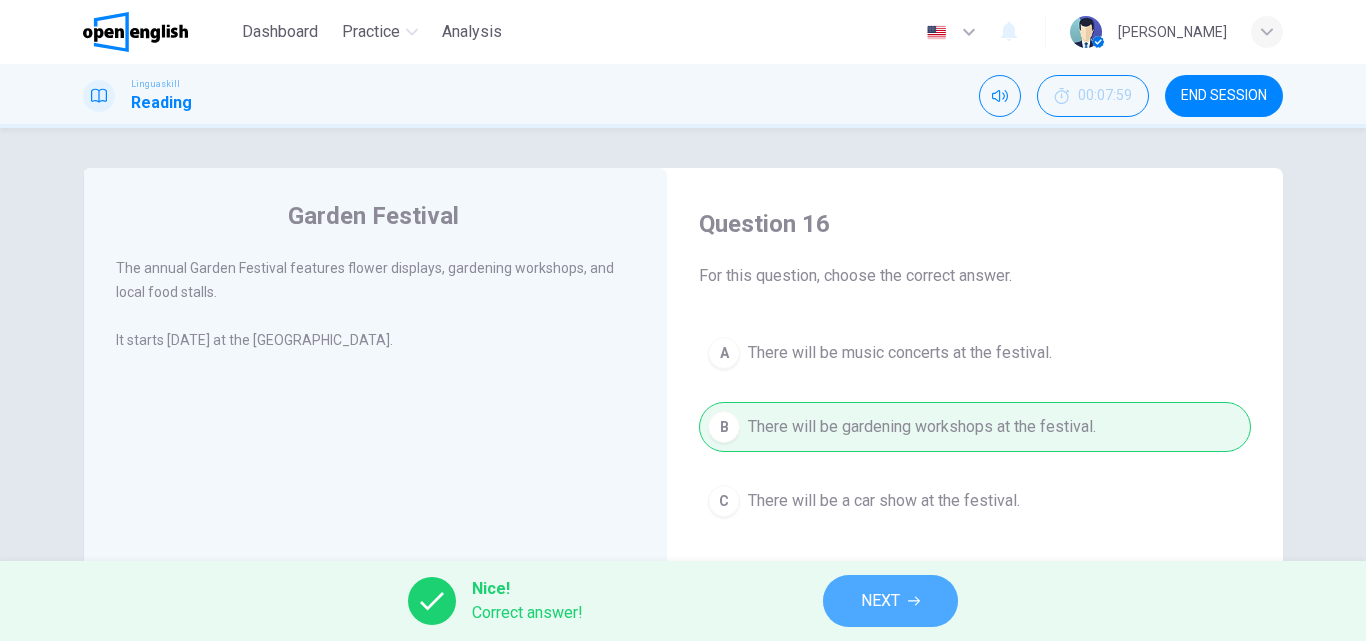 click on "NEXT" at bounding box center (880, 601) 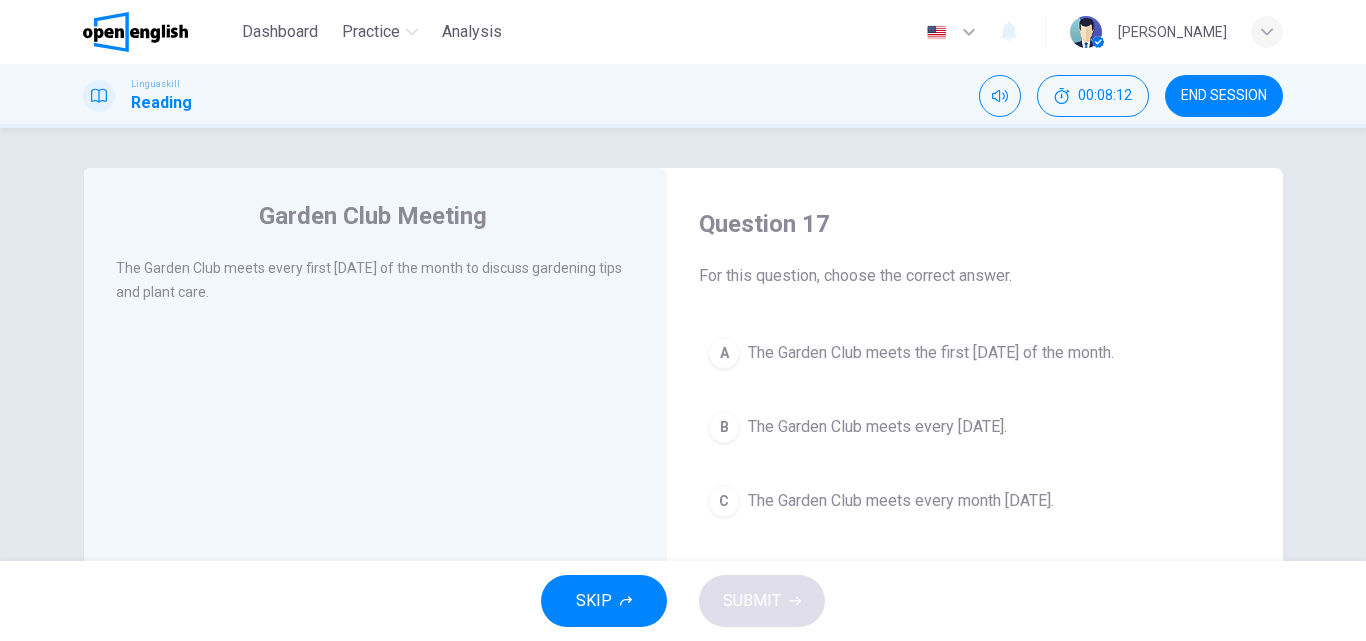 click on "The Garden Club meets the first [DATE] of the month." at bounding box center (931, 353) 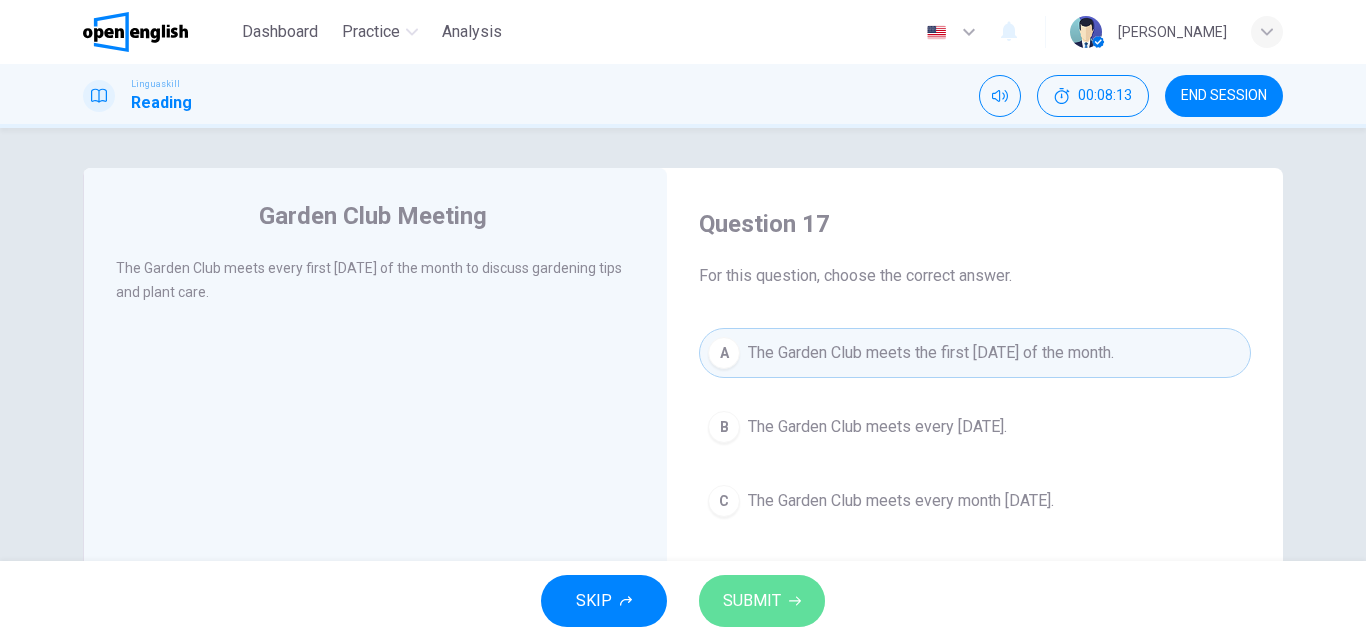 click on "SUBMIT" at bounding box center [762, 601] 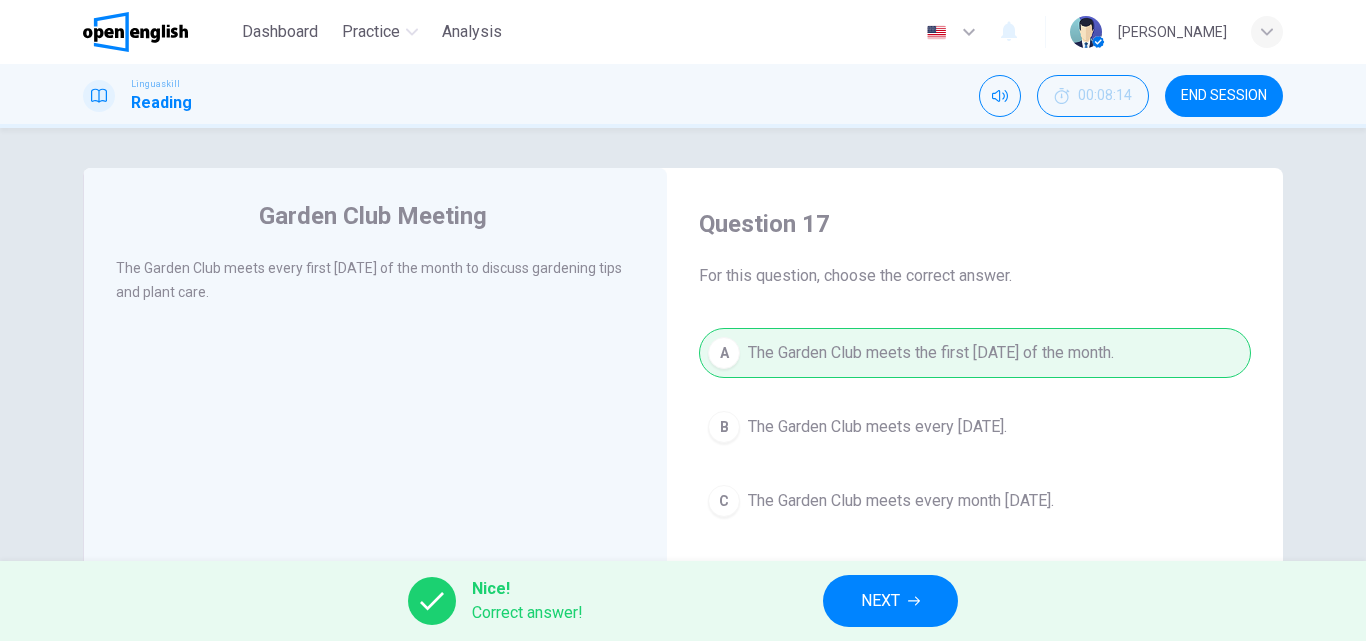 click on "NEXT" at bounding box center (890, 601) 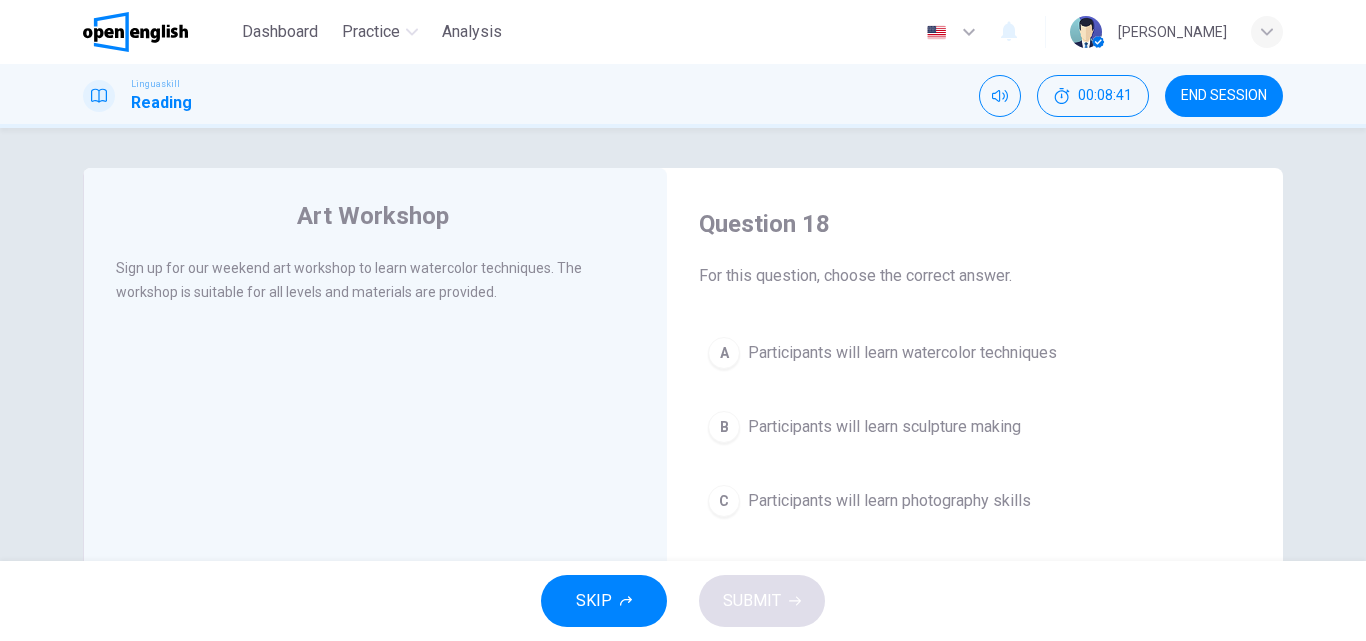 click on "Participants will learn watercolor techniques" at bounding box center (902, 353) 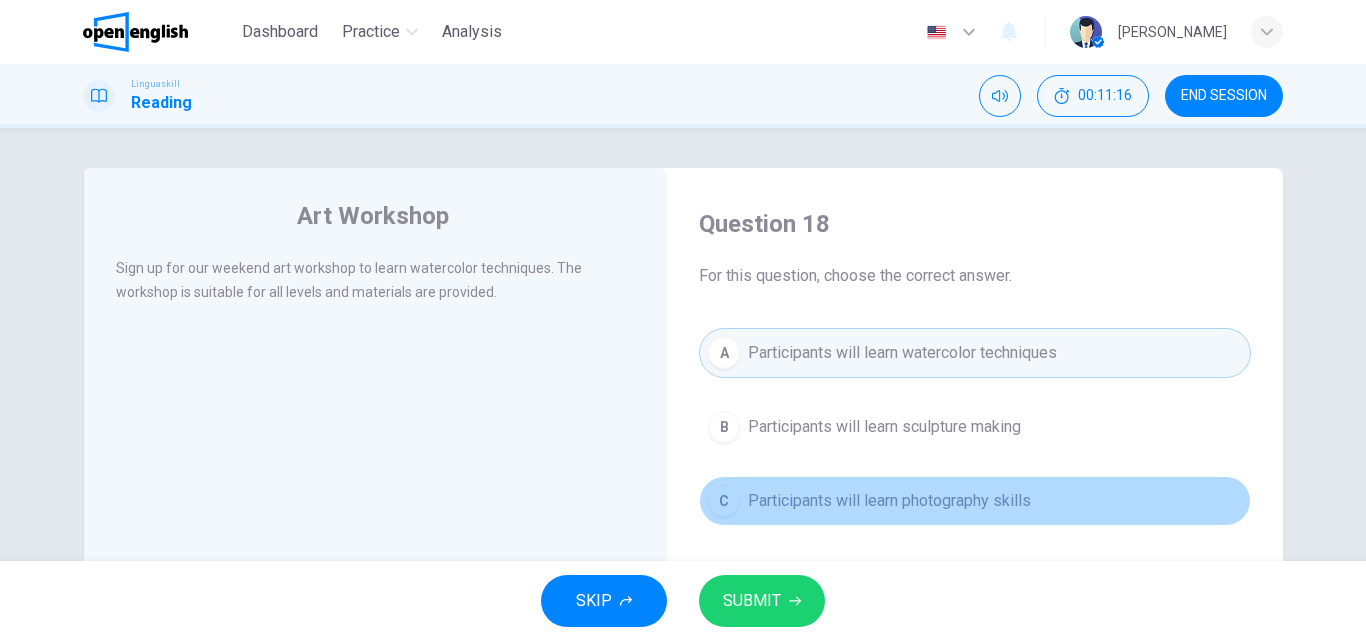 click on "Participants will learn photography skills" at bounding box center [889, 501] 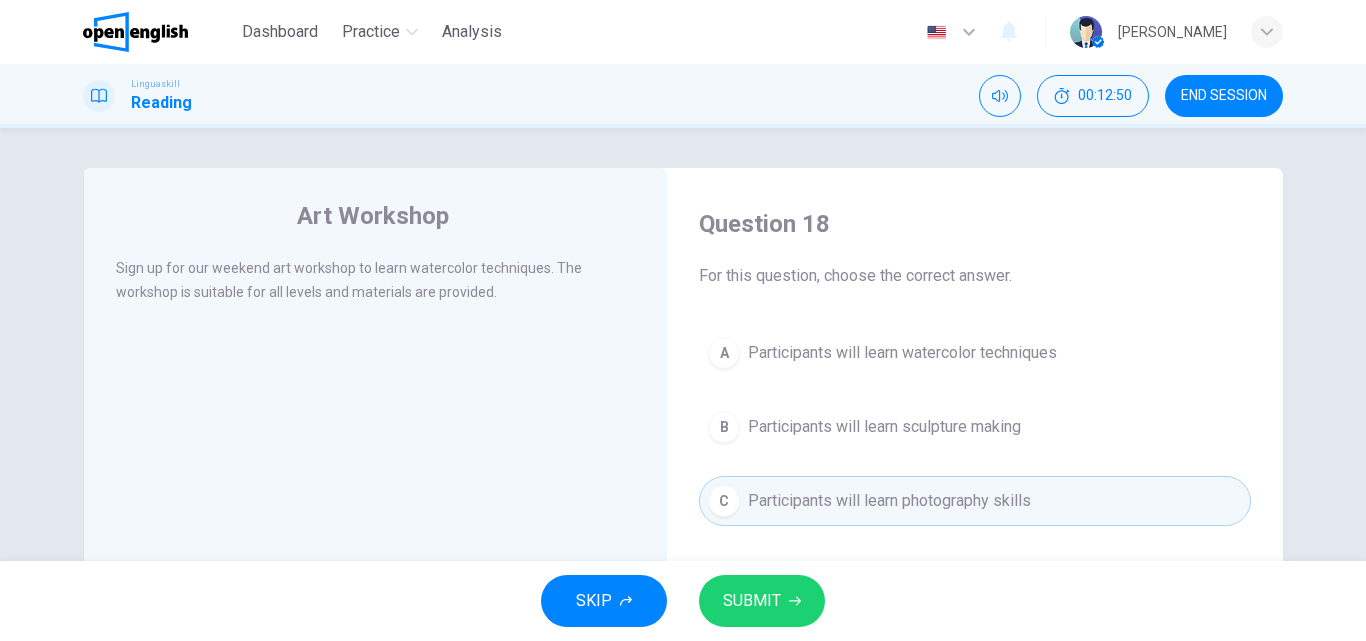 click on "A Participants will learn watercolor techniques" at bounding box center (975, 353) 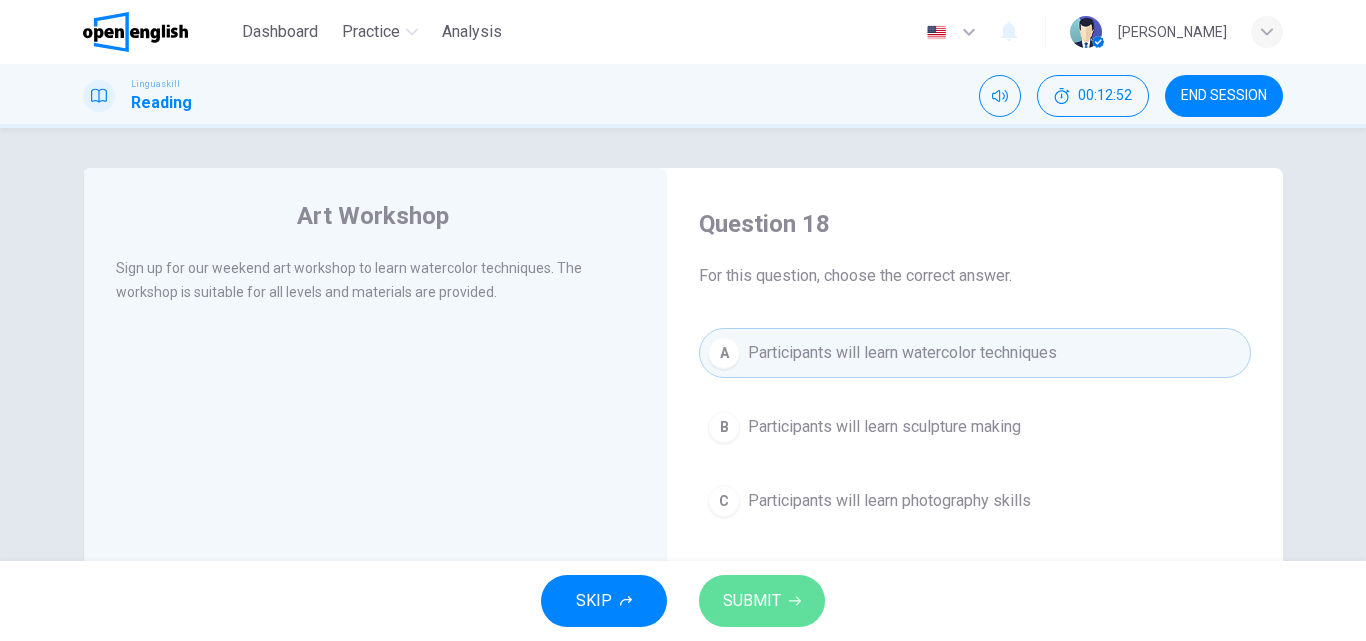 click on "SUBMIT" at bounding box center (762, 601) 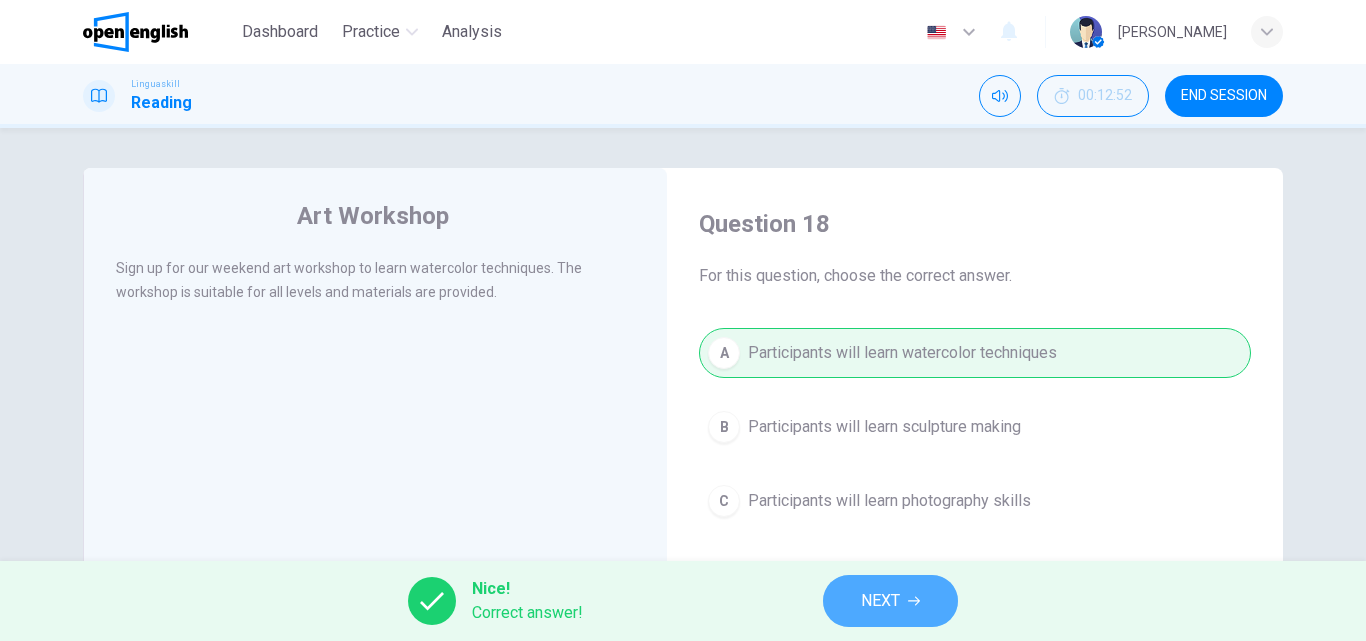 click on "NEXT" at bounding box center [890, 601] 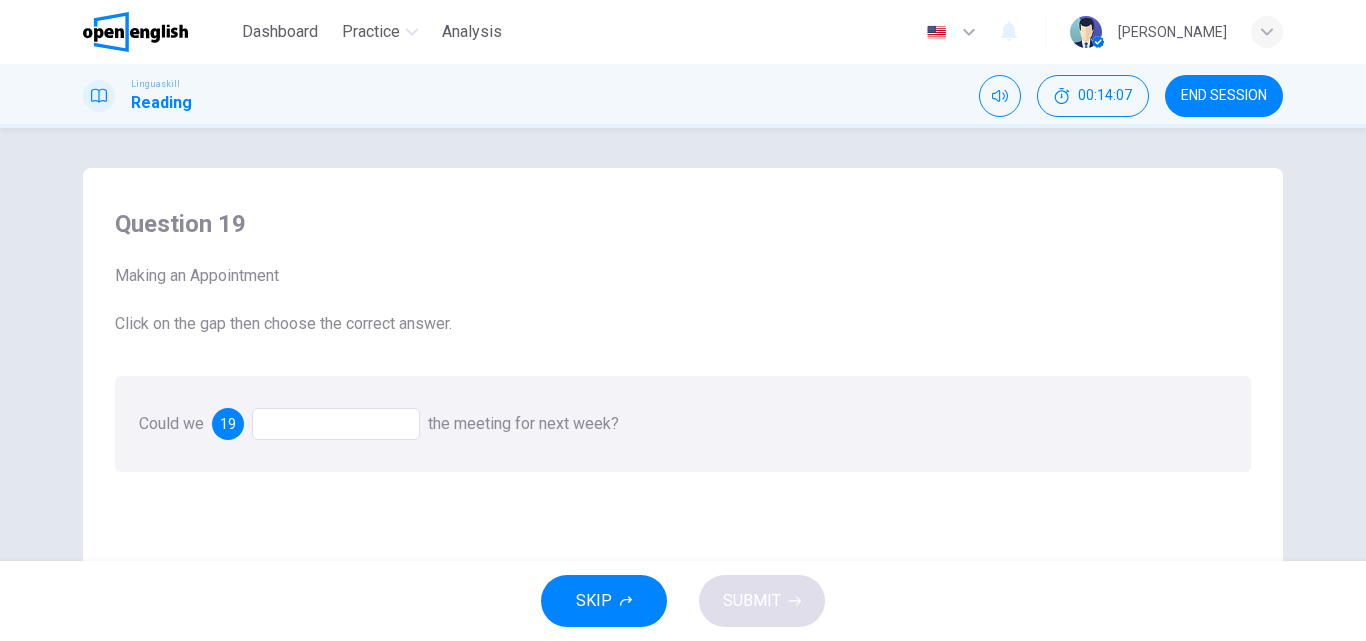 click at bounding box center (336, 424) 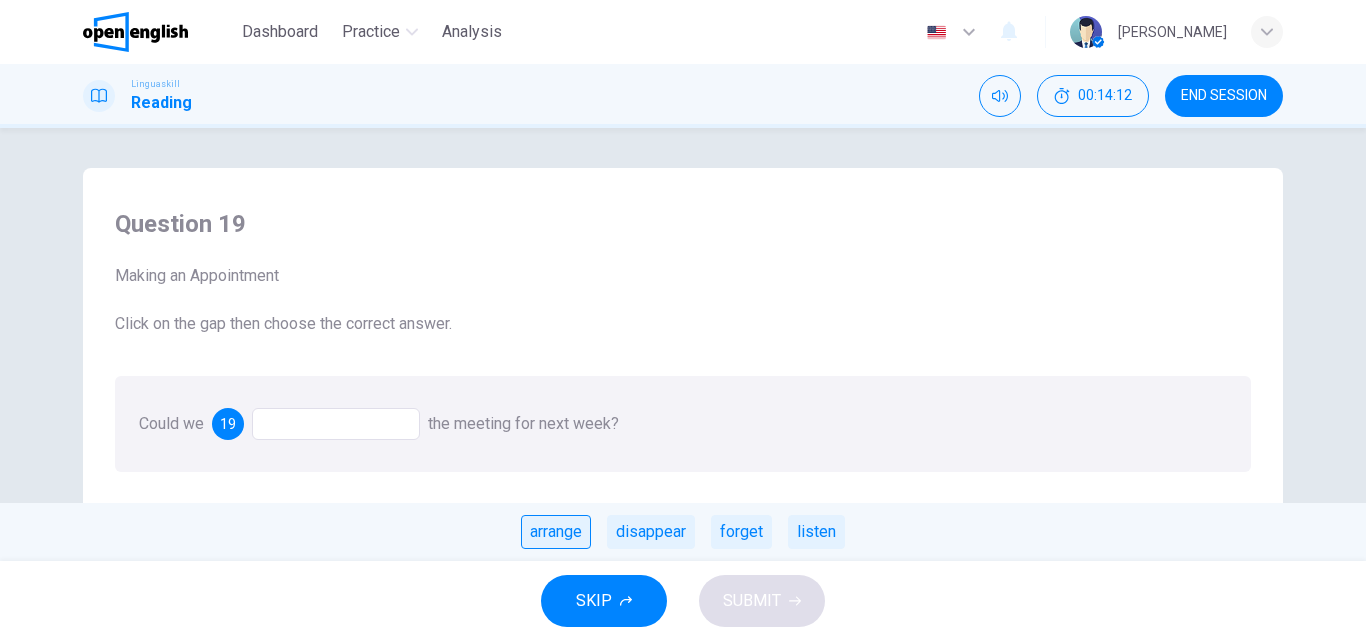 click on "arrange" at bounding box center [556, 532] 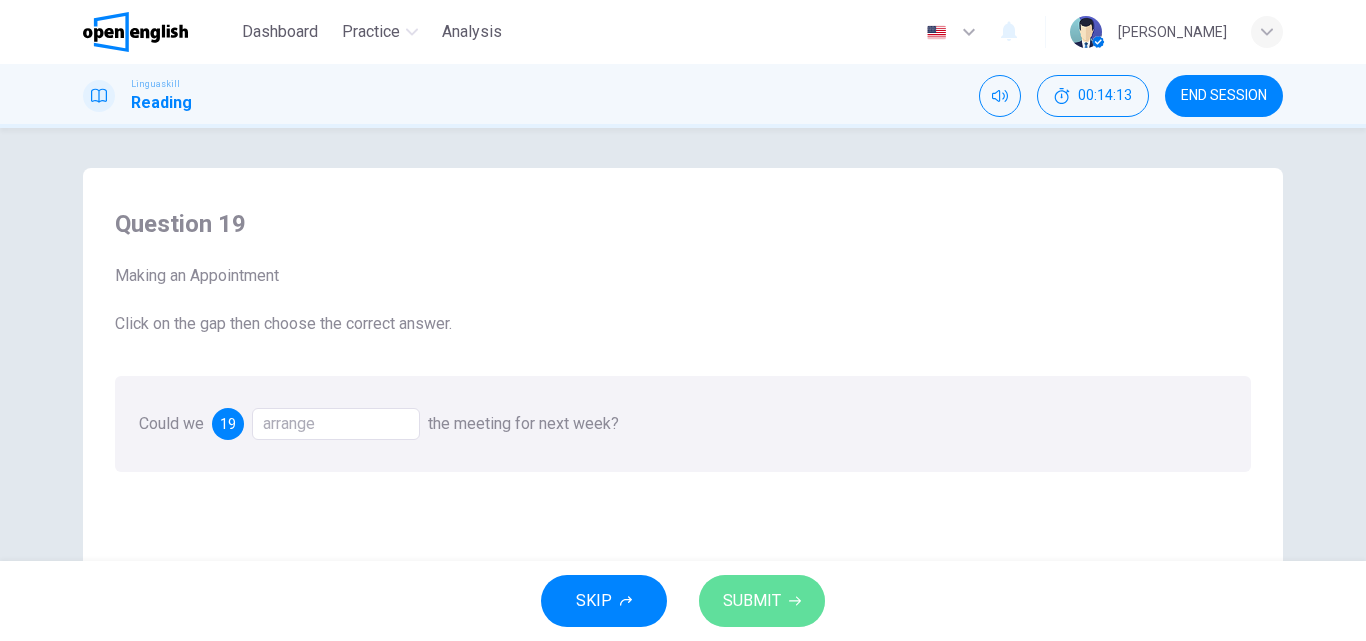 click on "SUBMIT" at bounding box center (762, 601) 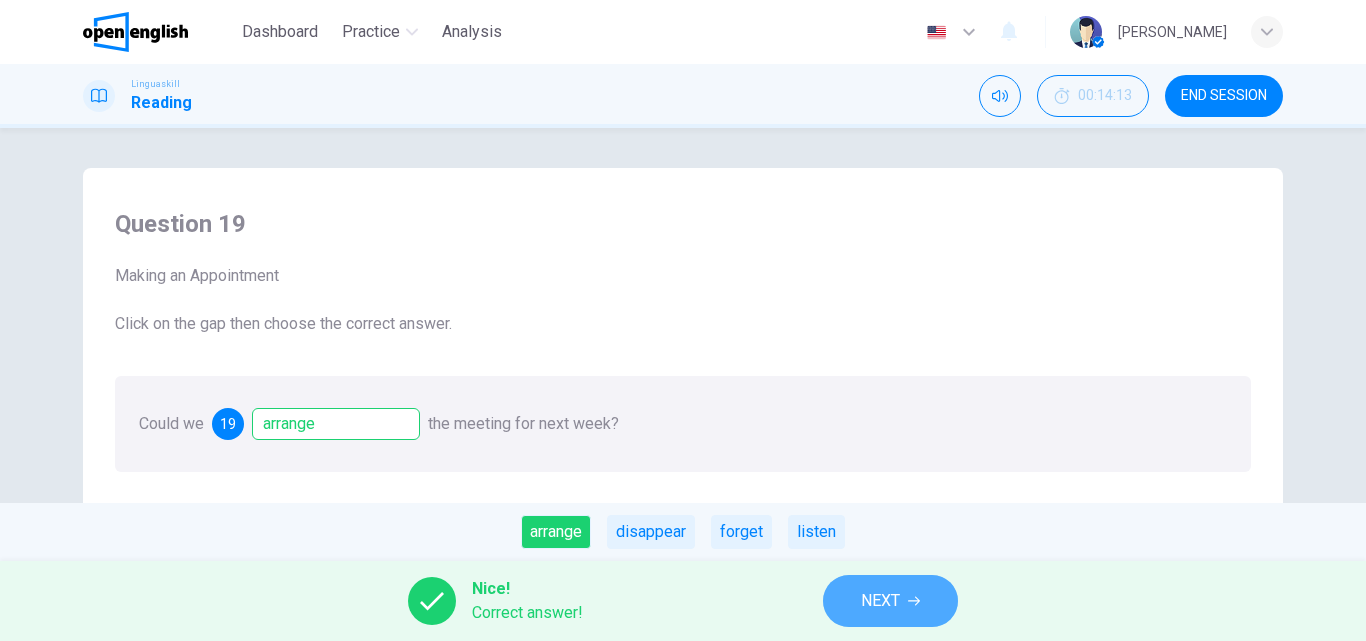 click on "NEXT" at bounding box center (890, 601) 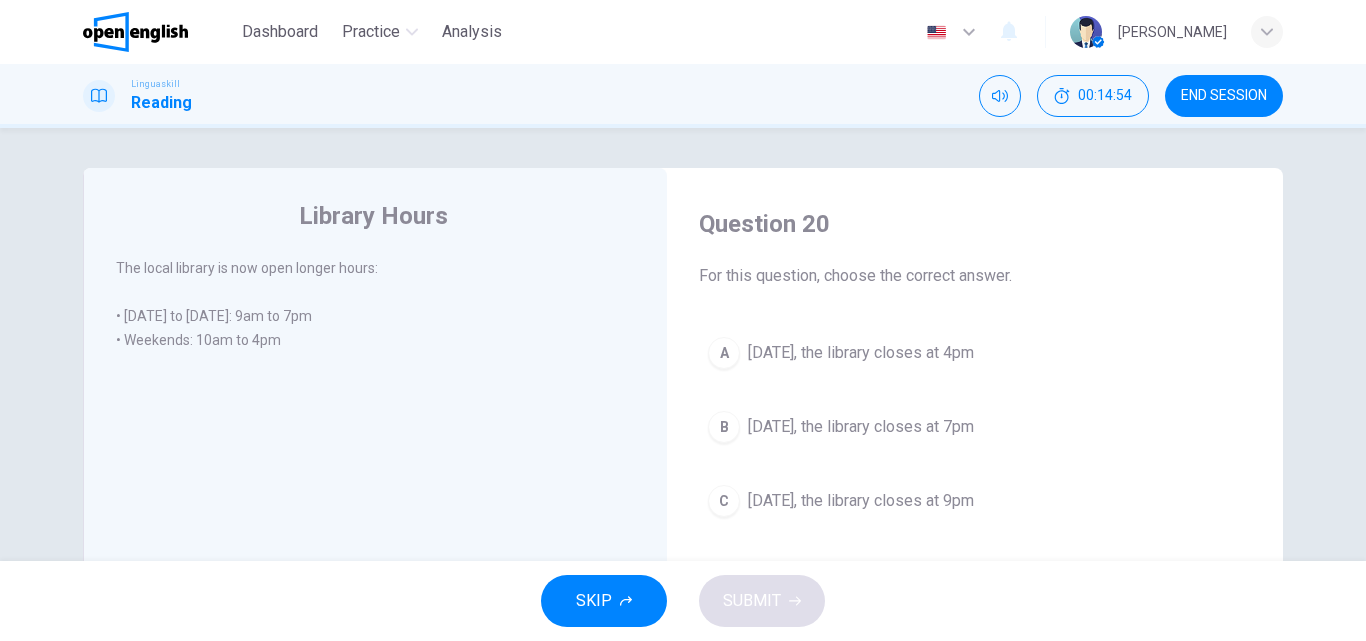 click on "[DATE], the library closes at 7pm" at bounding box center [861, 427] 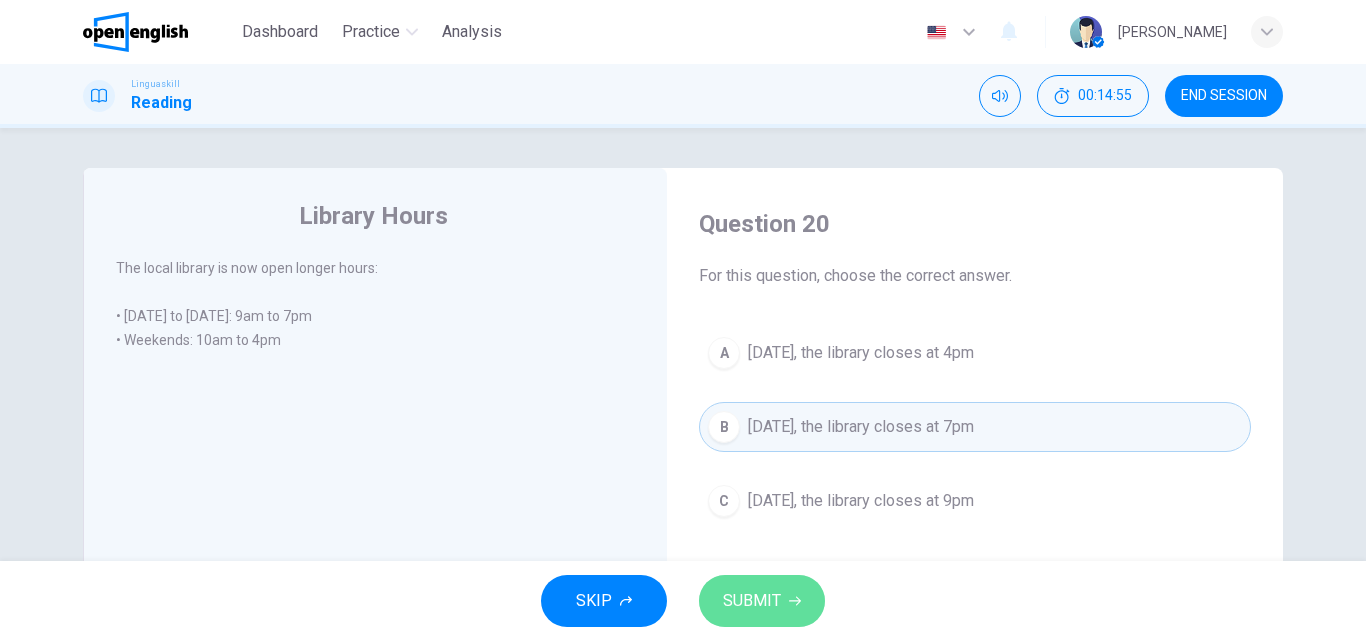 click on "SUBMIT" at bounding box center (762, 601) 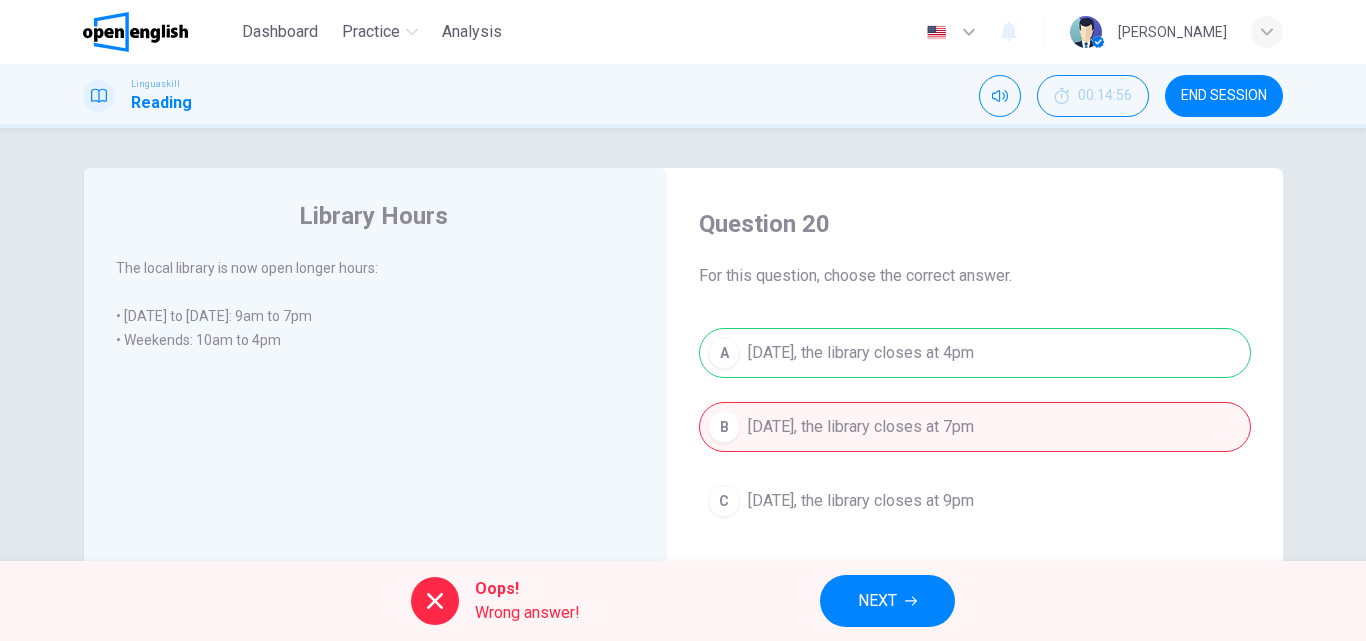 click on "NEXT" at bounding box center (887, 601) 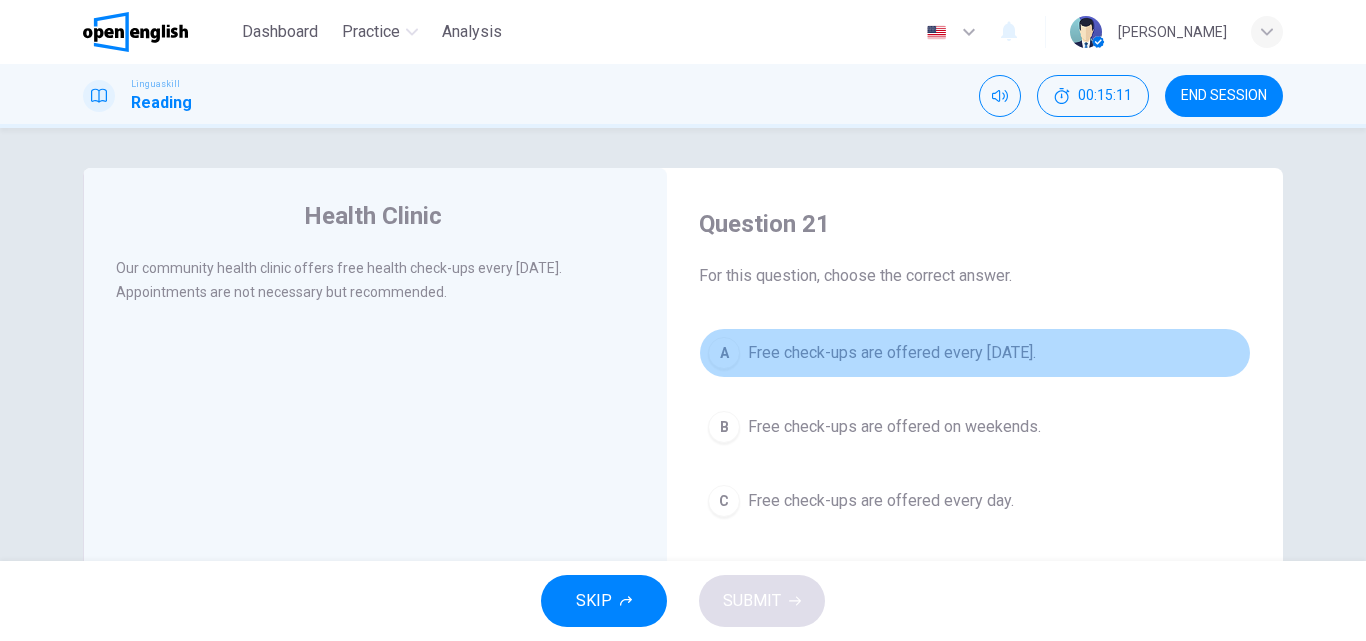 click on "A Free check-ups are offered every [DATE]." at bounding box center (975, 353) 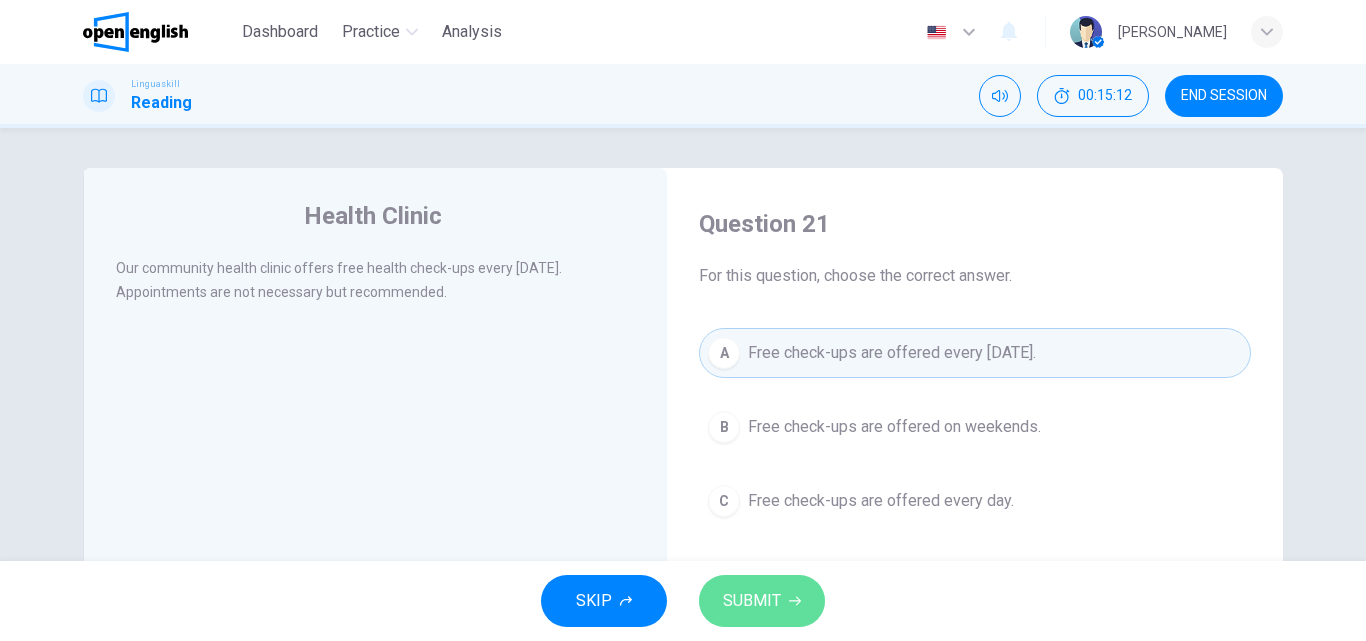 click on "SUBMIT" at bounding box center [752, 601] 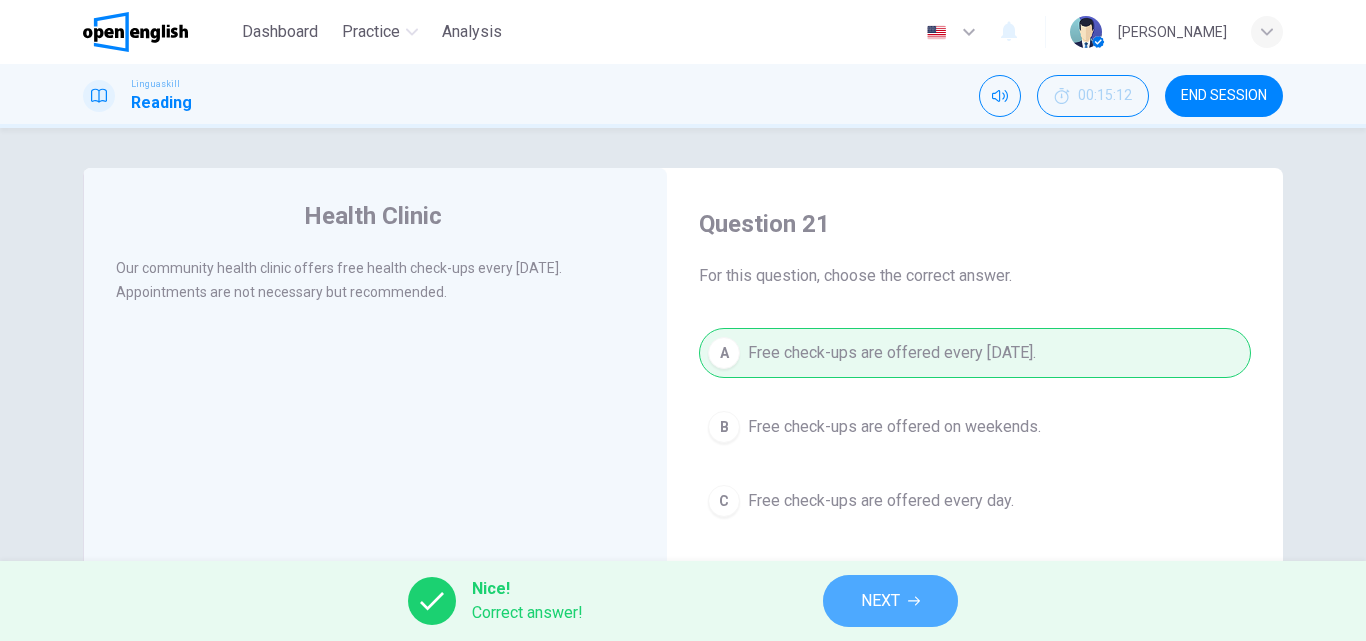 click on "NEXT" at bounding box center (880, 601) 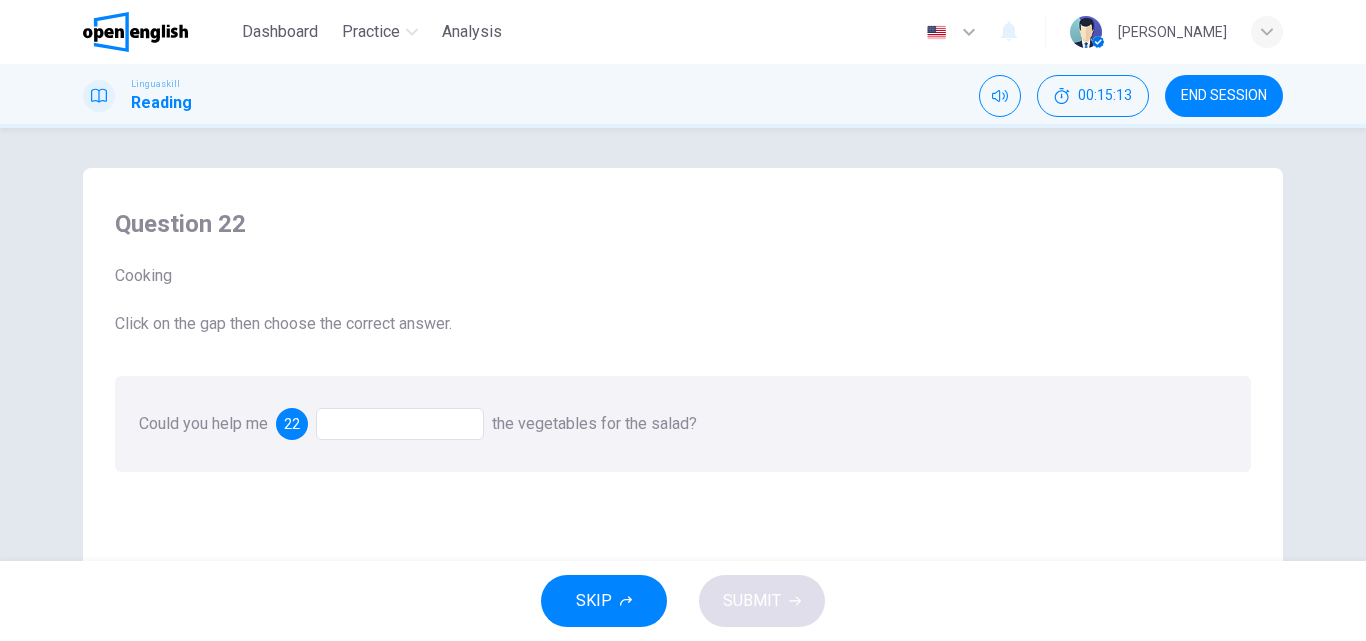 click at bounding box center [400, 424] 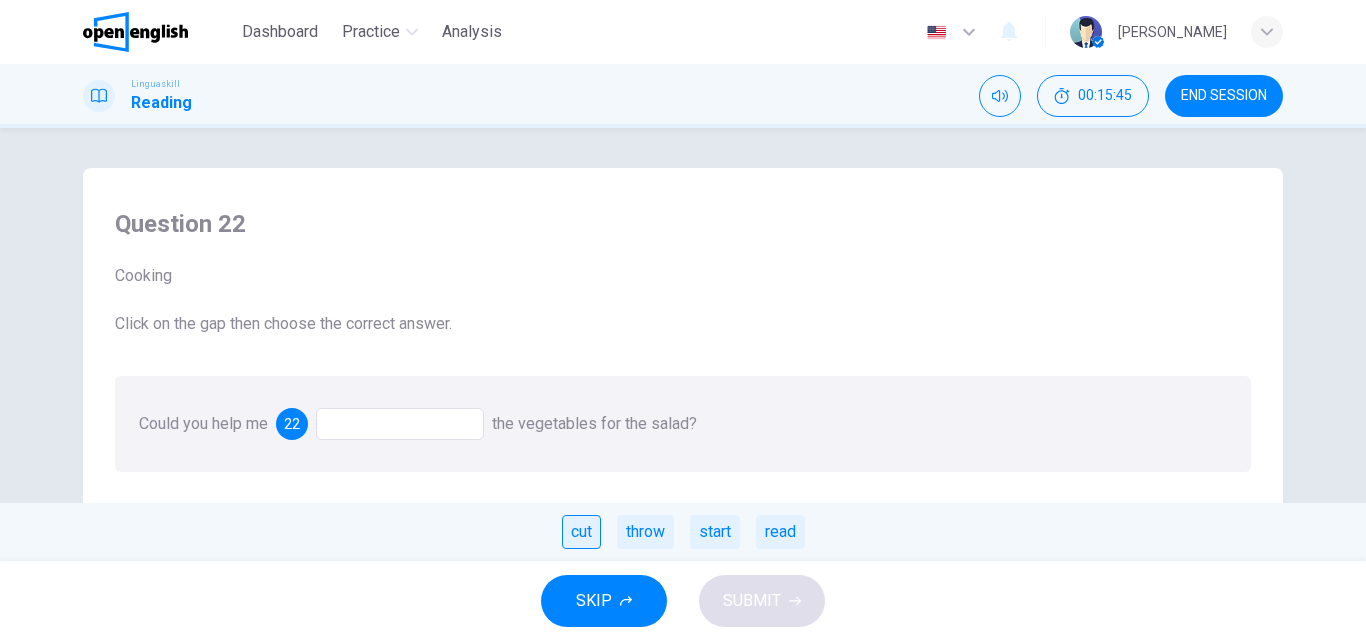 click on "cut" at bounding box center (581, 532) 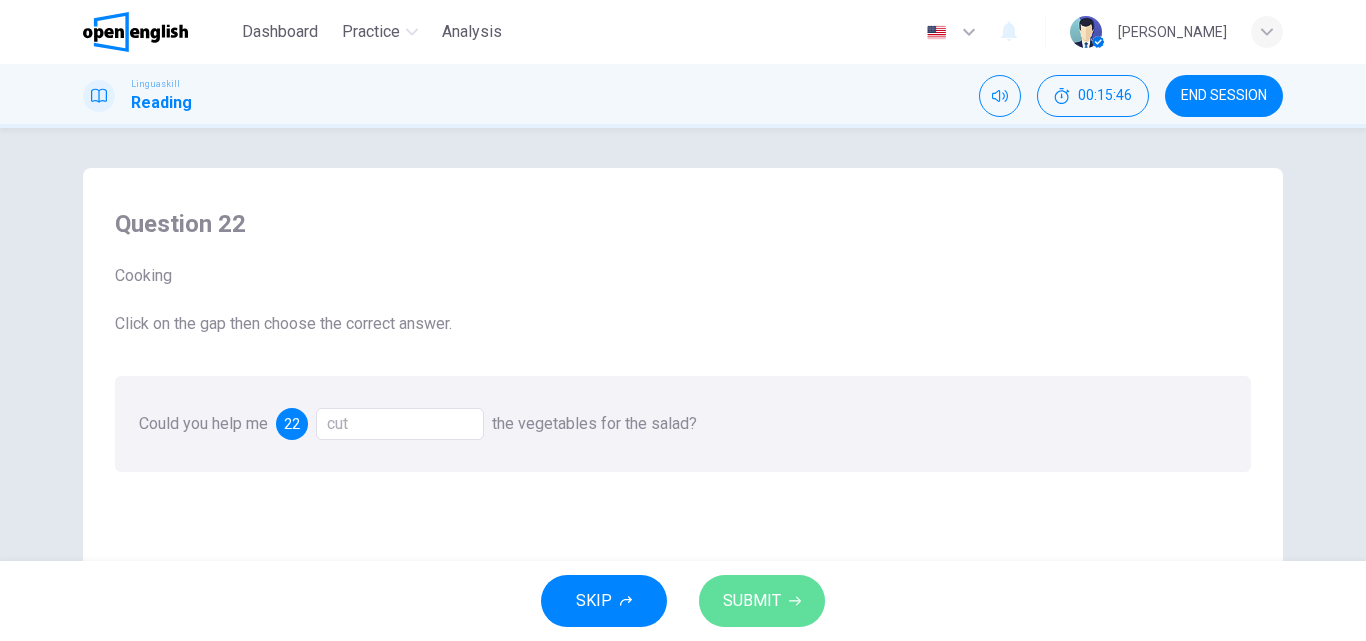 click on "SUBMIT" at bounding box center (752, 601) 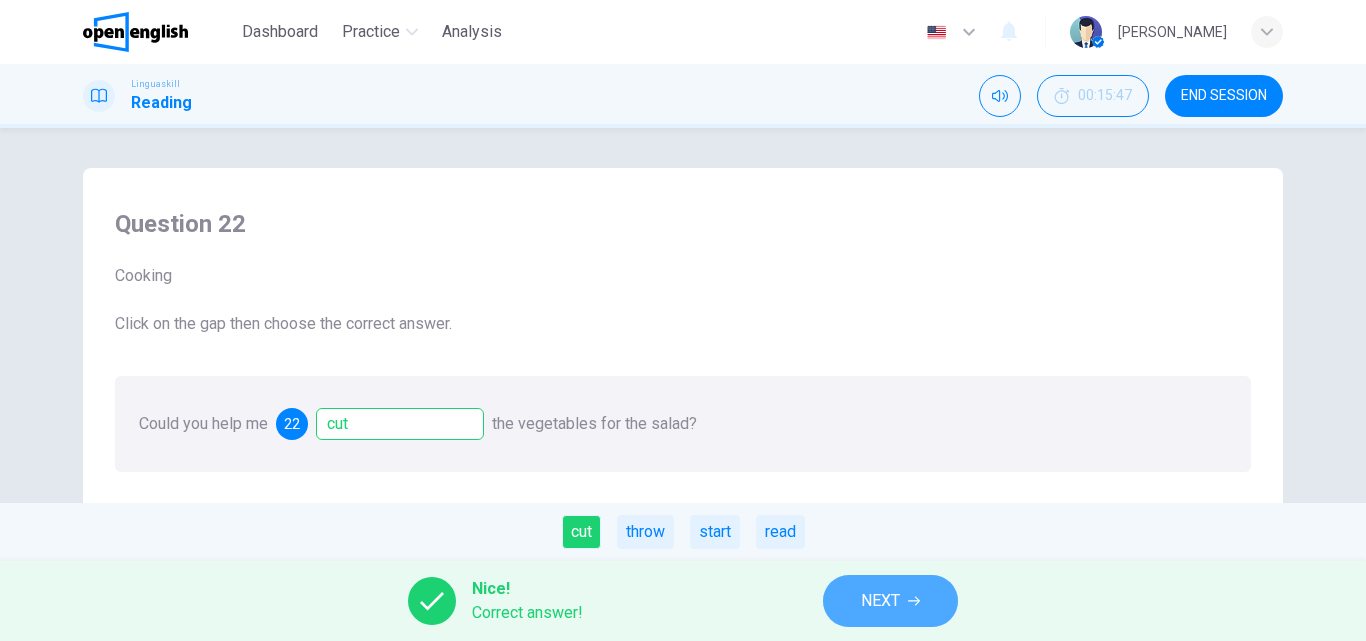 click on "NEXT" at bounding box center (890, 601) 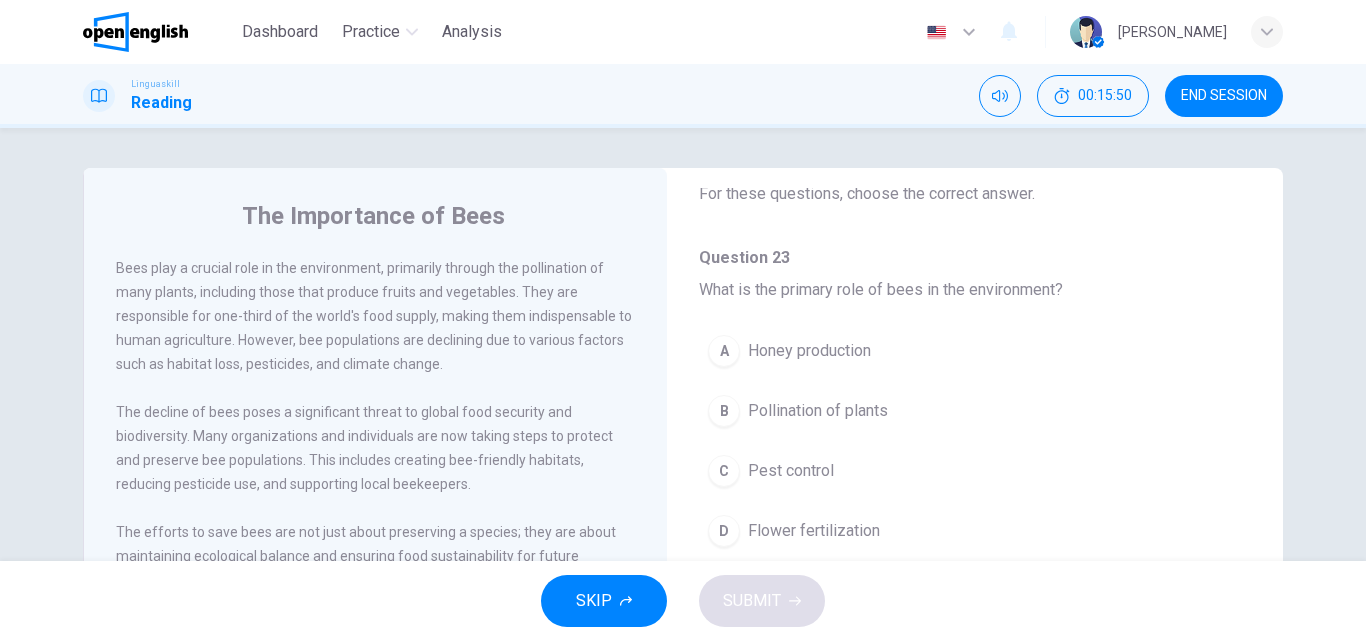 scroll, scrollTop: 106, scrollLeft: 0, axis: vertical 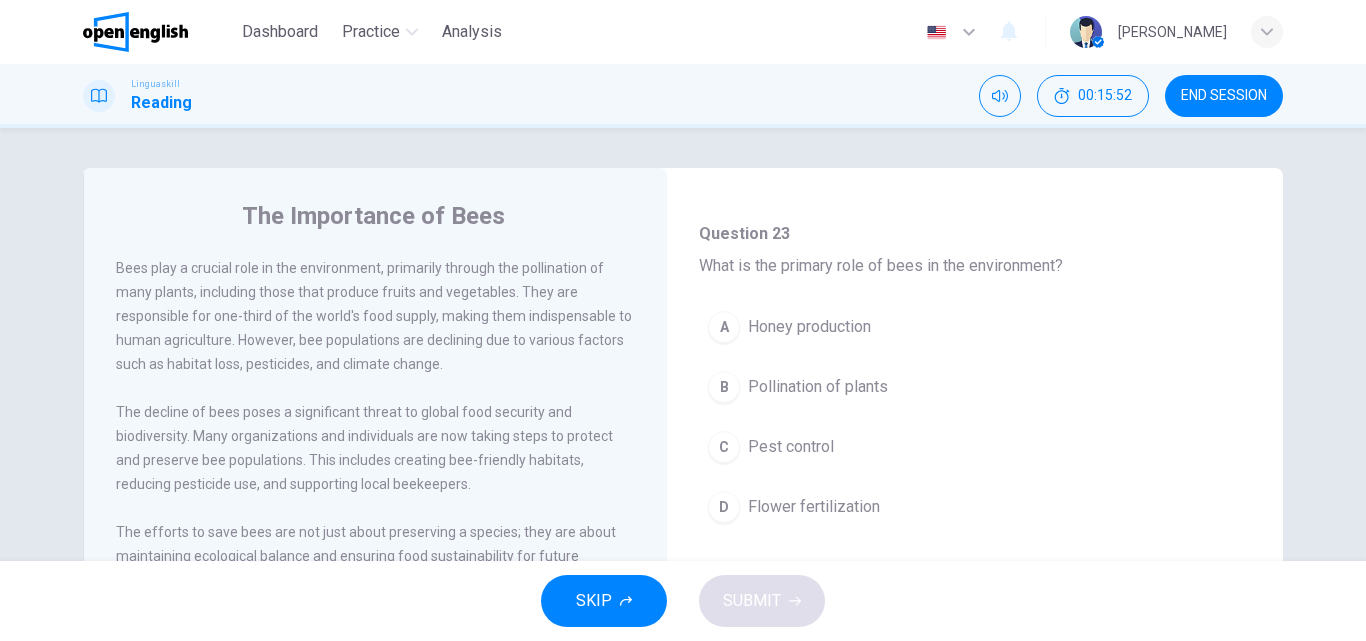 click on "SKIP" at bounding box center (594, 601) 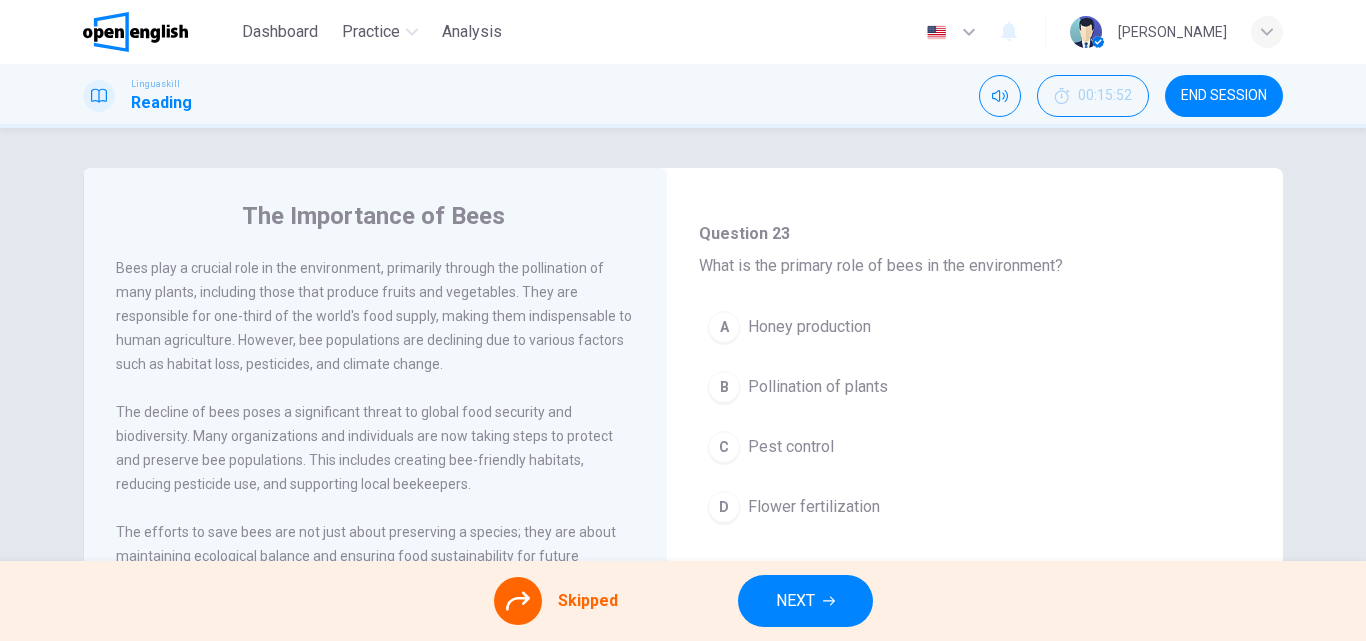 click on "NEXT" at bounding box center [805, 601] 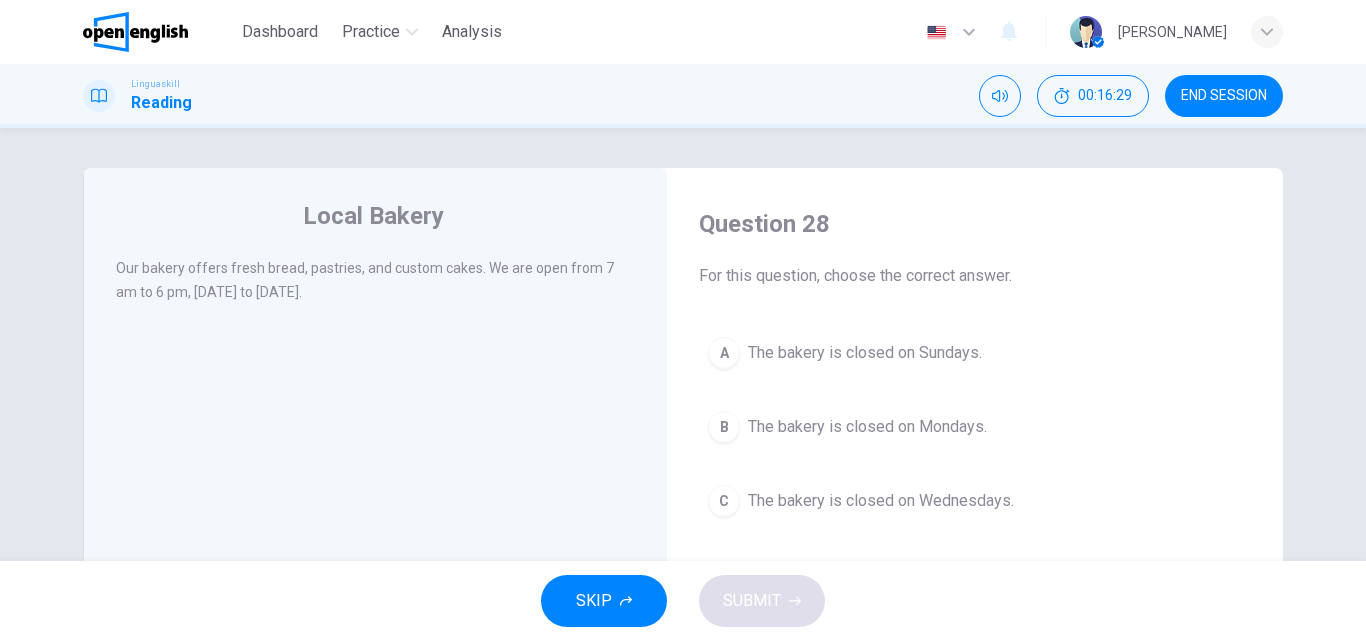 click on "The bakery is closed on Sundays." at bounding box center (865, 353) 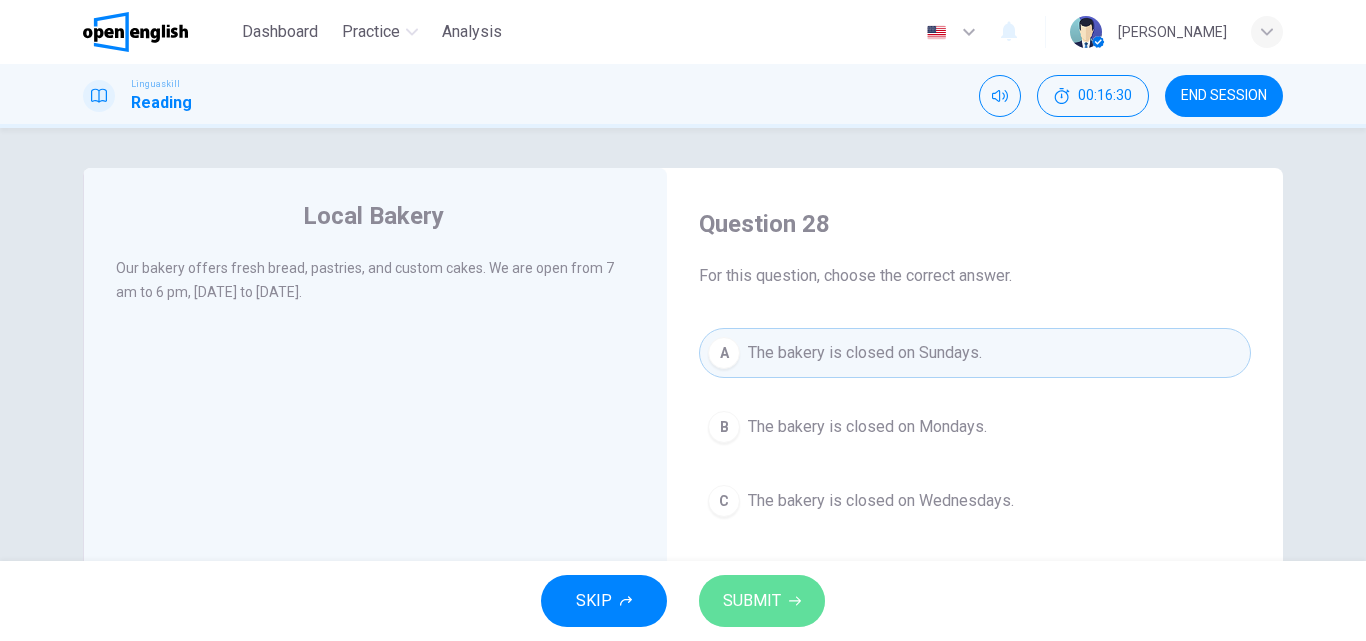 click on "SUBMIT" at bounding box center [762, 601] 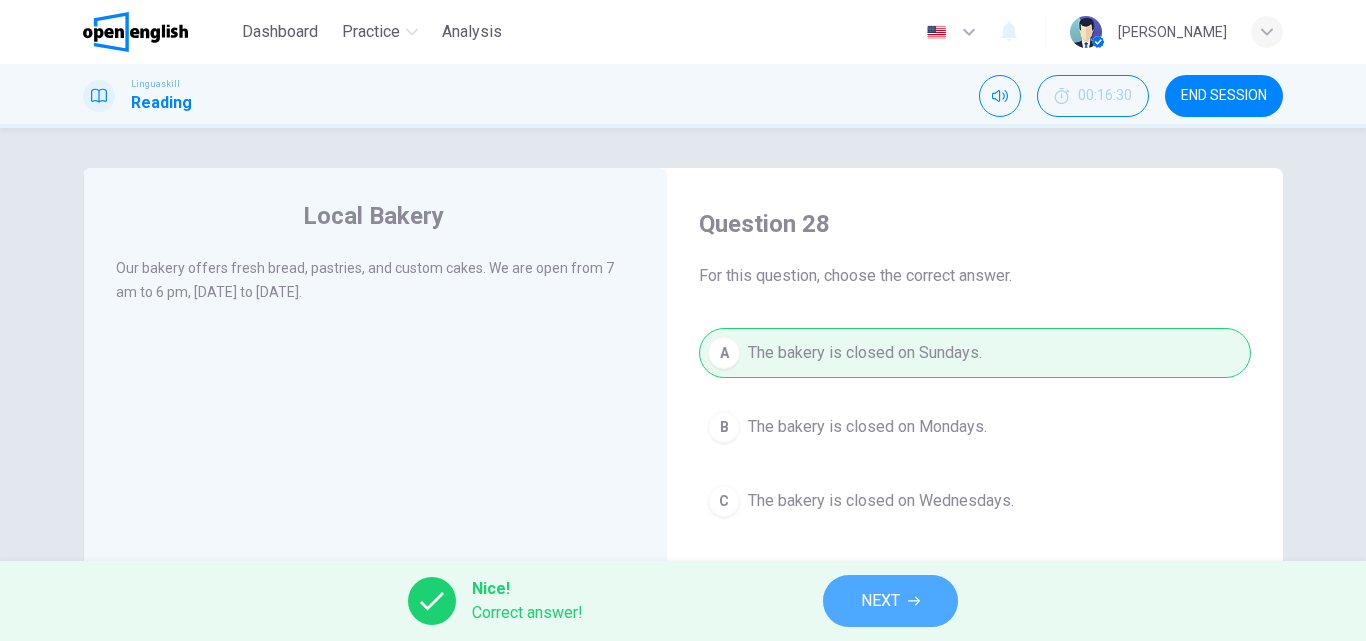 click on "NEXT" at bounding box center (890, 601) 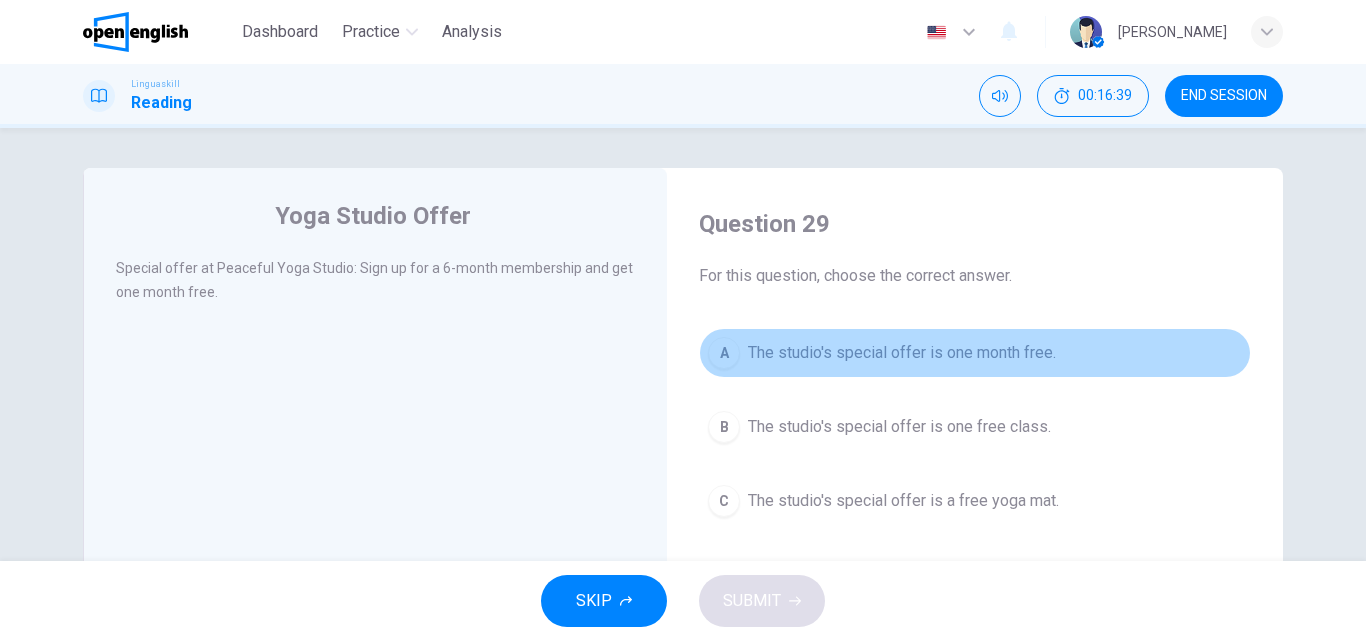 click on "The studio's special offer is one month free." at bounding box center [902, 353] 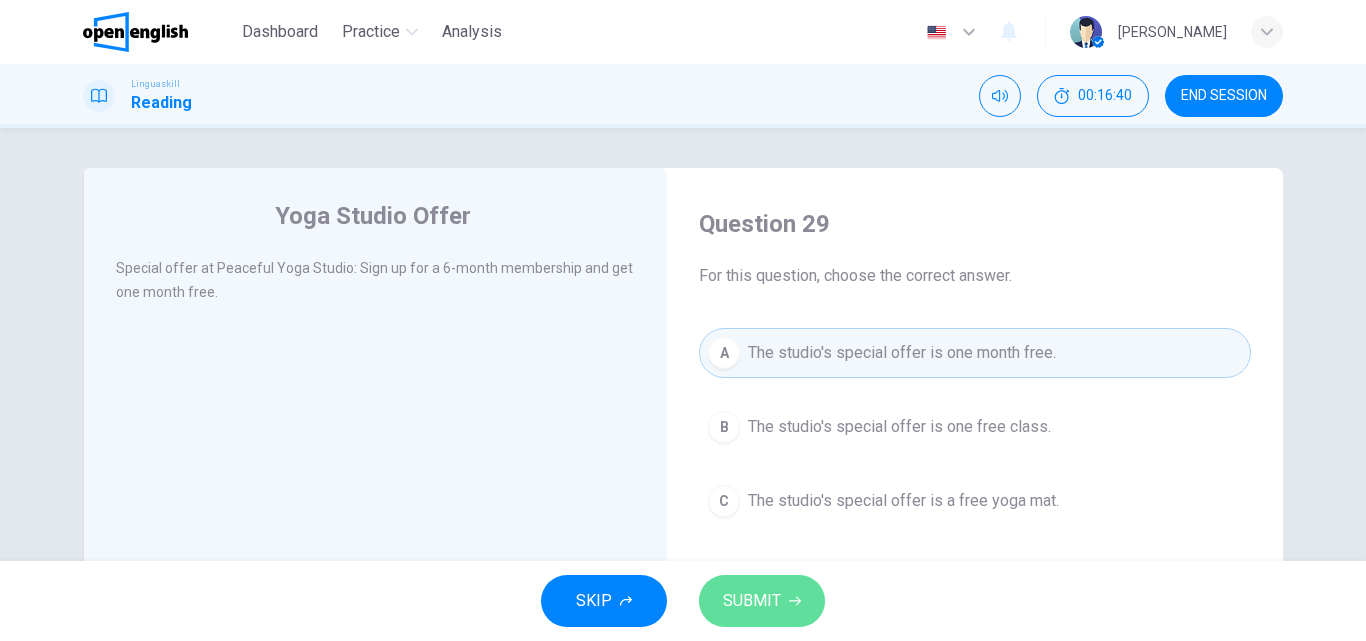 click on "SUBMIT" at bounding box center [762, 601] 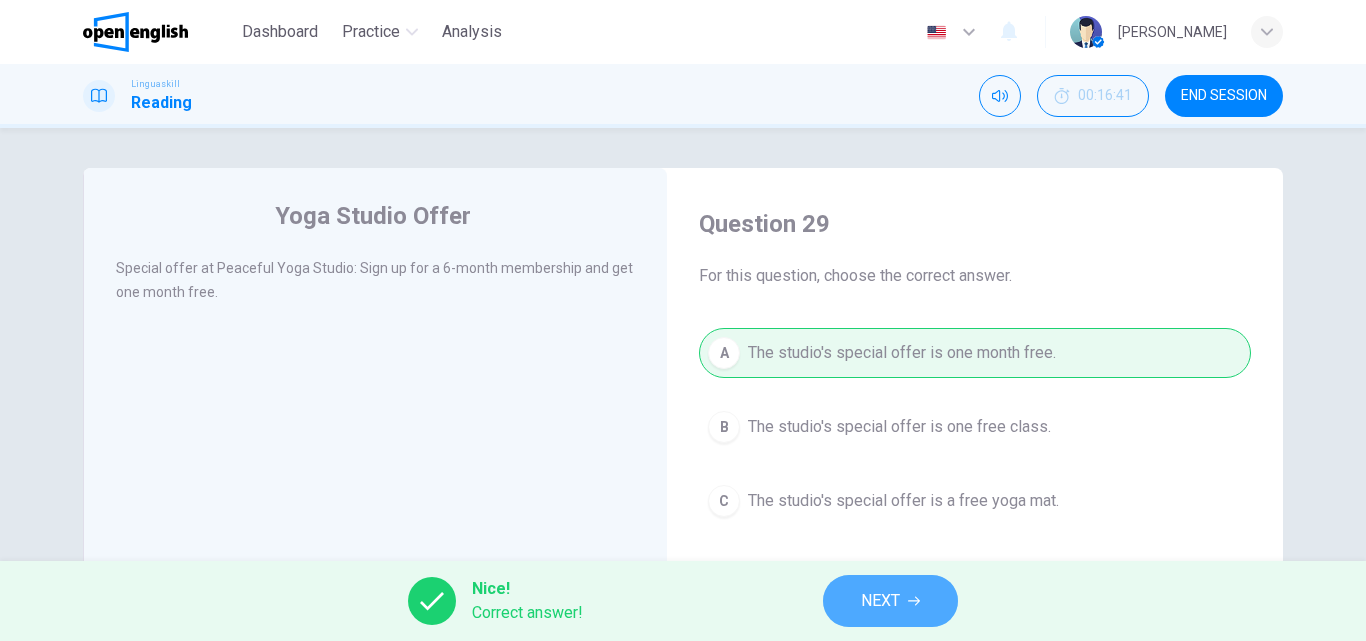 click on "NEXT" at bounding box center (890, 601) 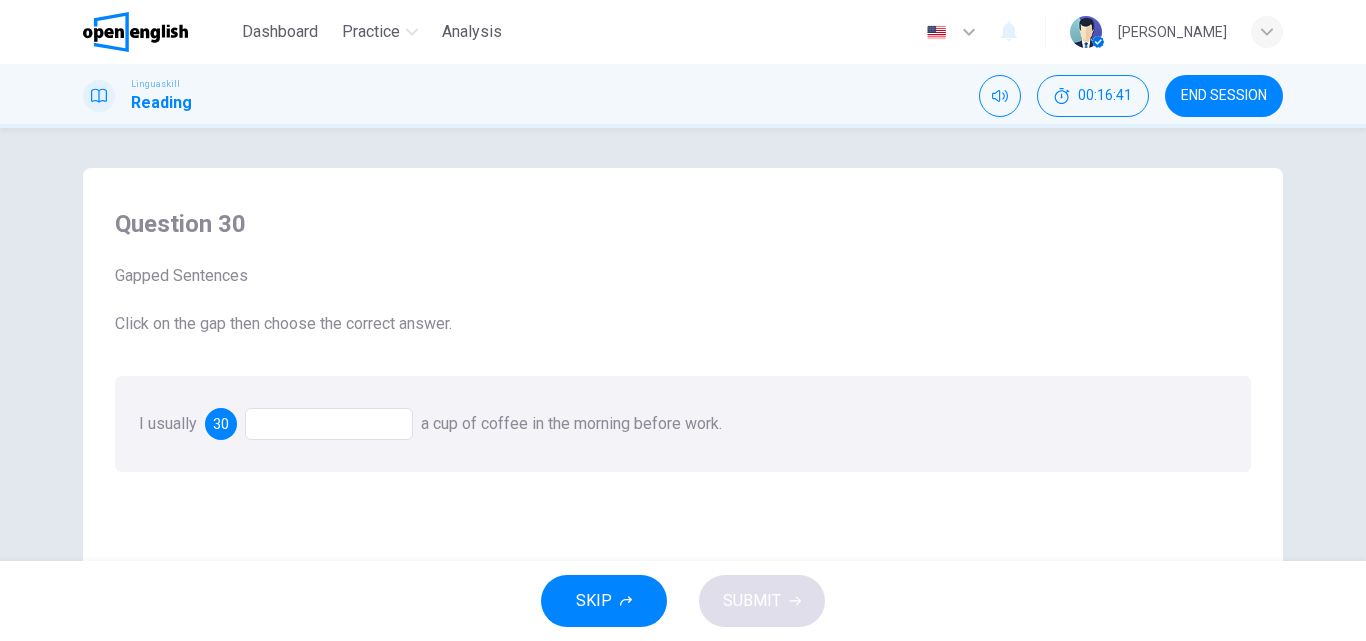 click at bounding box center (329, 424) 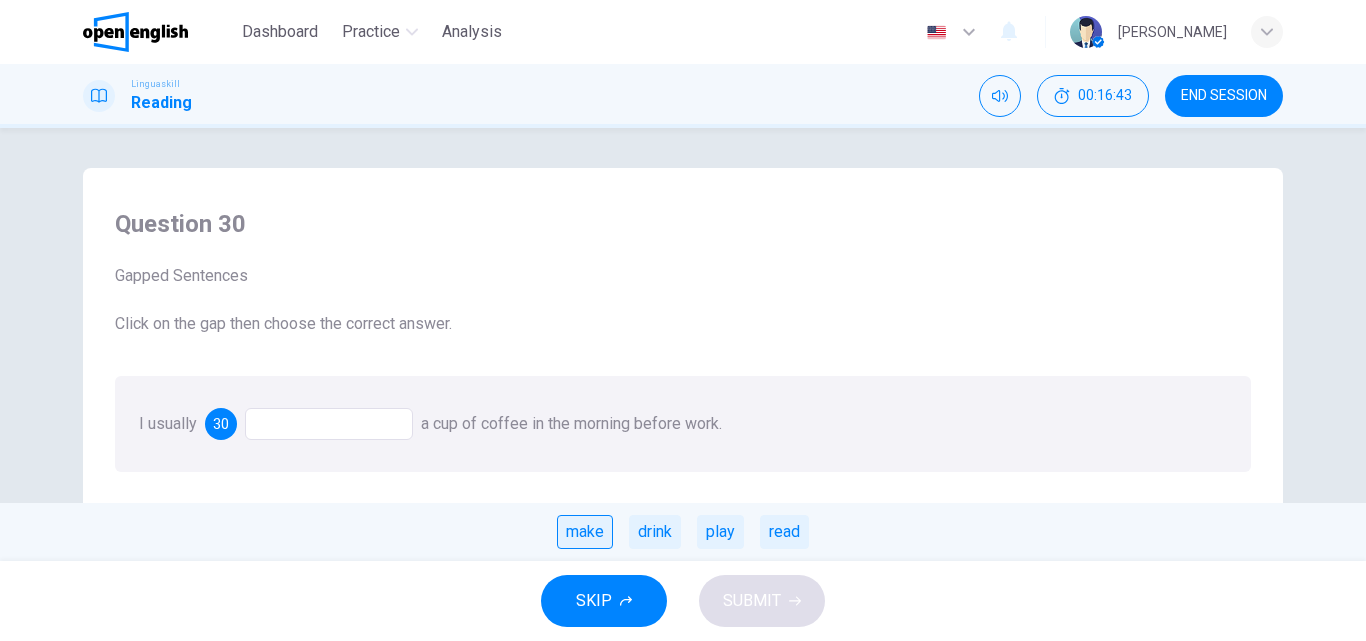 click on "make" at bounding box center (585, 532) 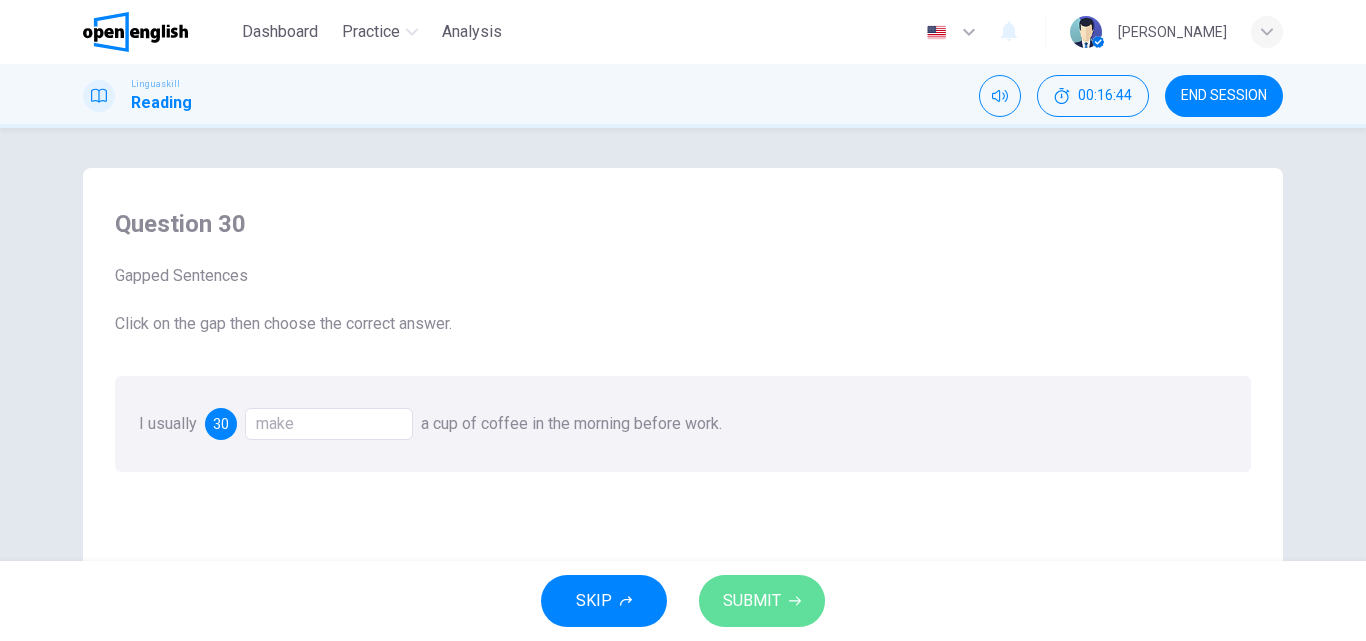 click on "SUBMIT" at bounding box center [762, 601] 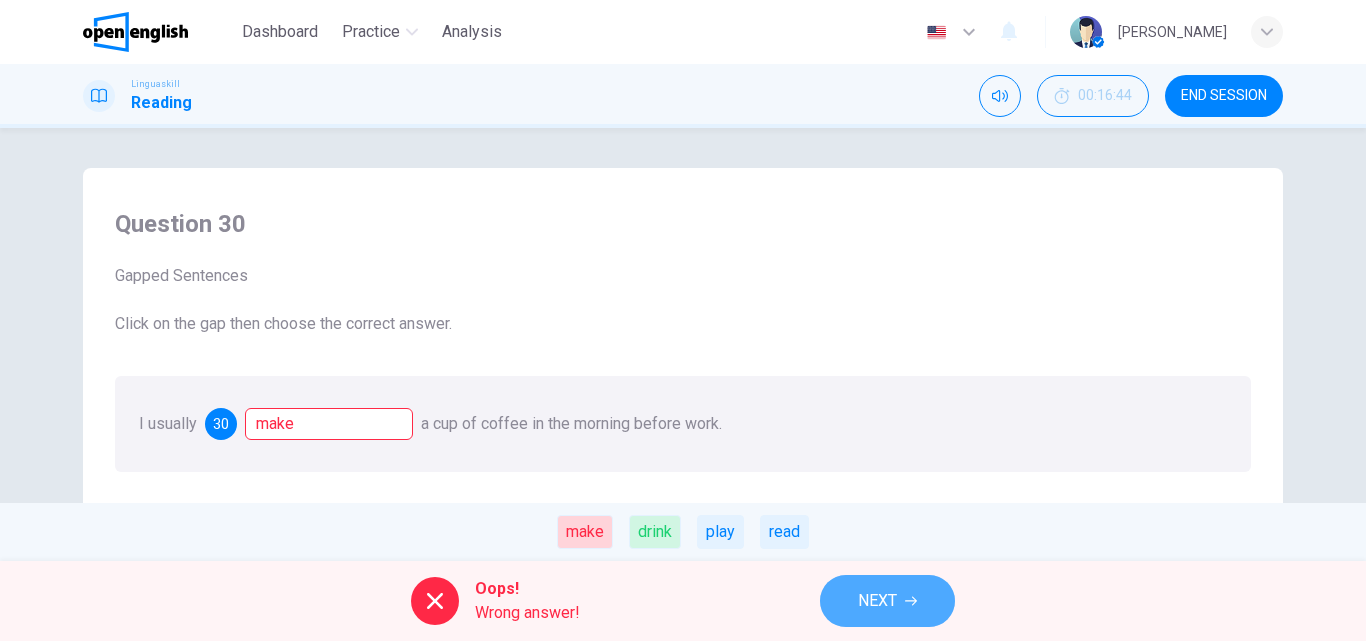 click on "NEXT" at bounding box center [887, 601] 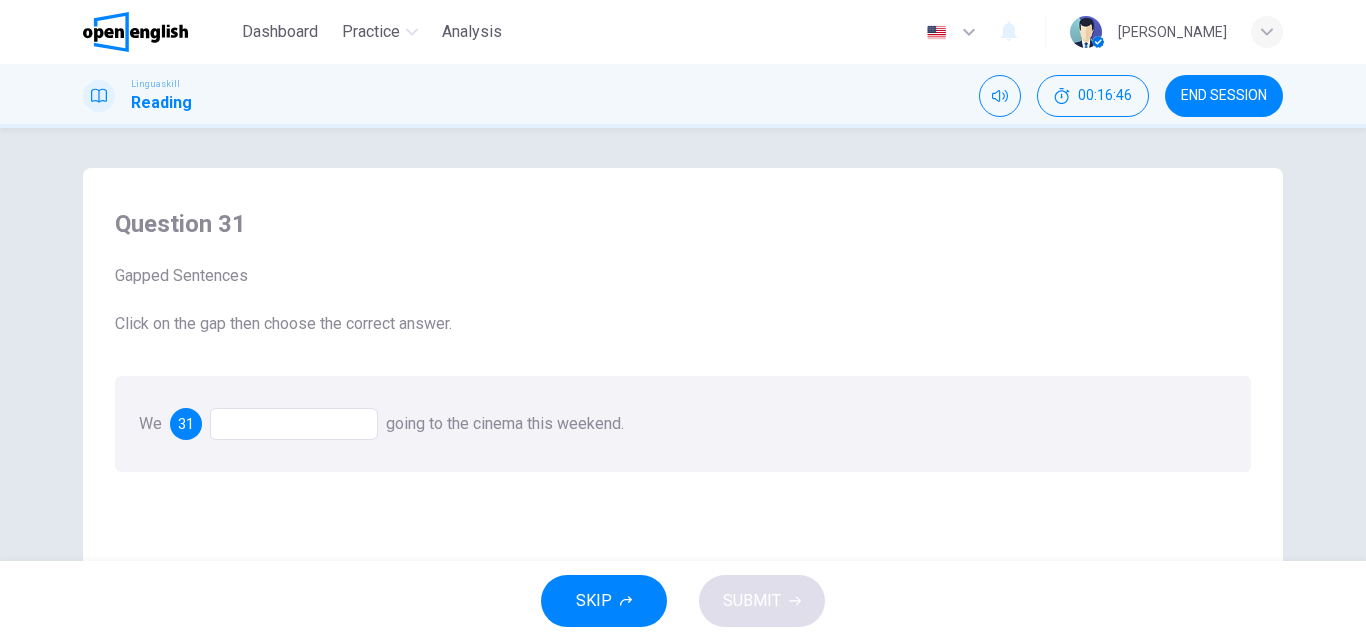 click at bounding box center [294, 424] 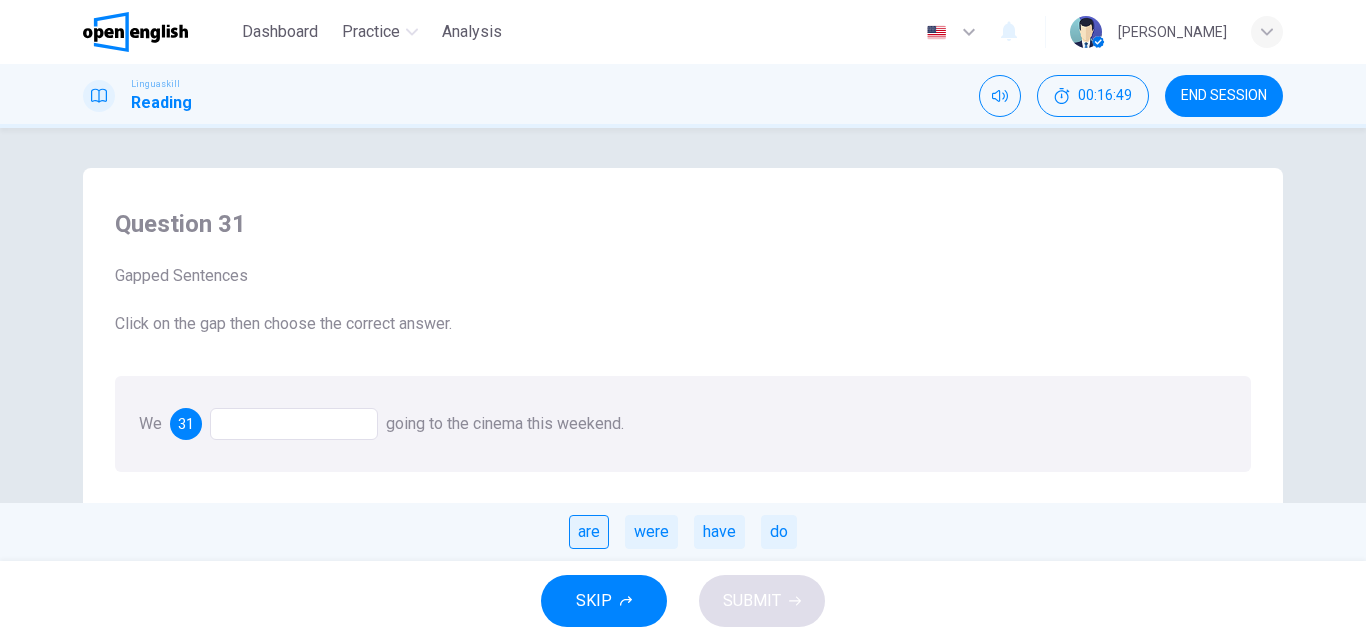click on "are" at bounding box center [589, 532] 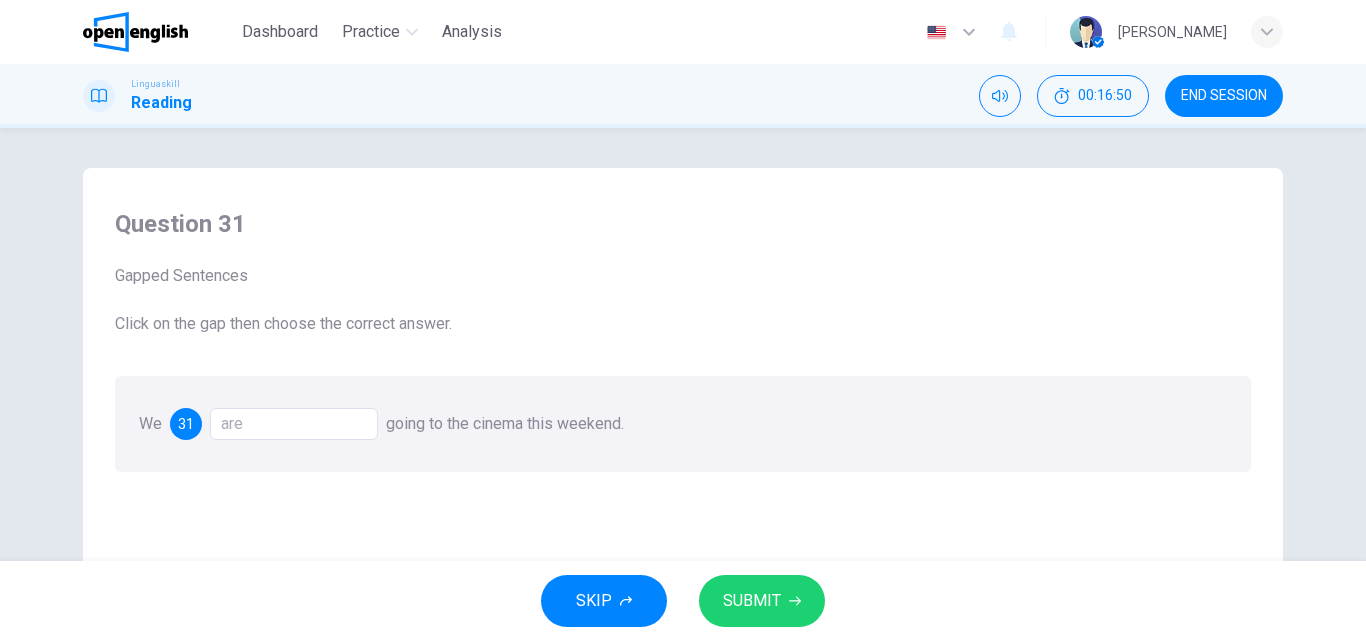 click on "SKIP SUBMIT" at bounding box center [683, 601] 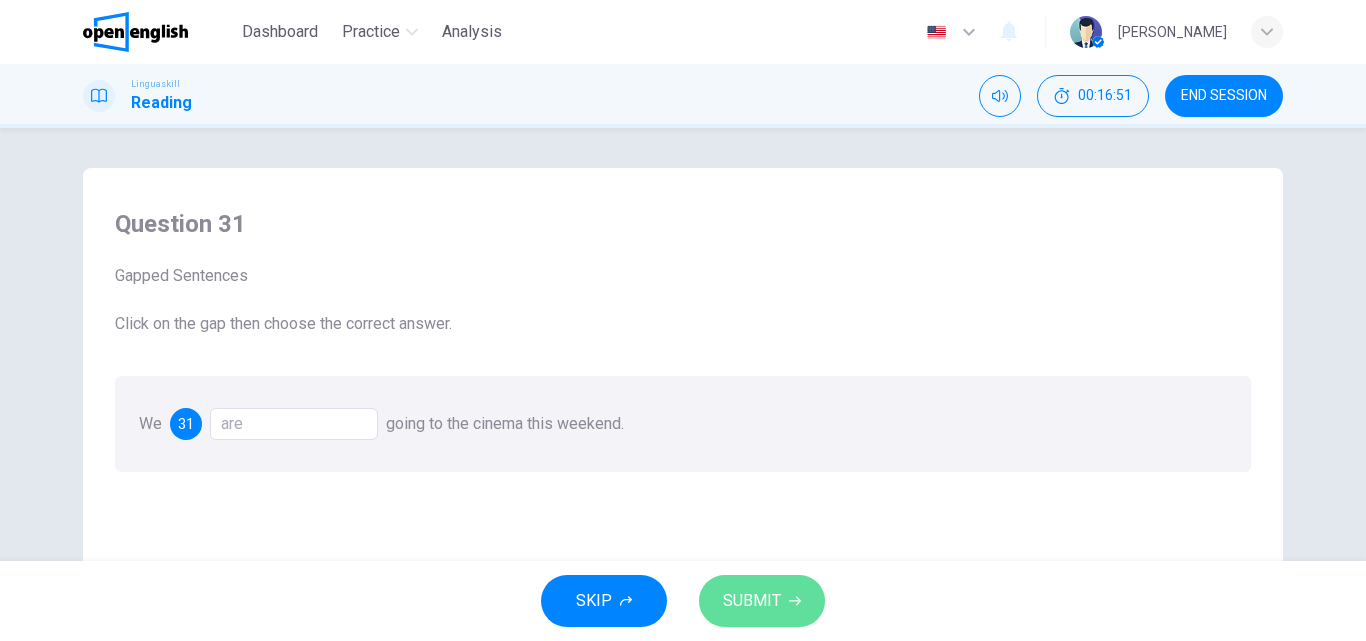 click on "SUBMIT" at bounding box center (752, 601) 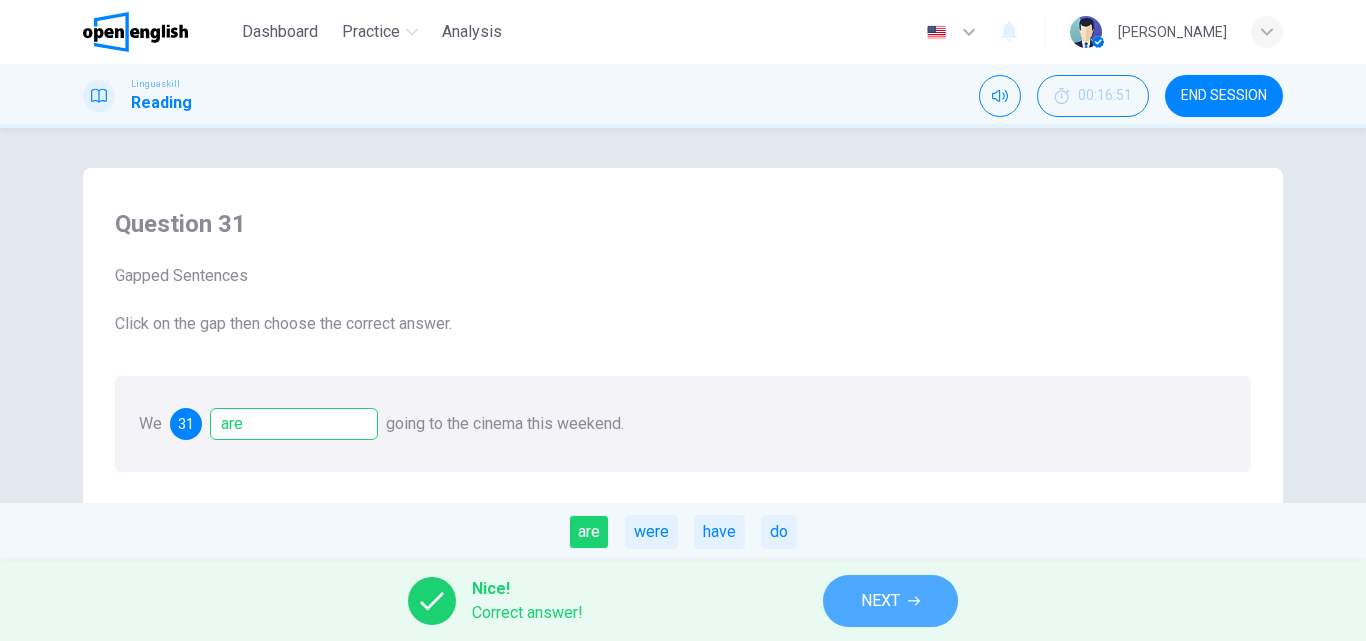 click on "NEXT" at bounding box center (890, 601) 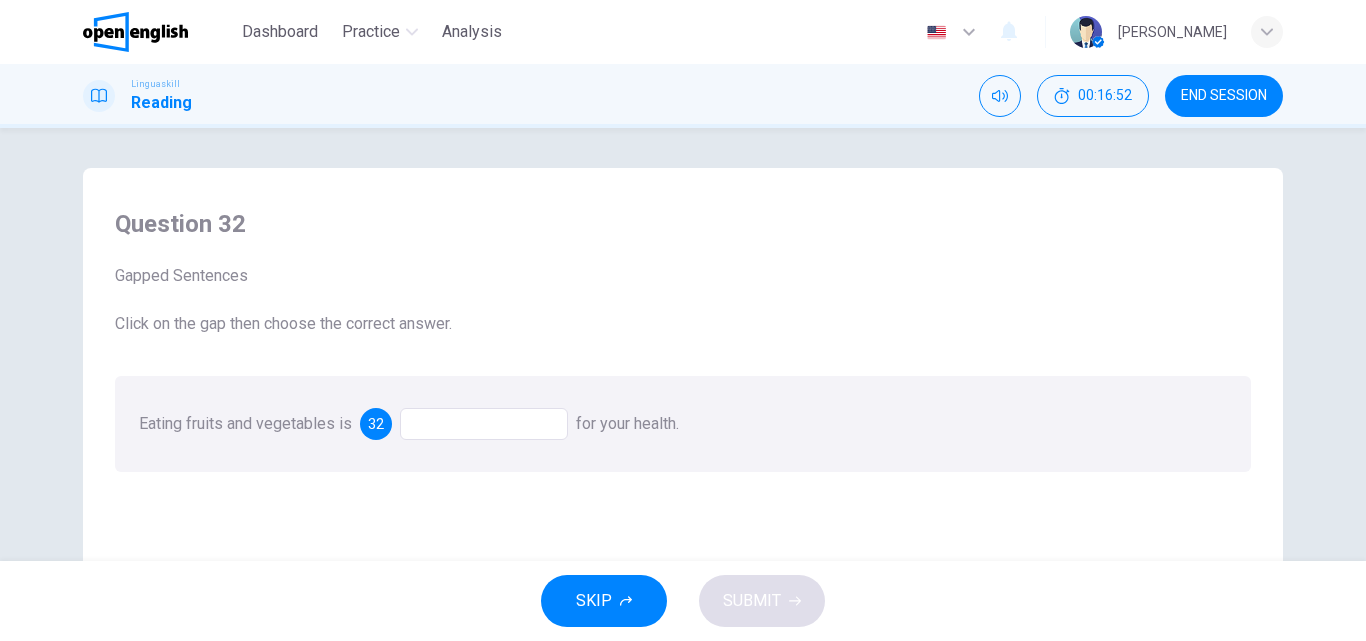 click at bounding box center (484, 424) 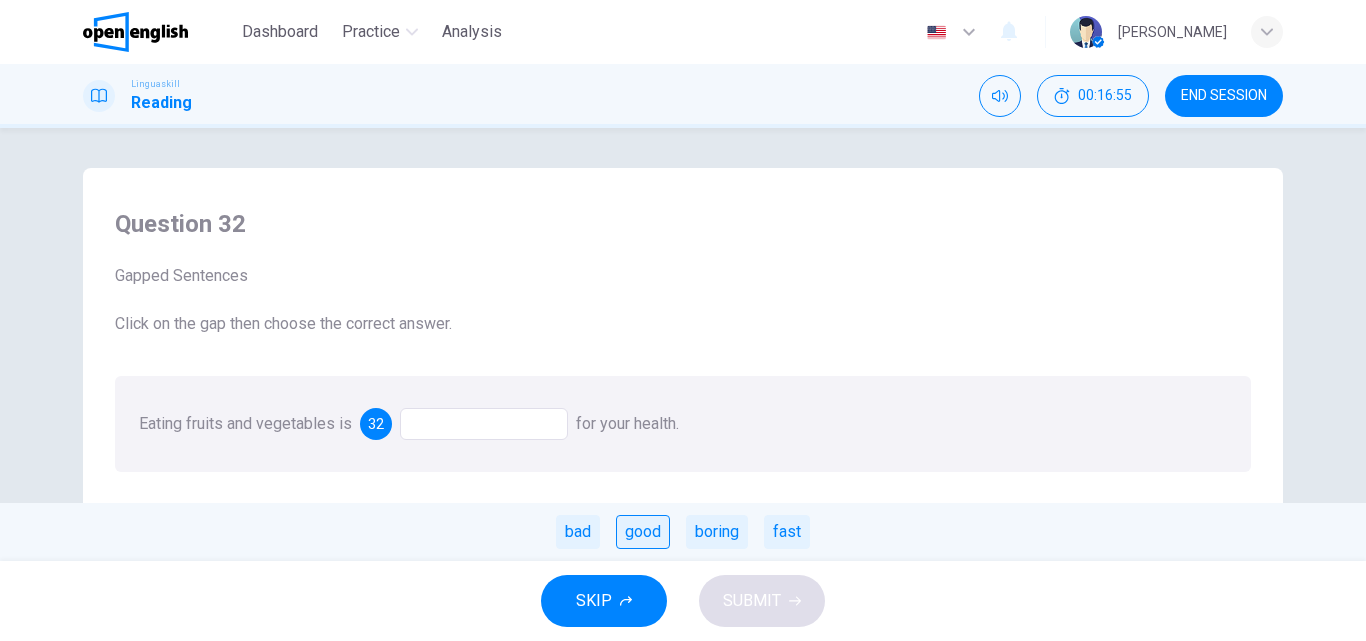 click on "good" at bounding box center (643, 532) 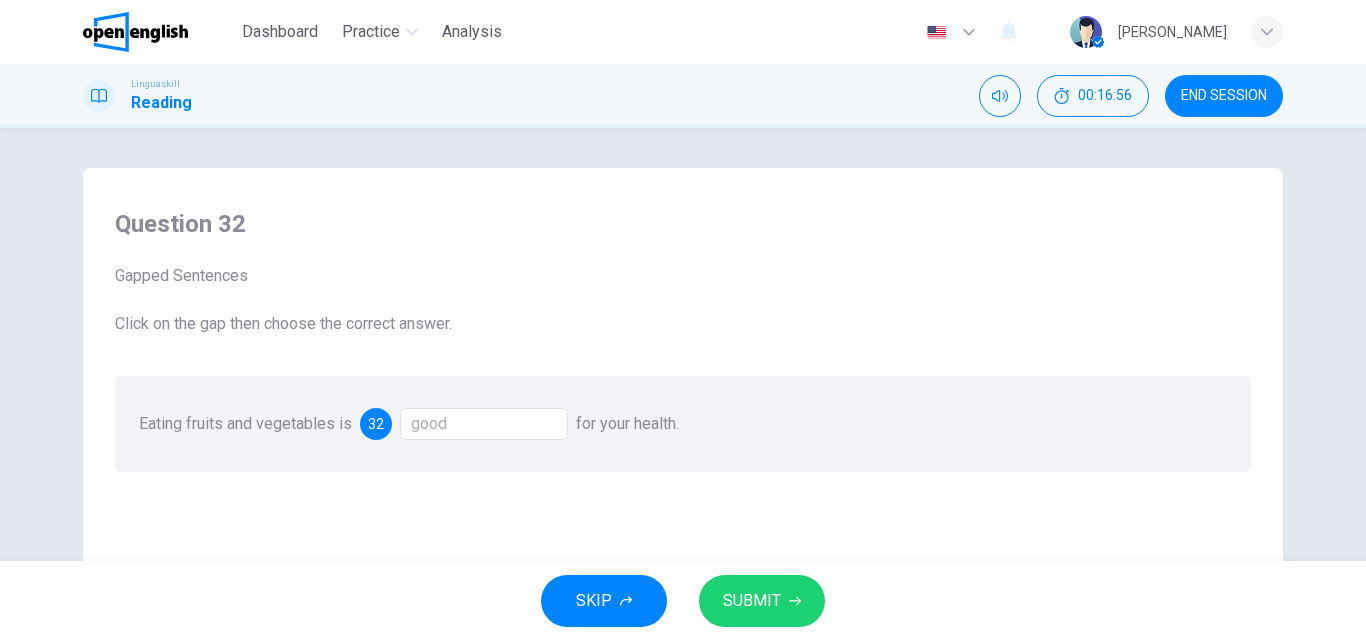 click on "SUBMIT" at bounding box center [762, 601] 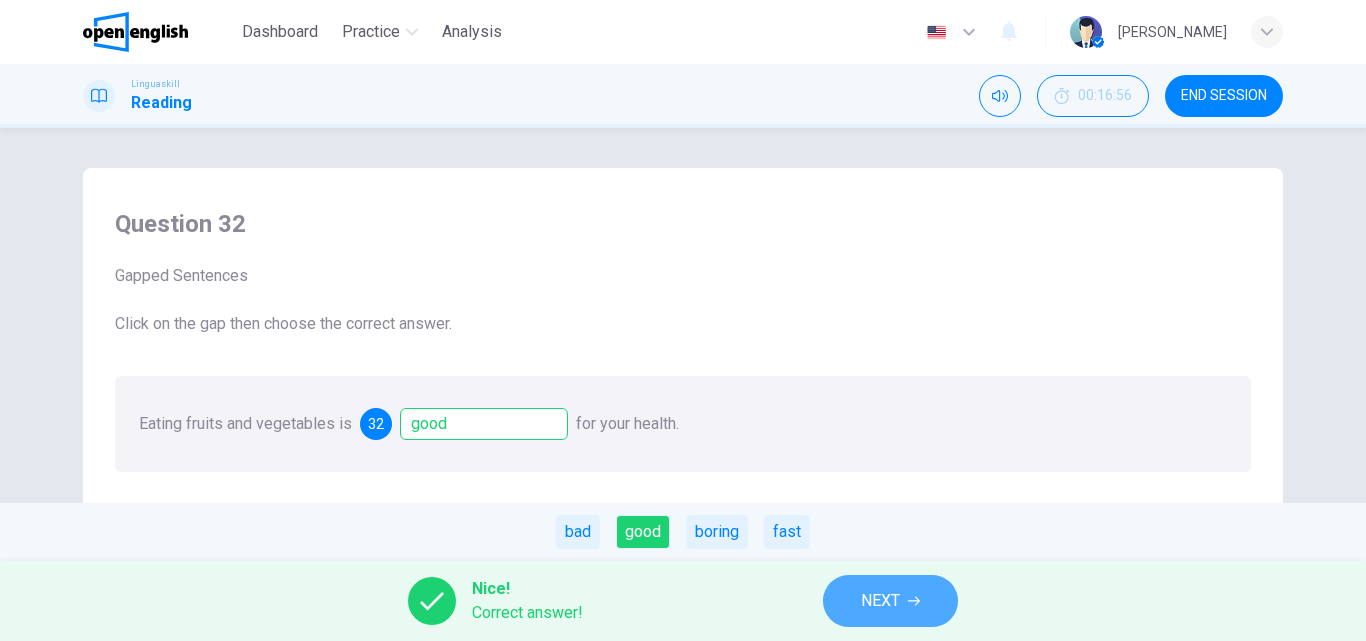 click on "NEXT" at bounding box center [890, 601] 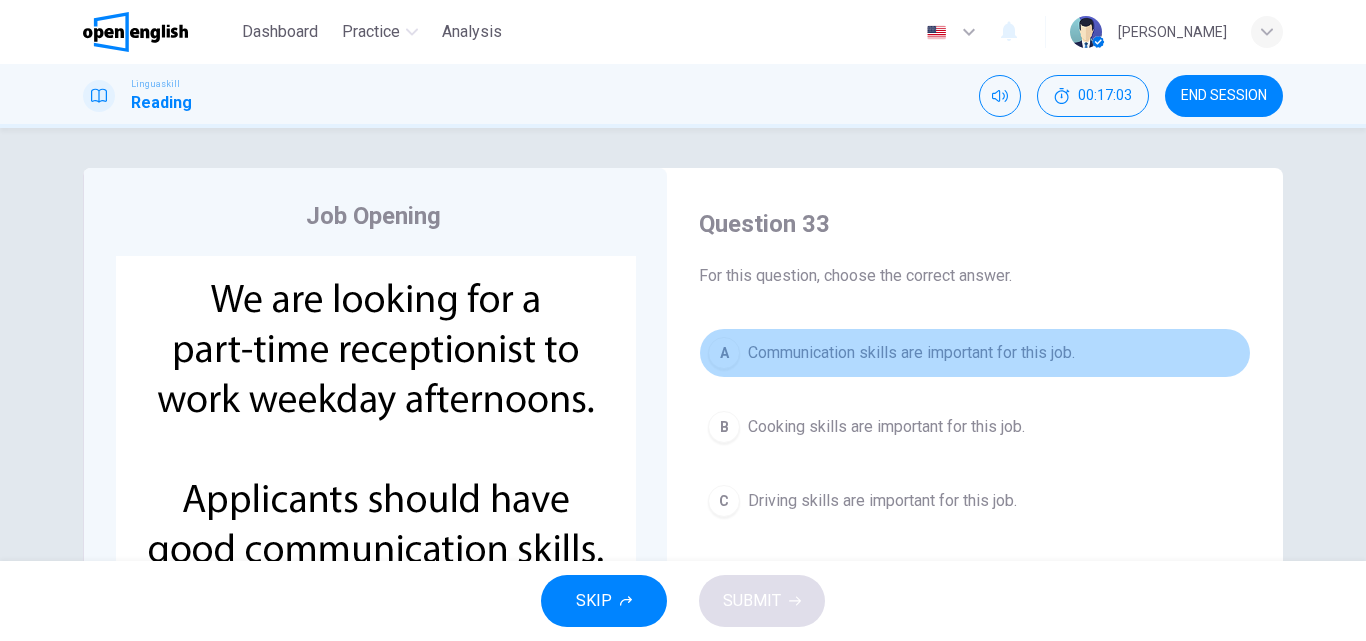 click on "Communication skills are important for this job." at bounding box center [911, 353] 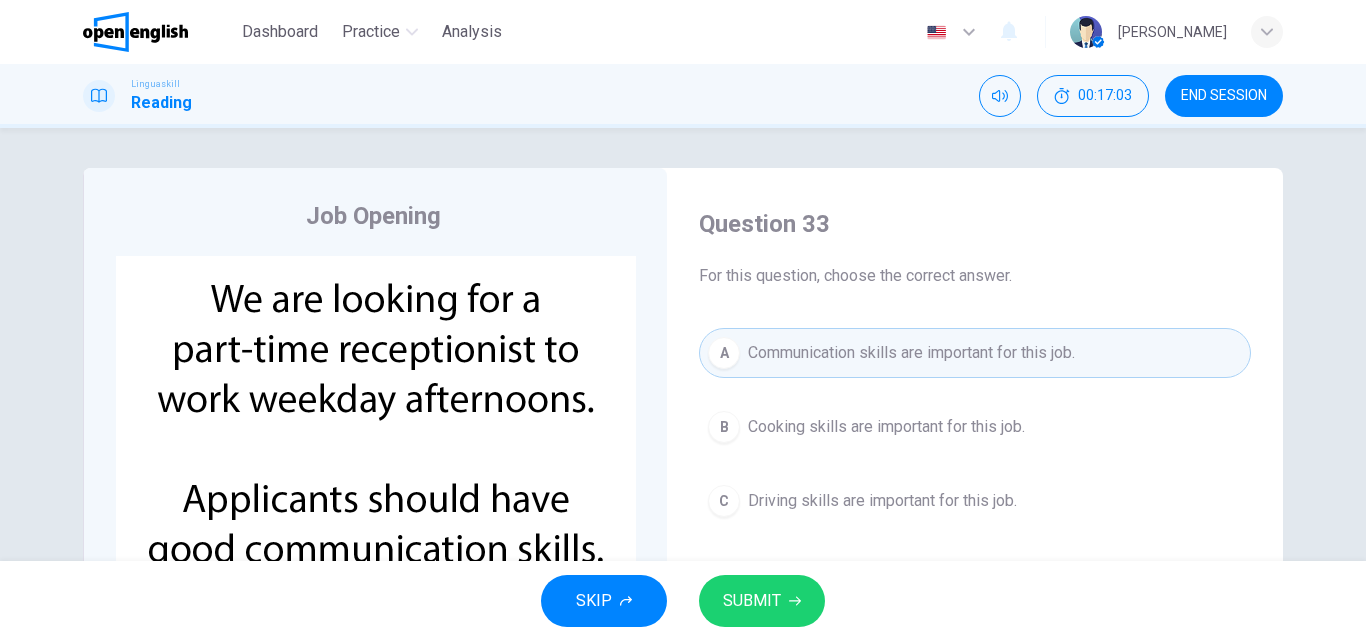 click on "Communication skills are important for this job." at bounding box center (911, 353) 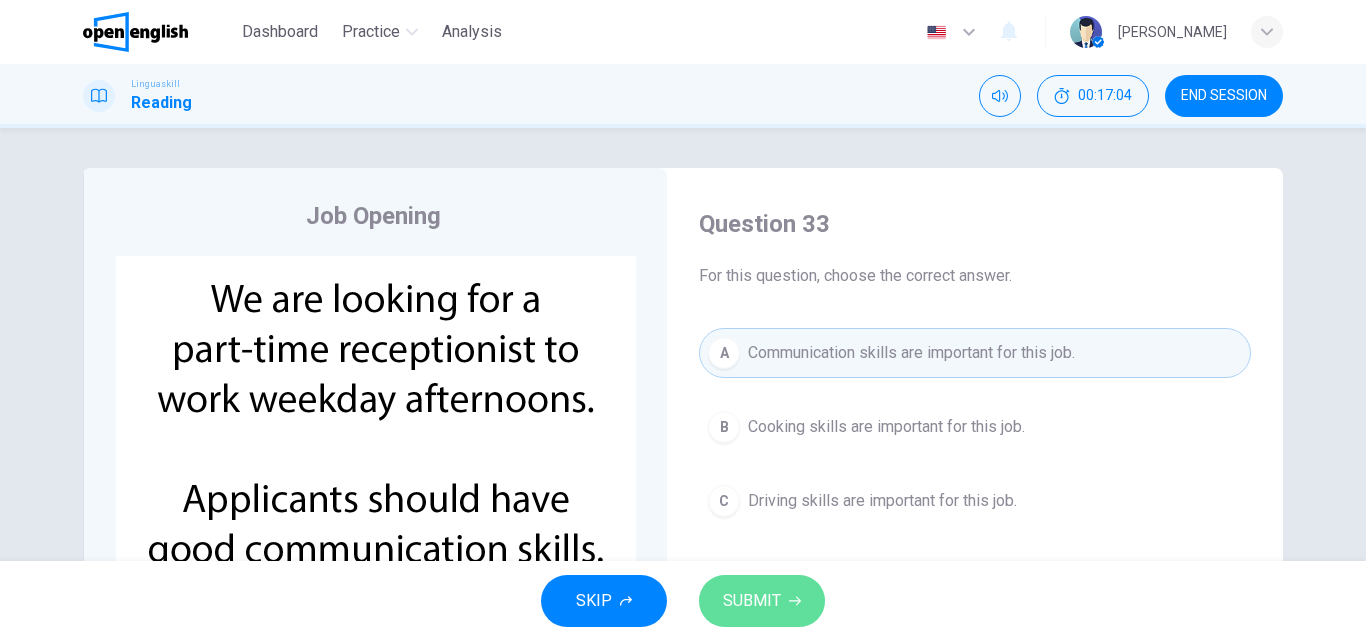 click on "SUBMIT" at bounding box center [752, 601] 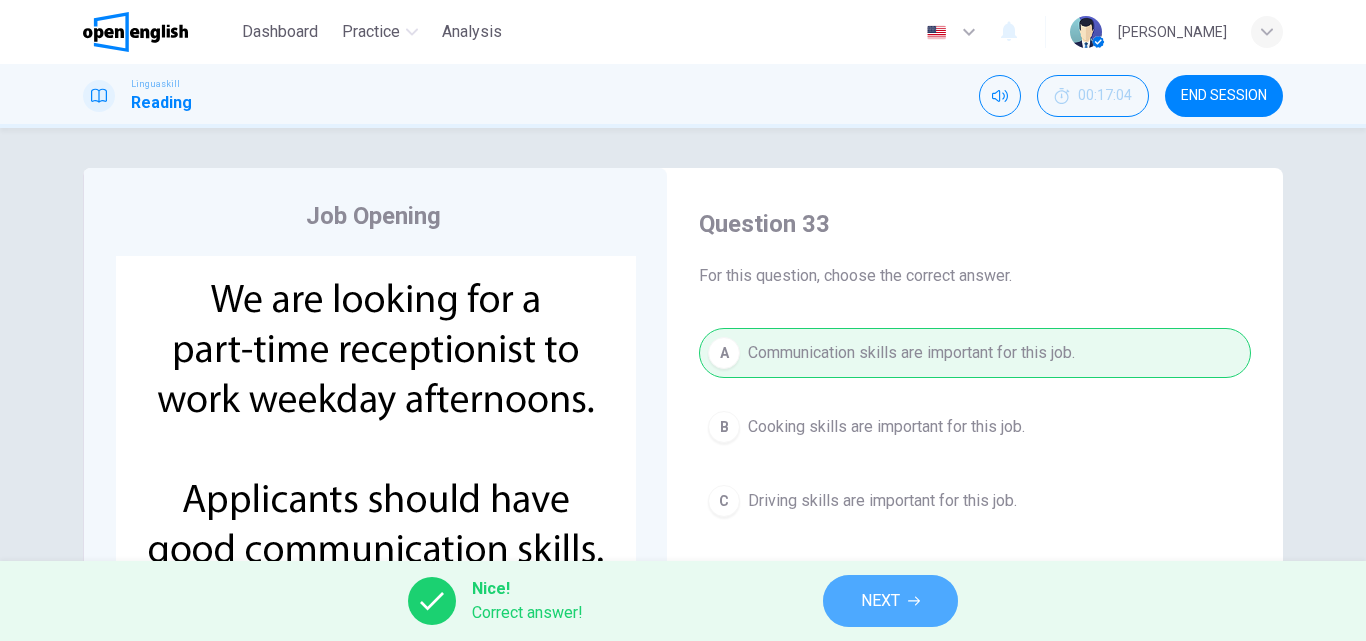 click on "NEXT" at bounding box center (890, 601) 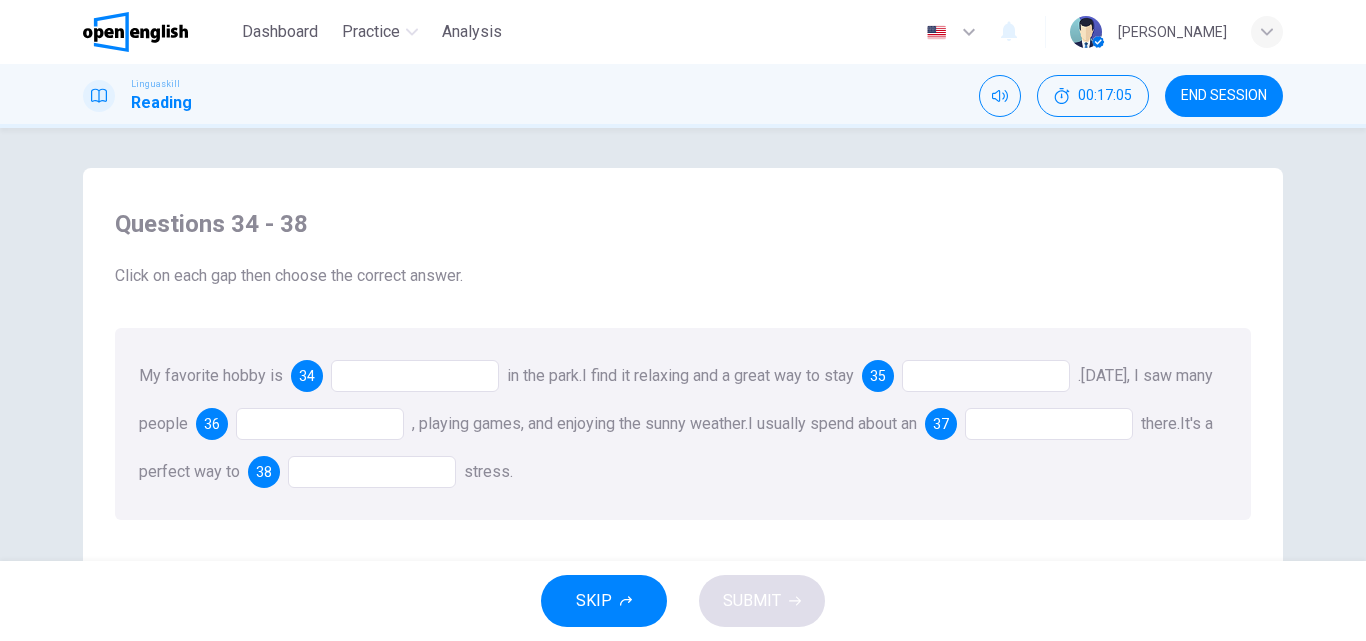 click at bounding box center [415, 376] 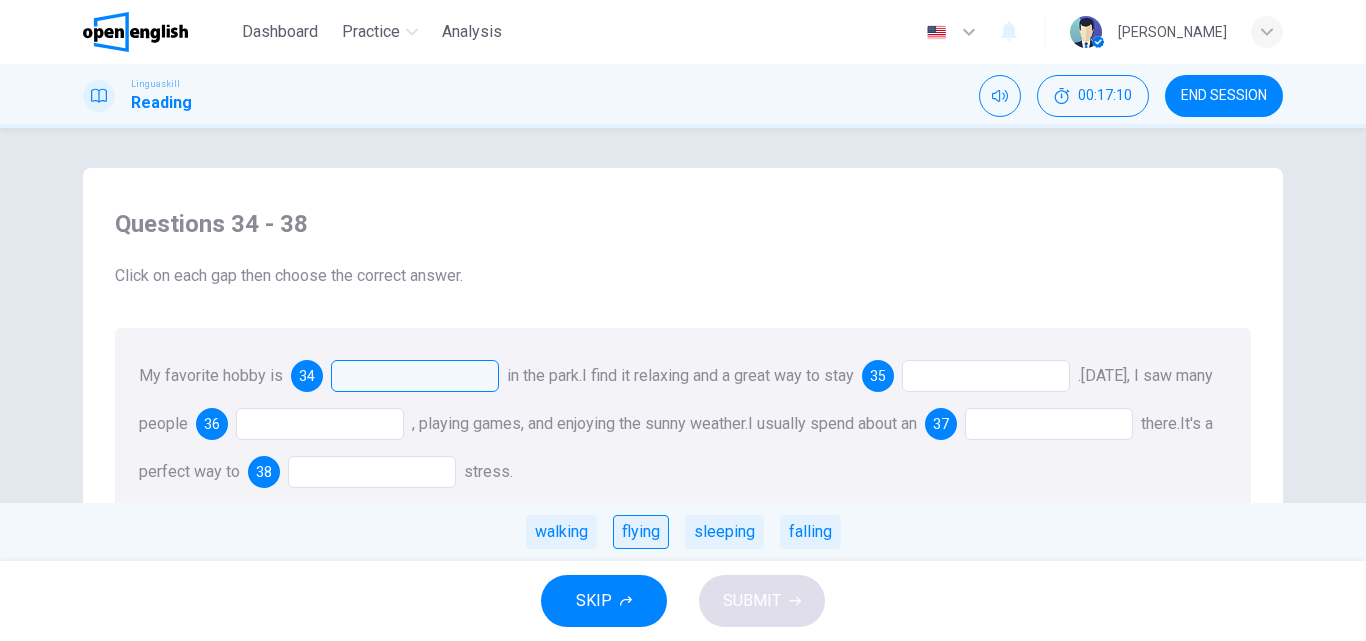 click on "flying" at bounding box center (641, 532) 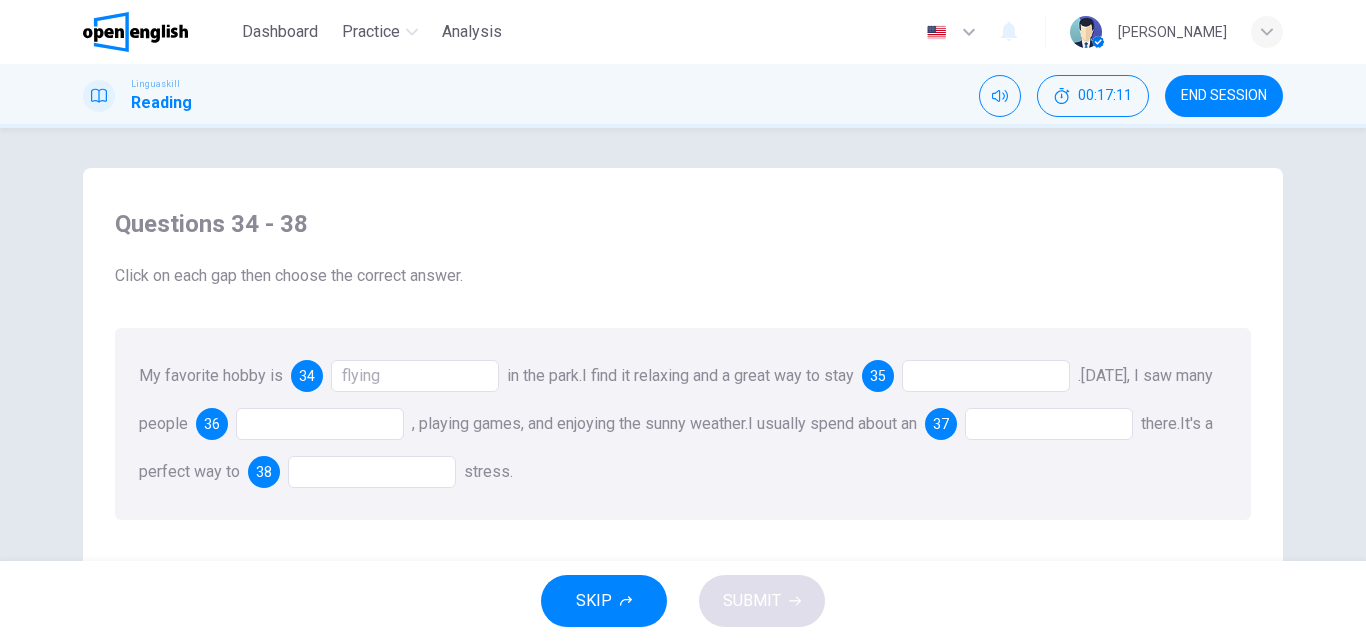 click at bounding box center [986, 376] 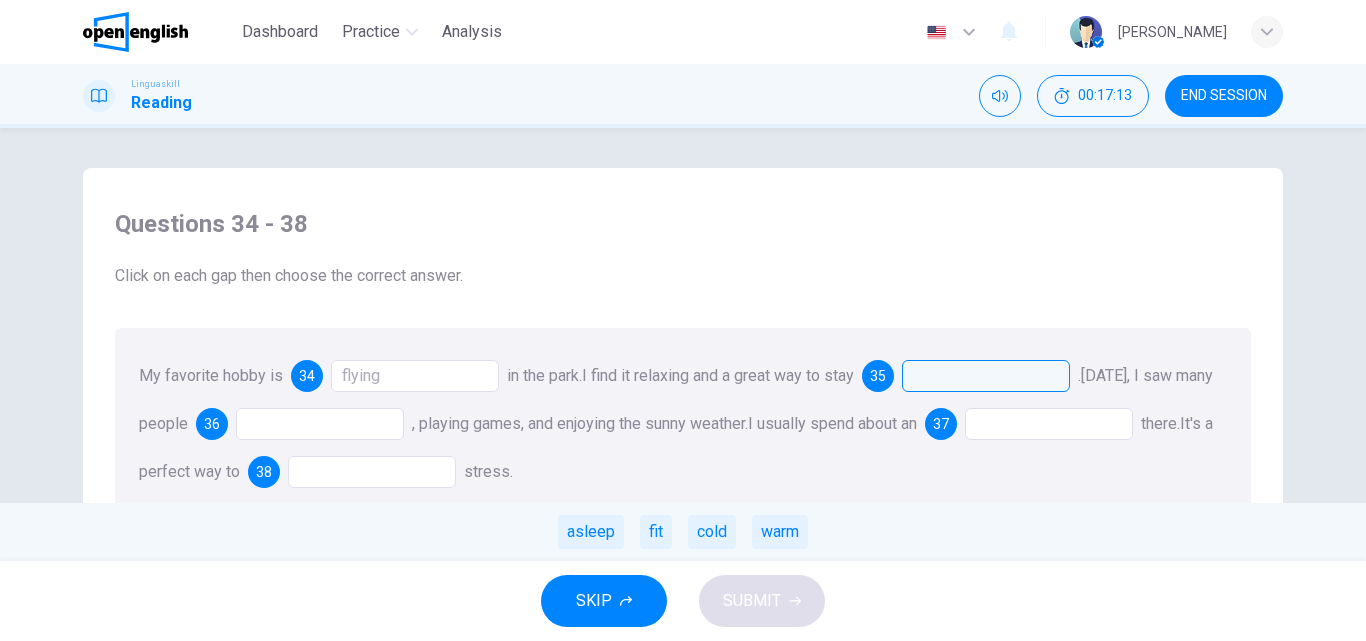 click on "flying" at bounding box center (415, 376) 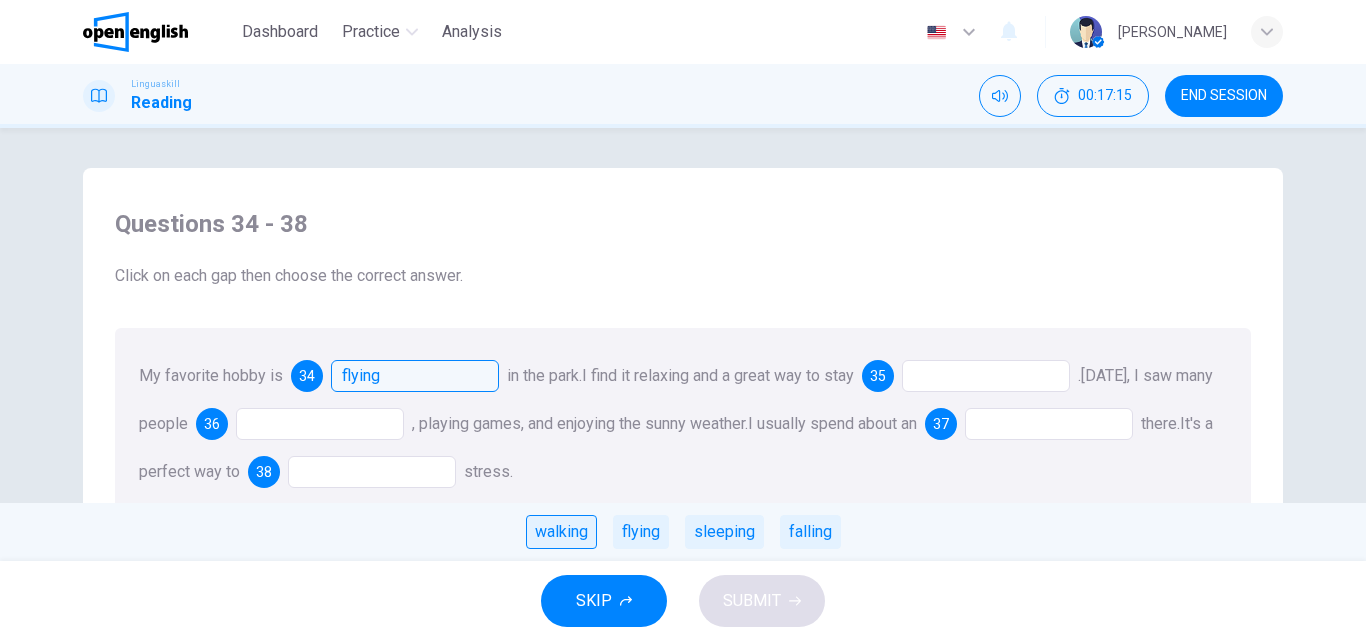 click on "walking" at bounding box center (561, 532) 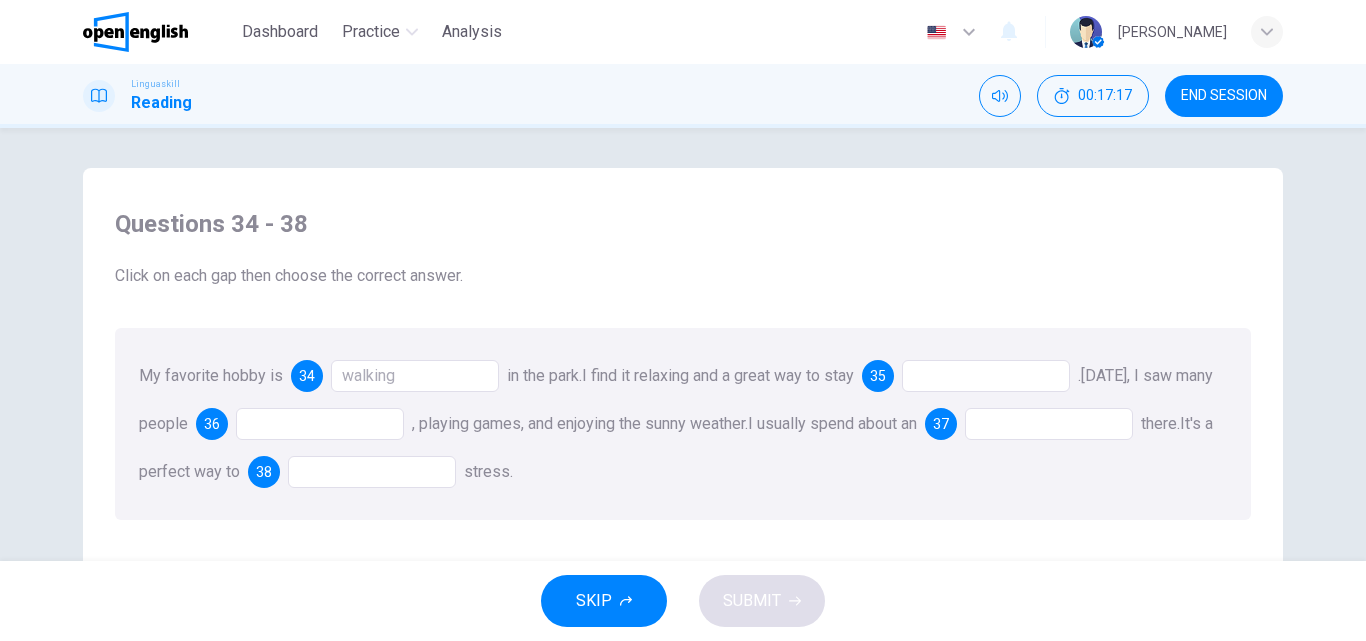 click at bounding box center [986, 376] 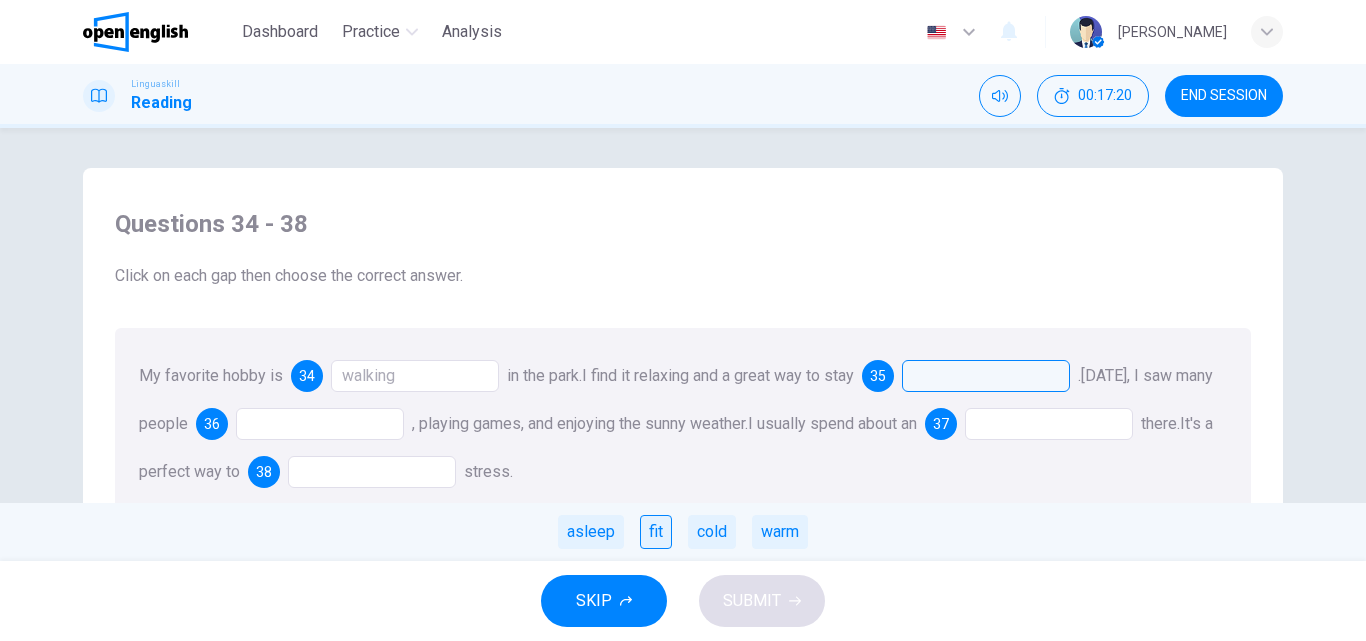click on "fit" at bounding box center (656, 532) 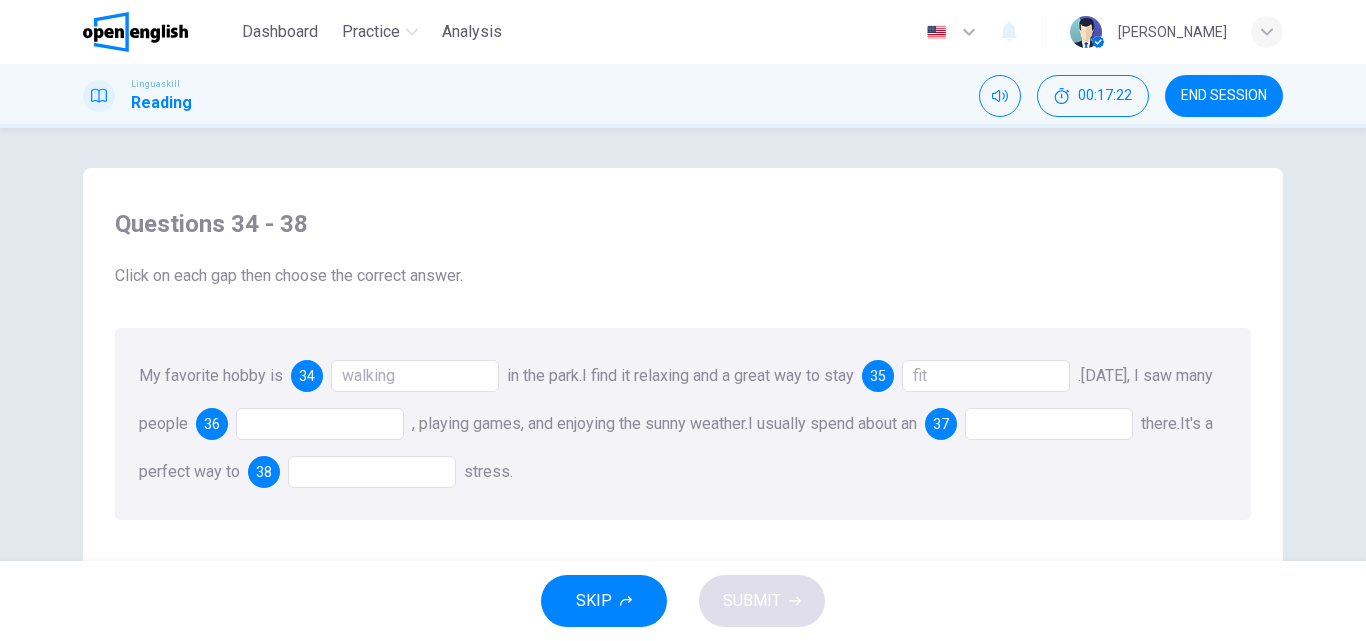 click at bounding box center [320, 424] 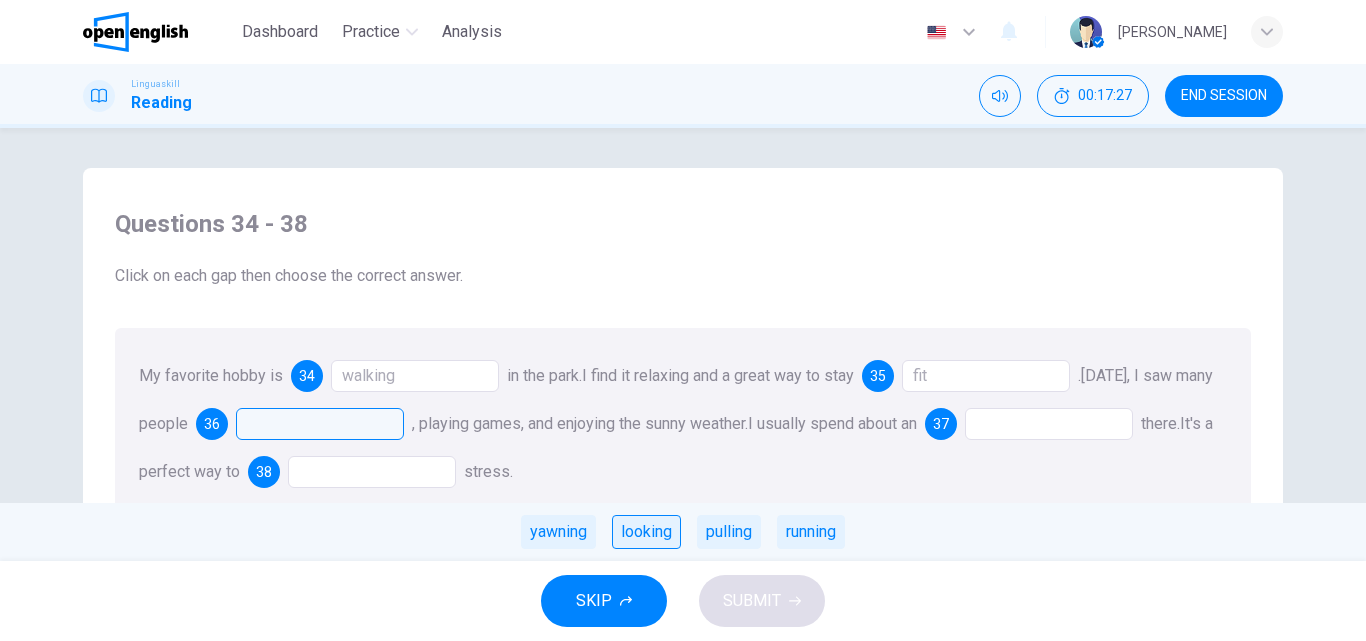 click on "looking" at bounding box center [646, 532] 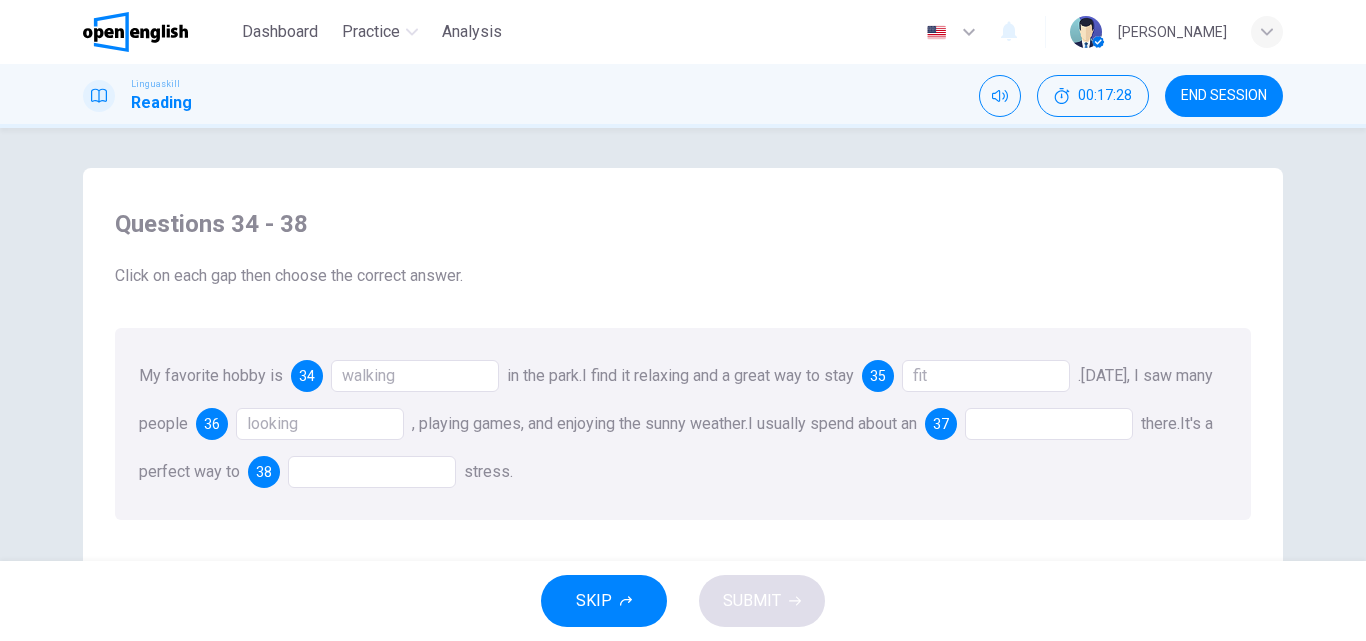 click at bounding box center [1049, 424] 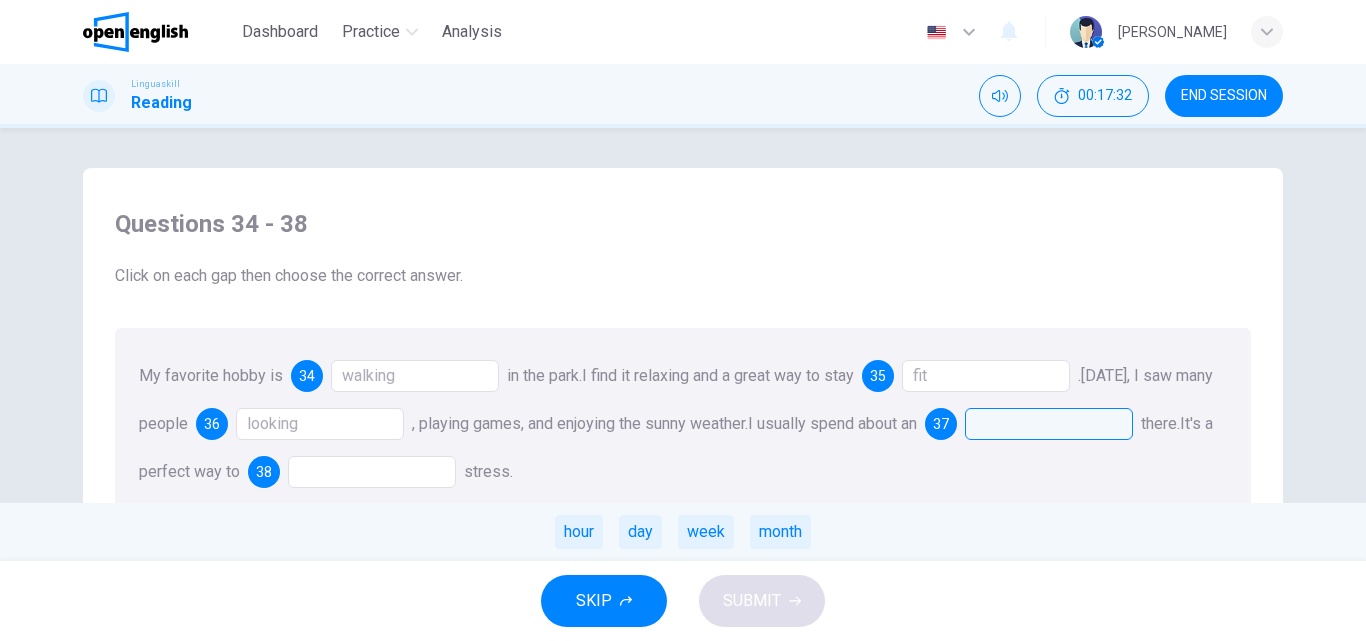 click on "looking" at bounding box center [320, 424] 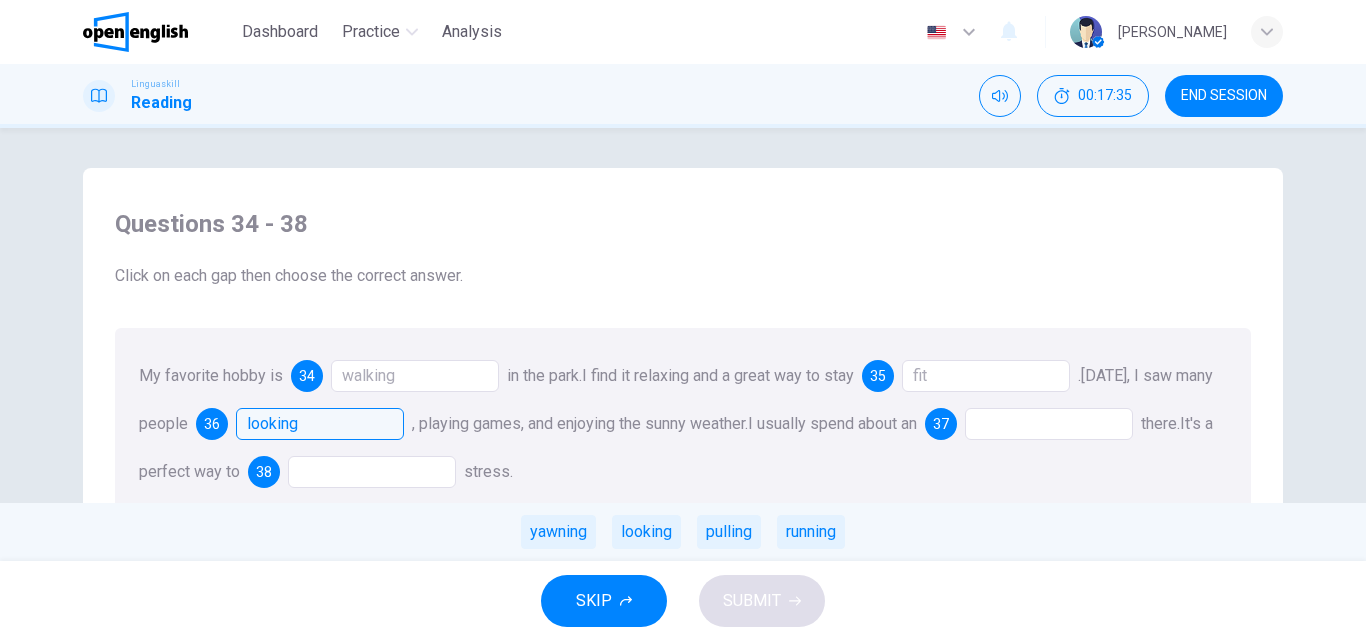 click at bounding box center [1049, 424] 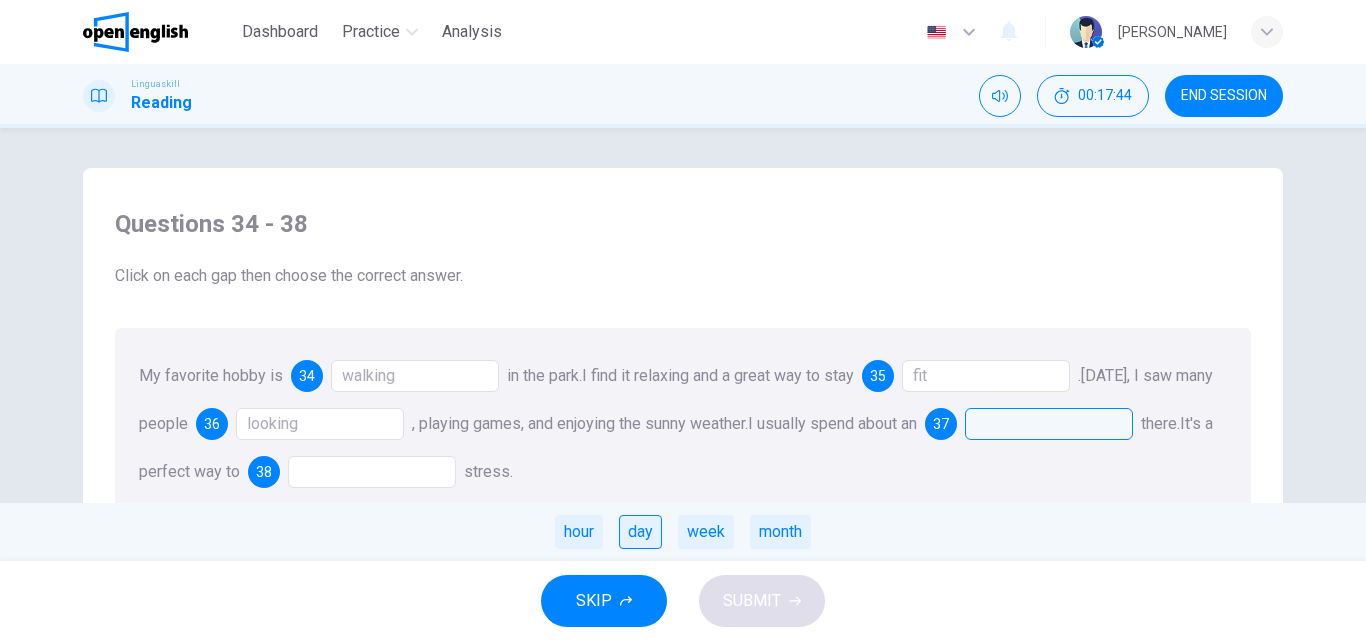 click on "day" at bounding box center [640, 532] 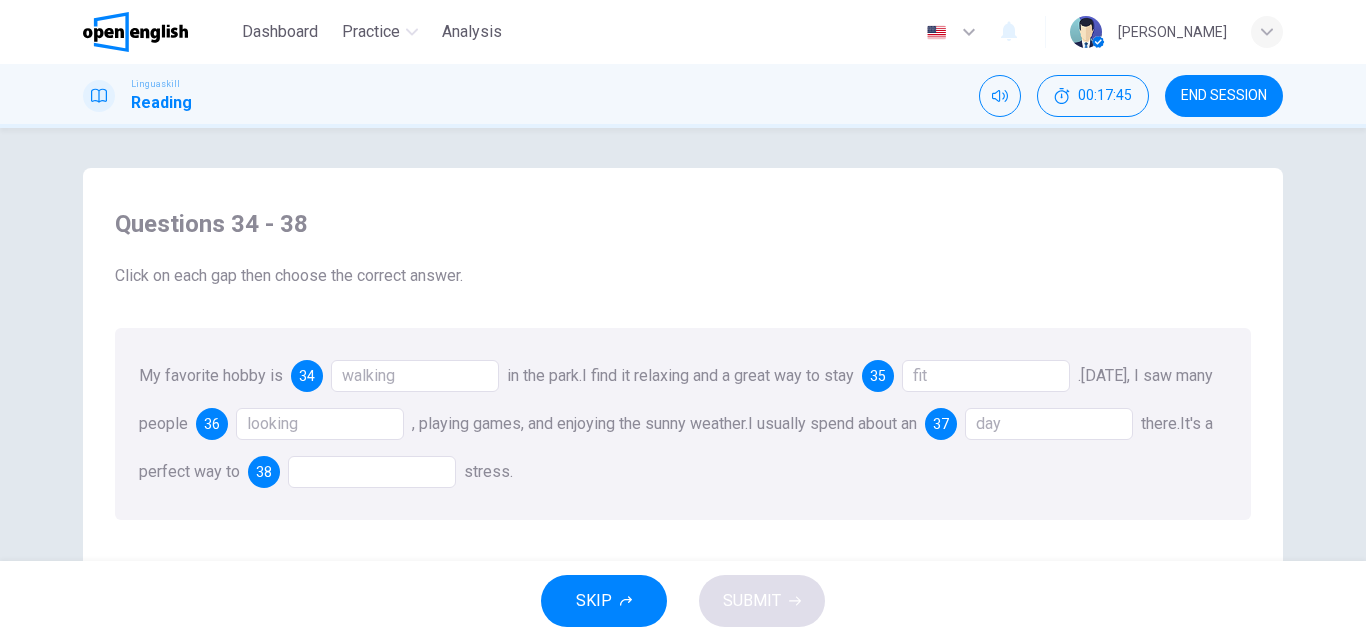click at bounding box center (372, 472) 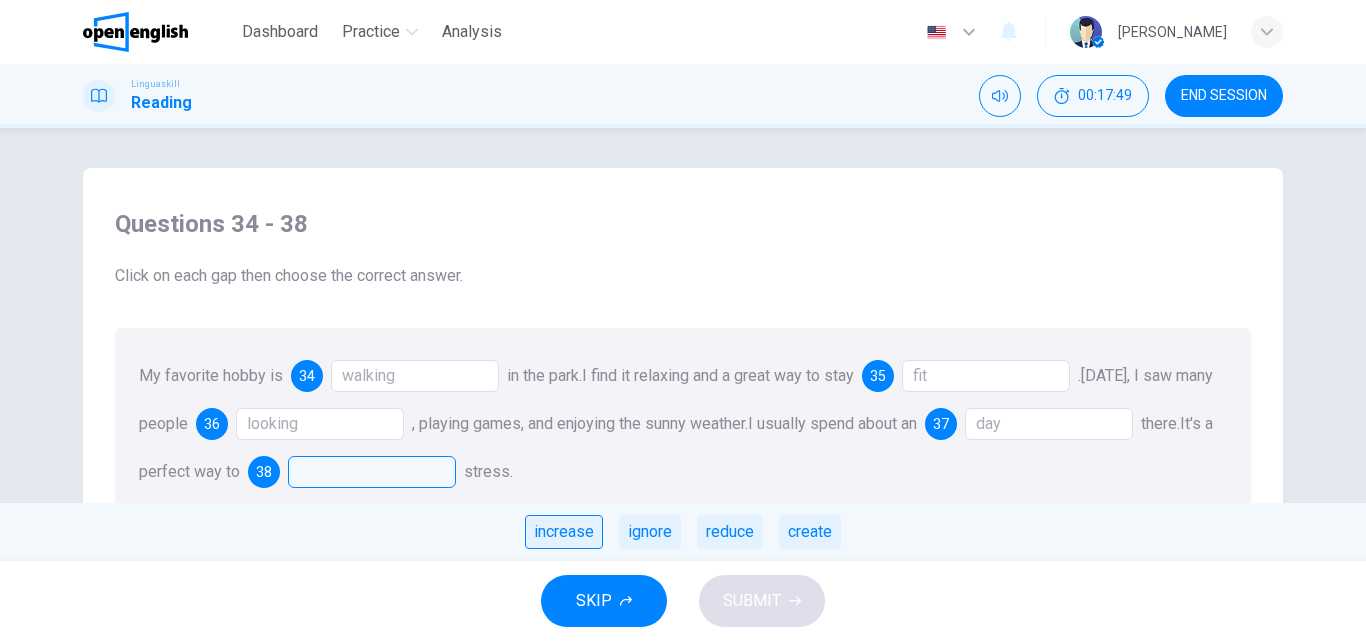 click on "increase" at bounding box center [564, 532] 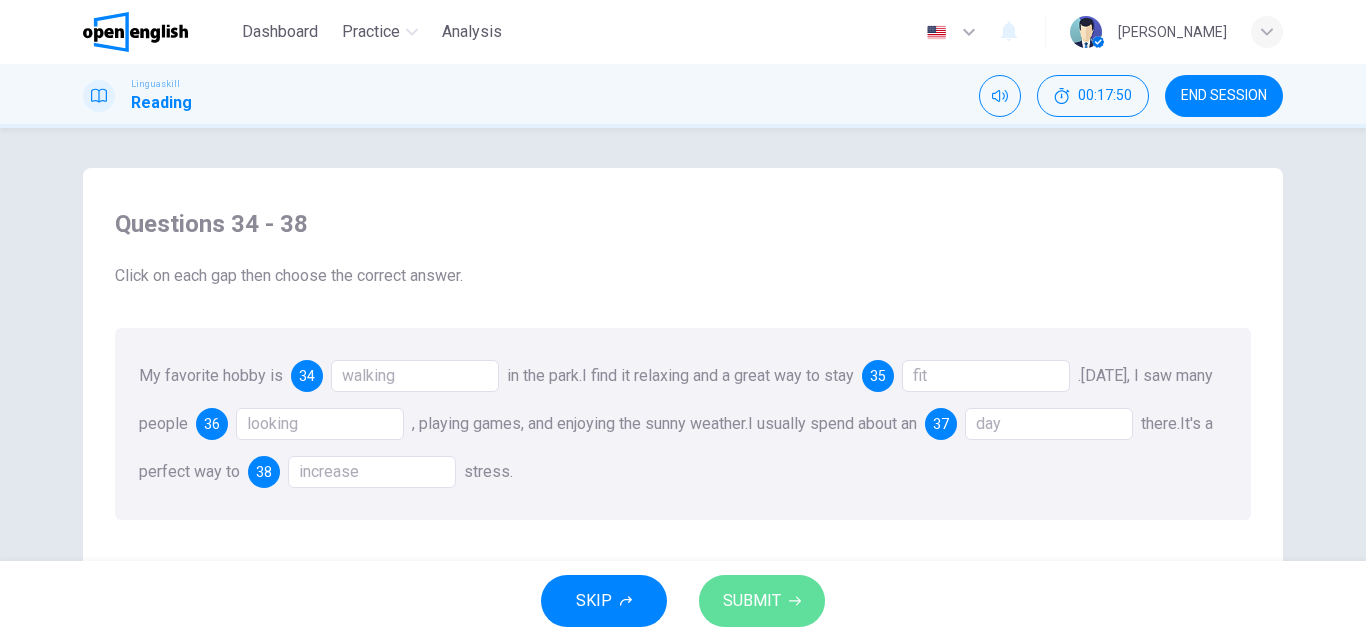 click on "SUBMIT" at bounding box center [752, 601] 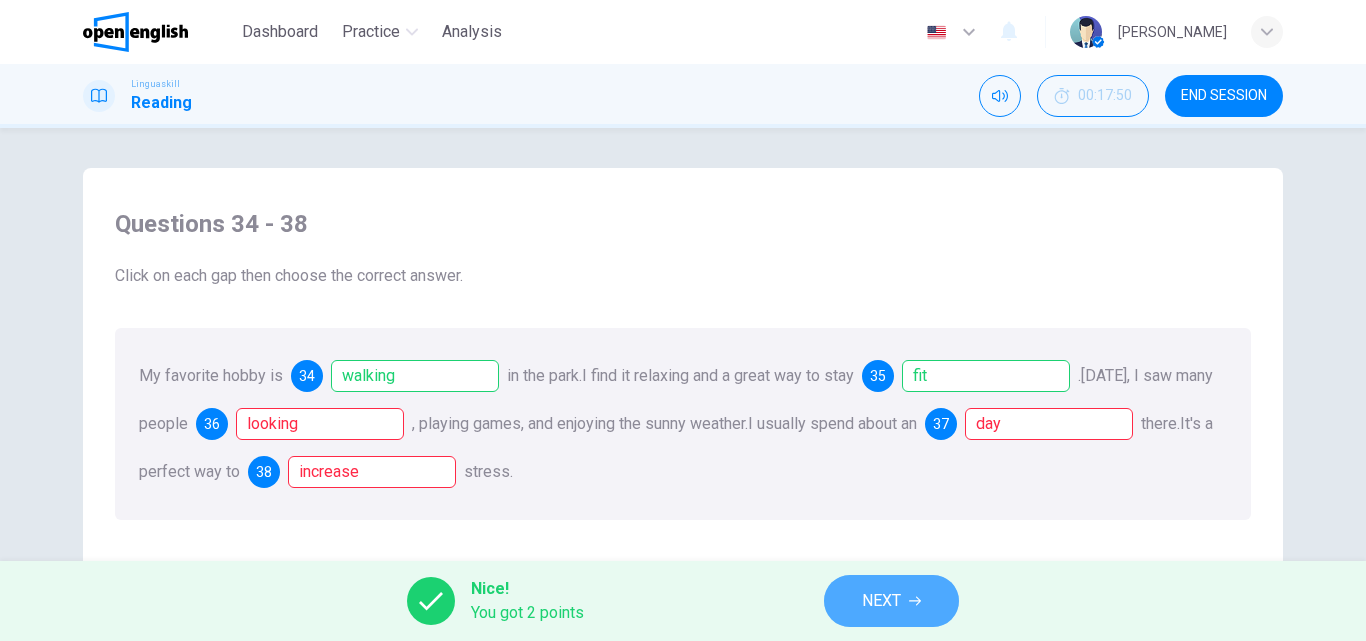 click 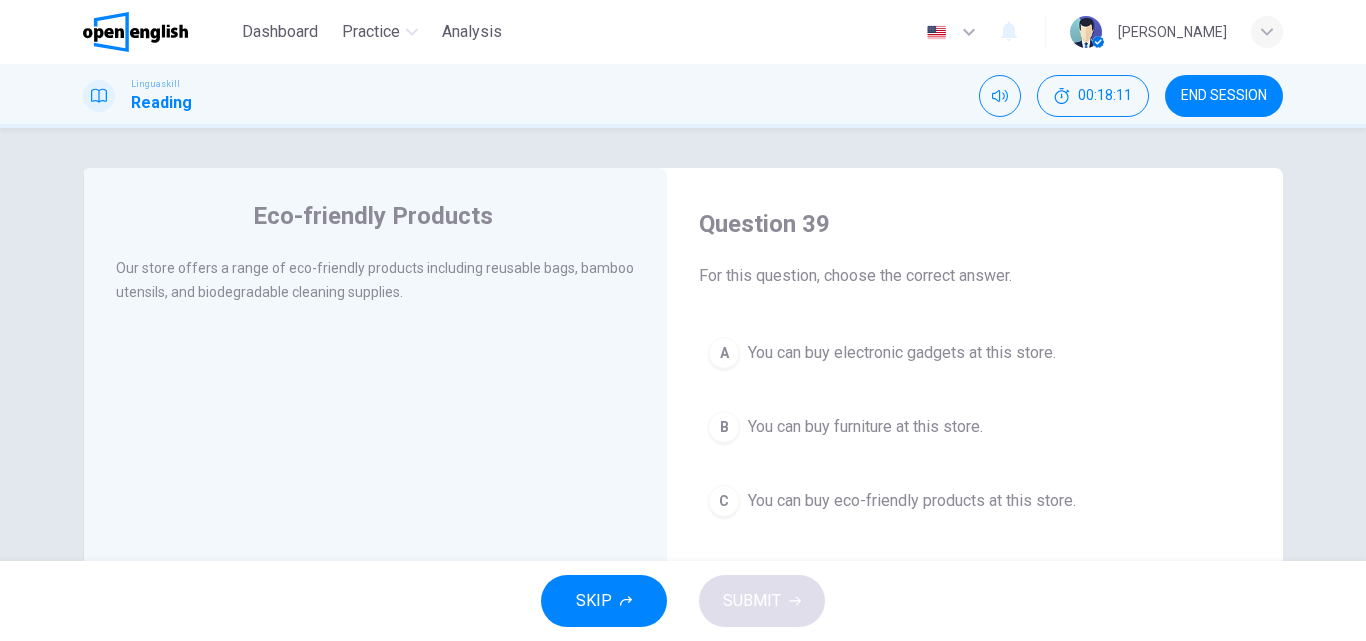 click on "You can buy eco-friendly products at this store." at bounding box center [912, 501] 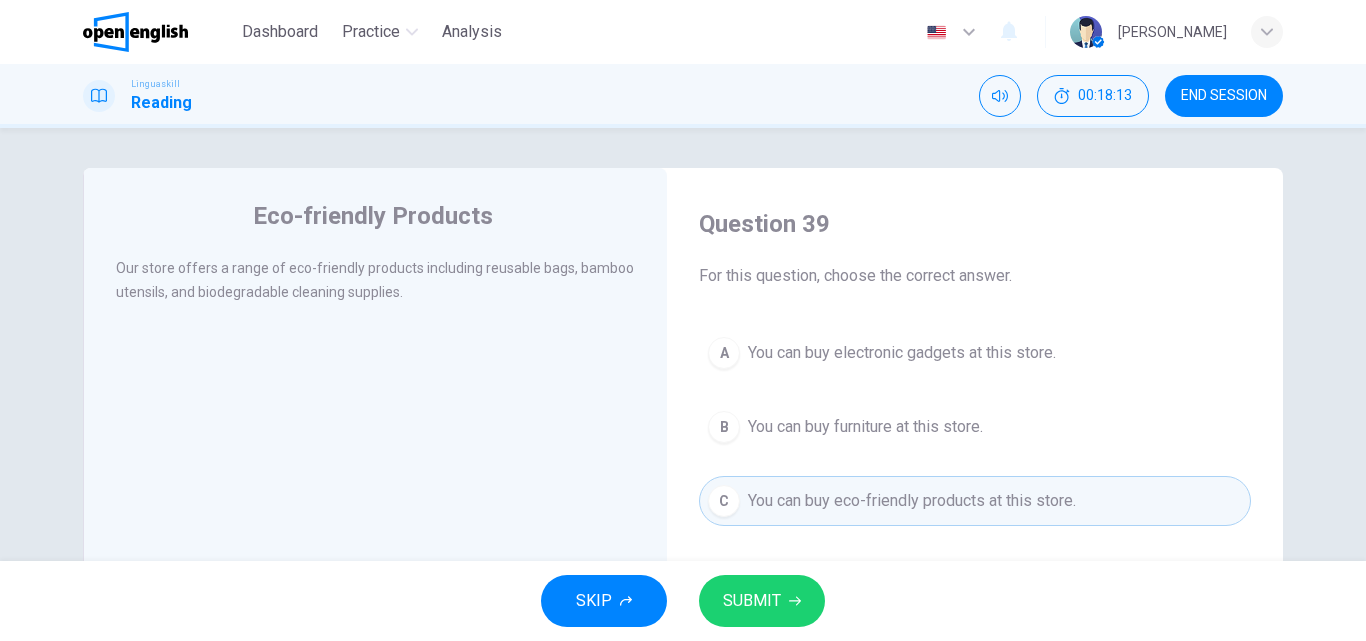 click on "SUBMIT" at bounding box center (762, 601) 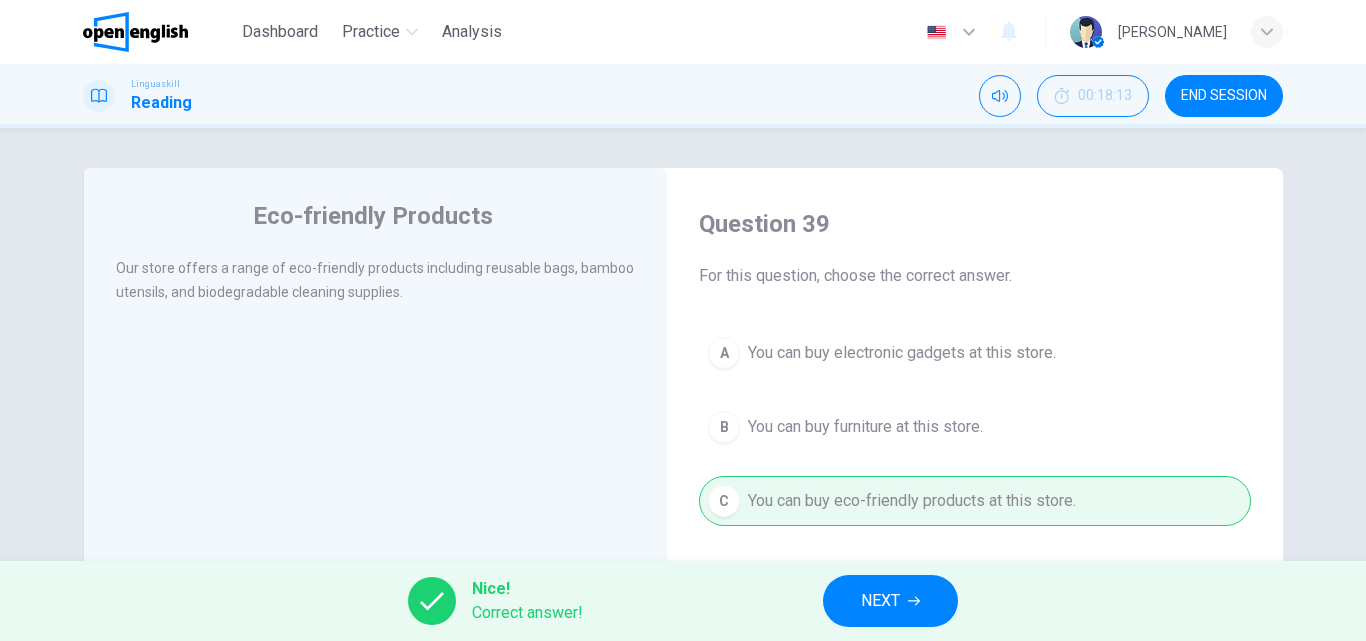 click on "NEXT" at bounding box center [890, 601] 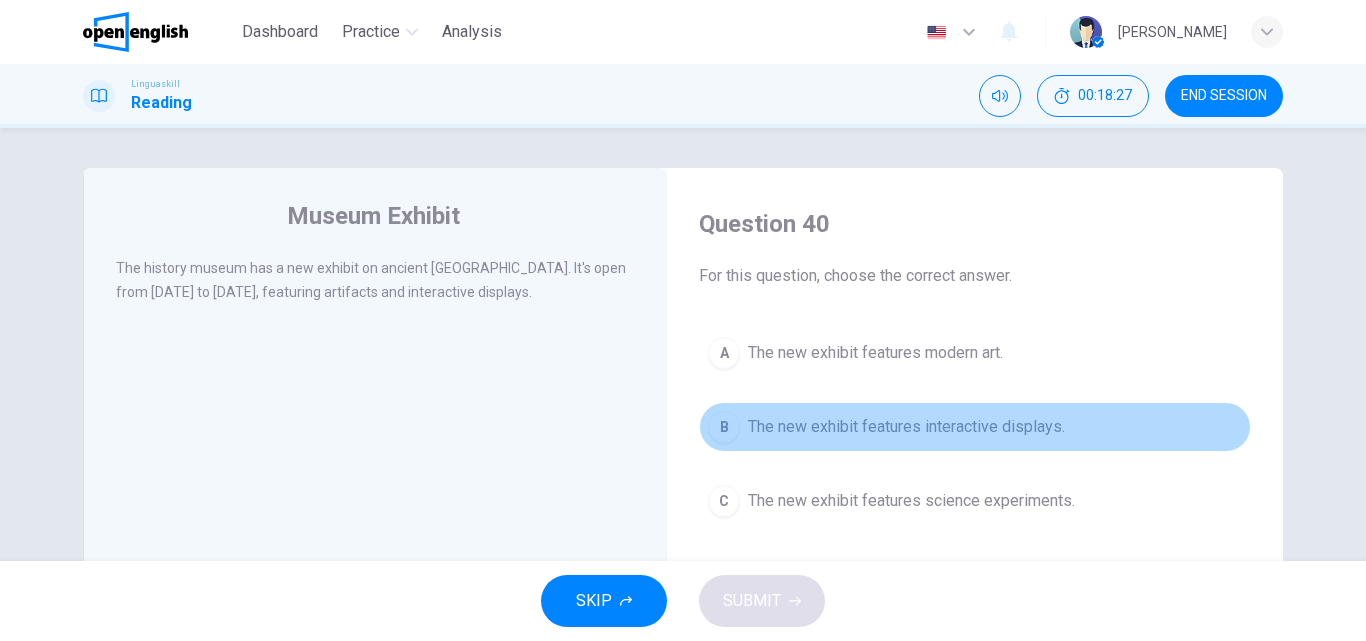 click on "B The new exhibit features interactive displays." at bounding box center [975, 427] 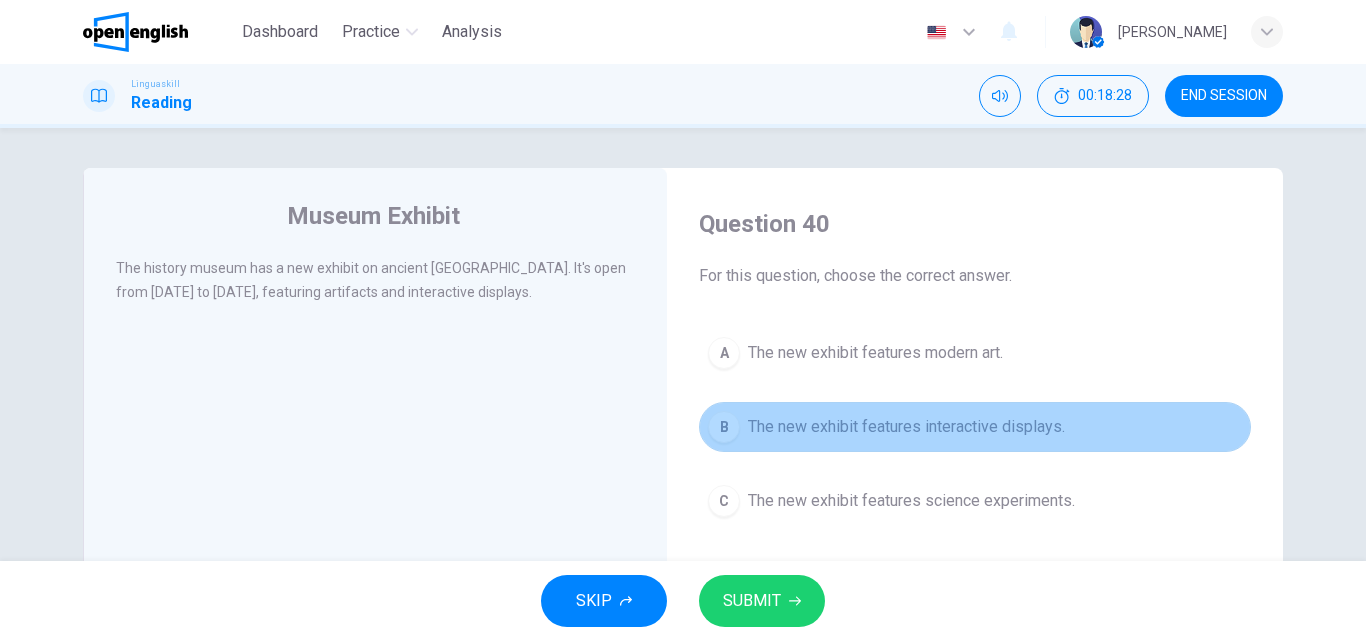 click on "B The new exhibit features interactive displays." at bounding box center (975, 427) 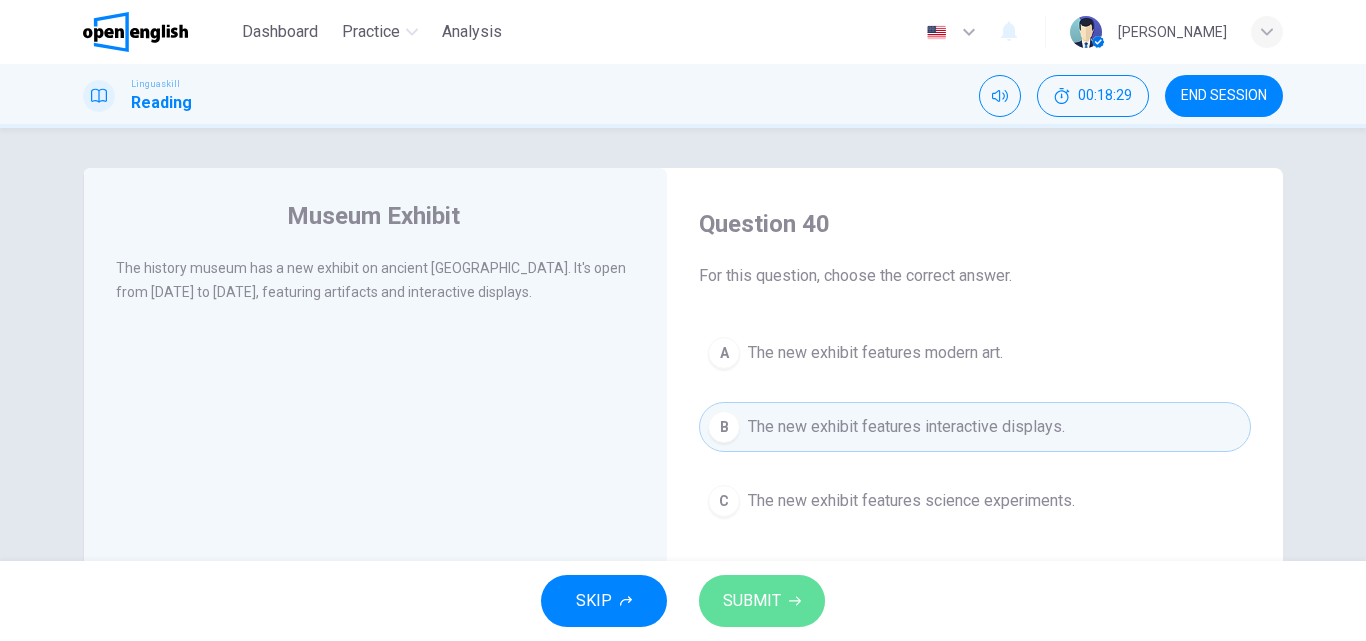 click on "SUBMIT" at bounding box center (762, 601) 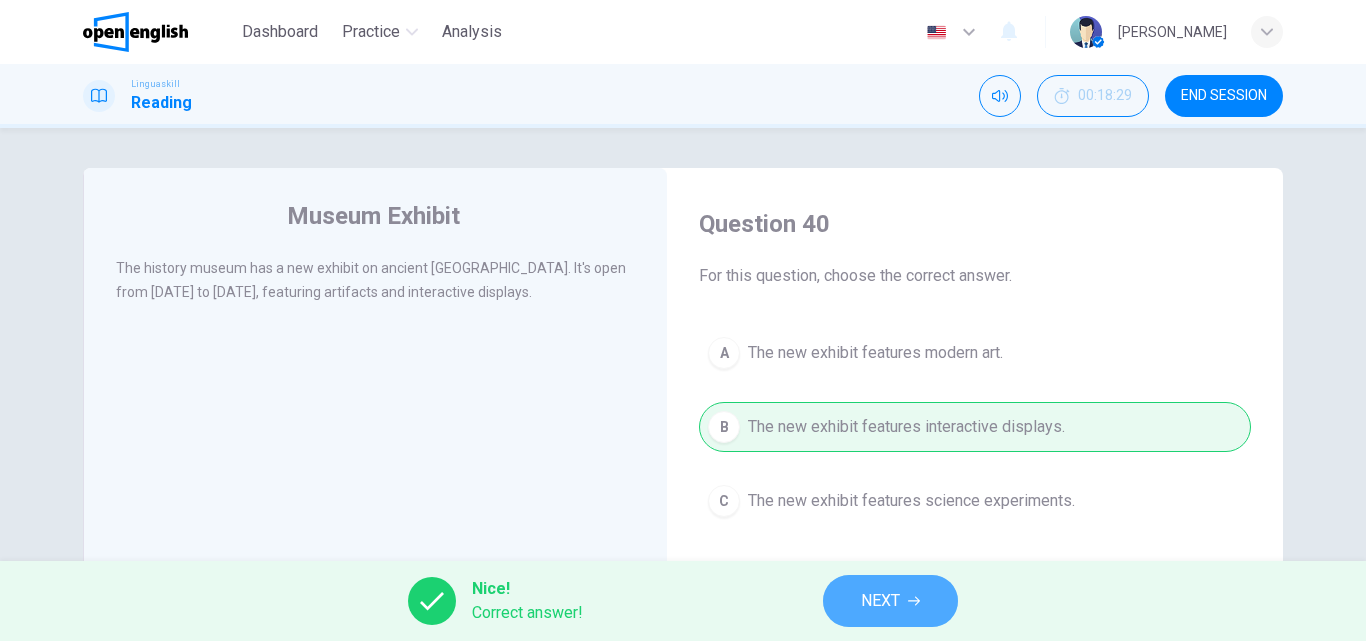 click on "NEXT" at bounding box center [890, 601] 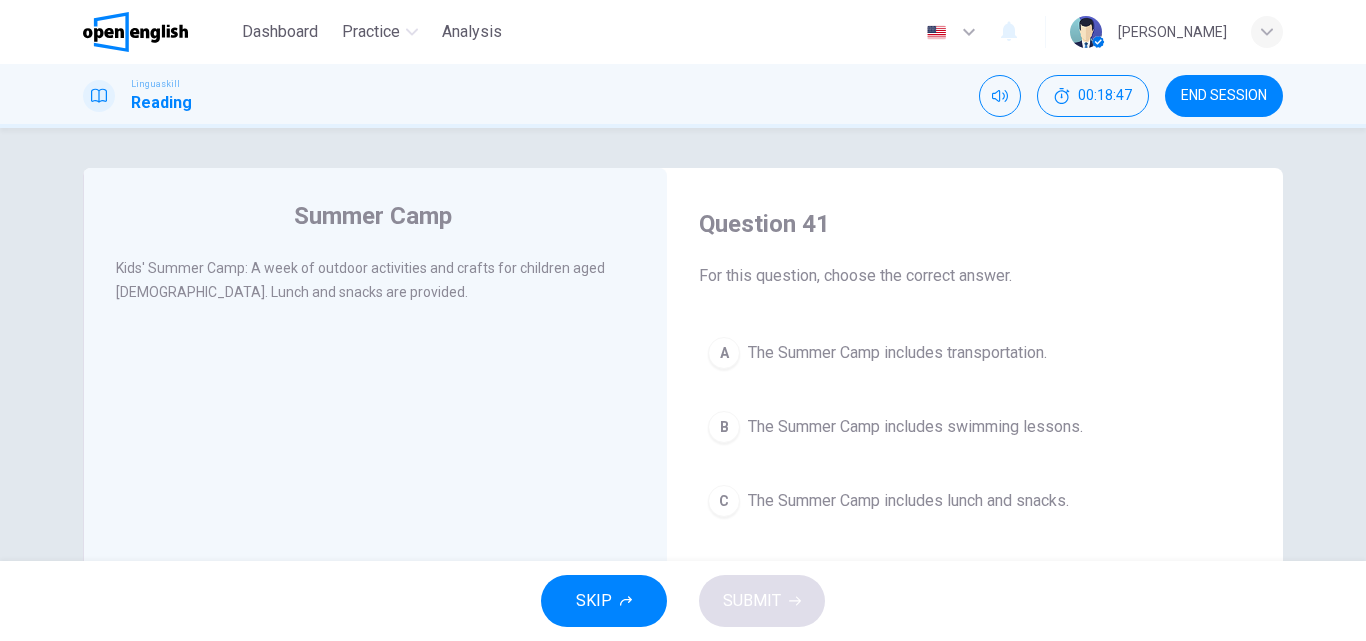 click on "The Summer Camp includes lunch and snacks." at bounding box center [908, 501] 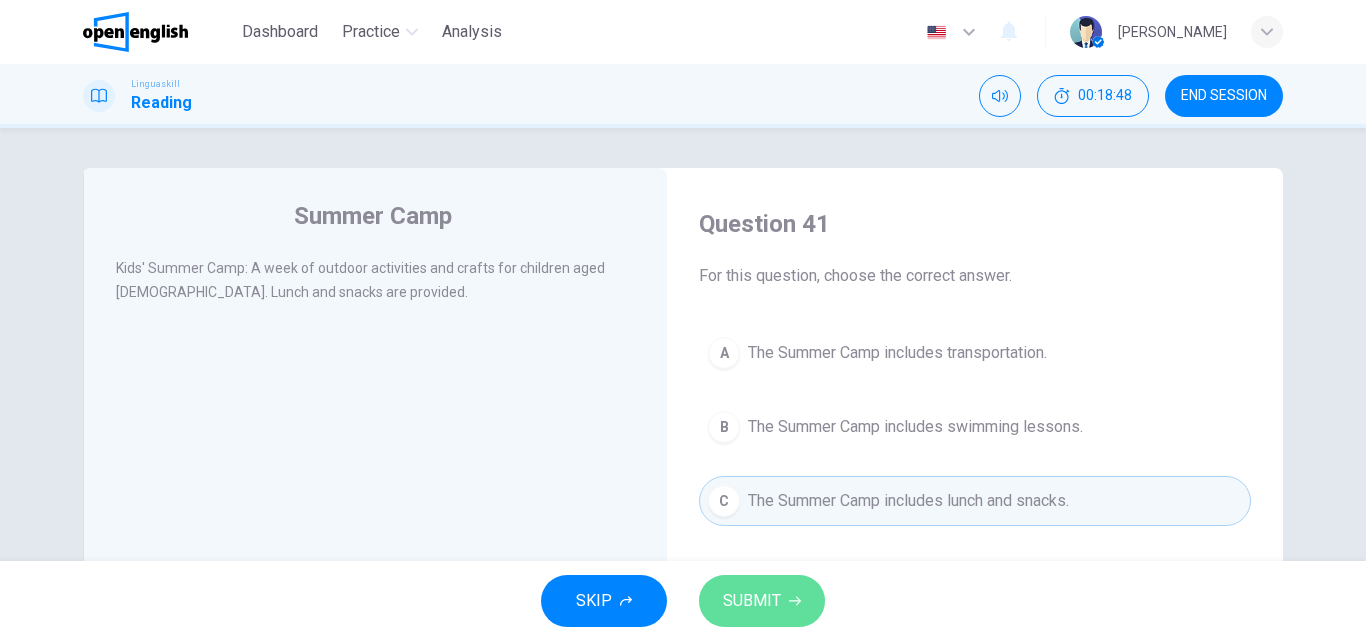 click on "SUBMIT" at bounding box center (762, 601) 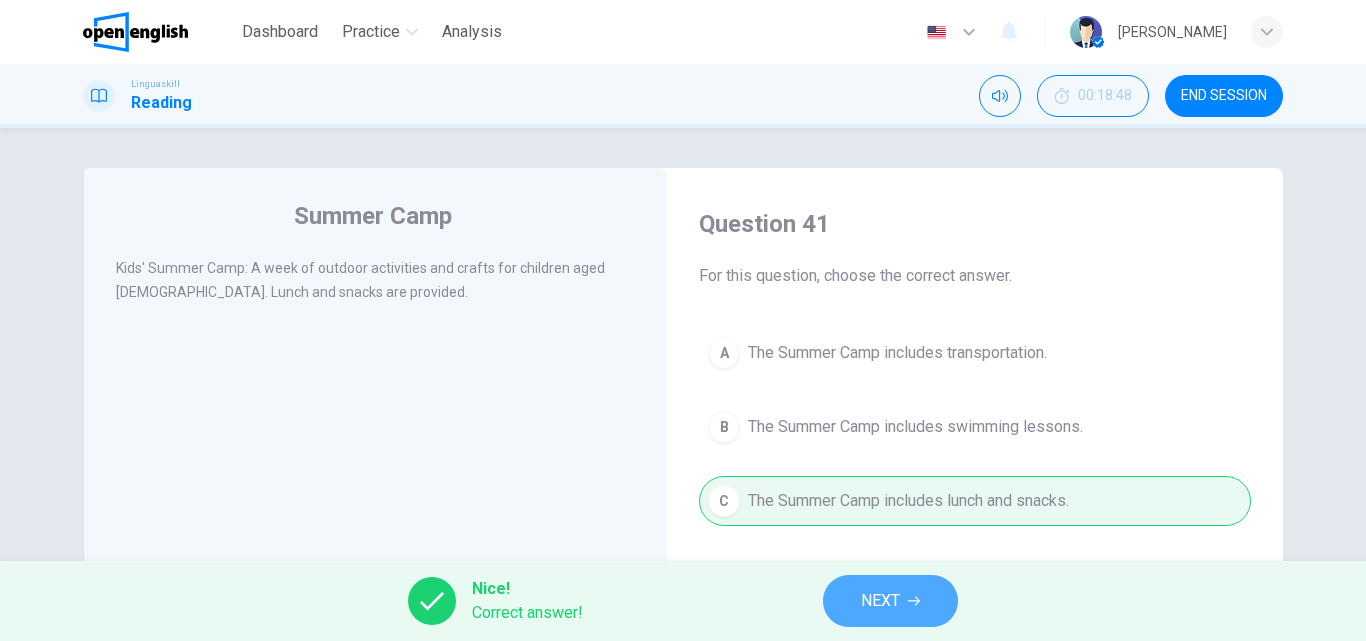 click on "NEXT" at bounding box center (890, 601) 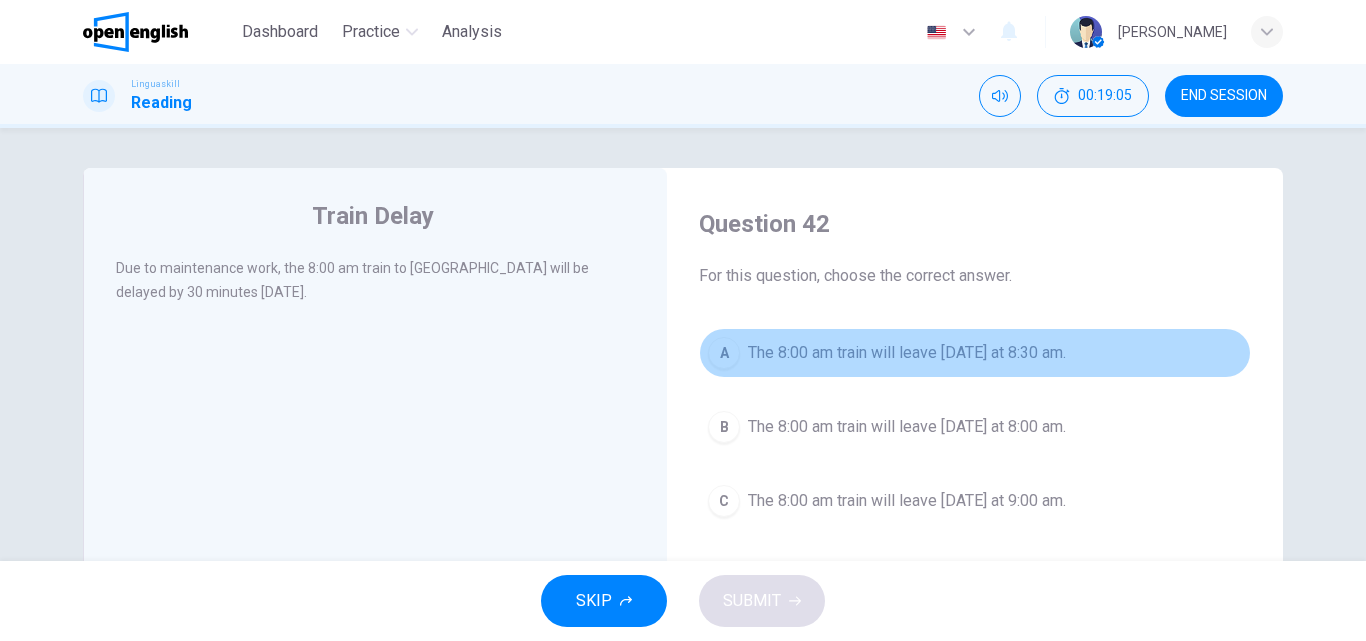 click on "The 8:00 am train will leave [DATE] at 8:30 am." at bounding box center (907, 353) 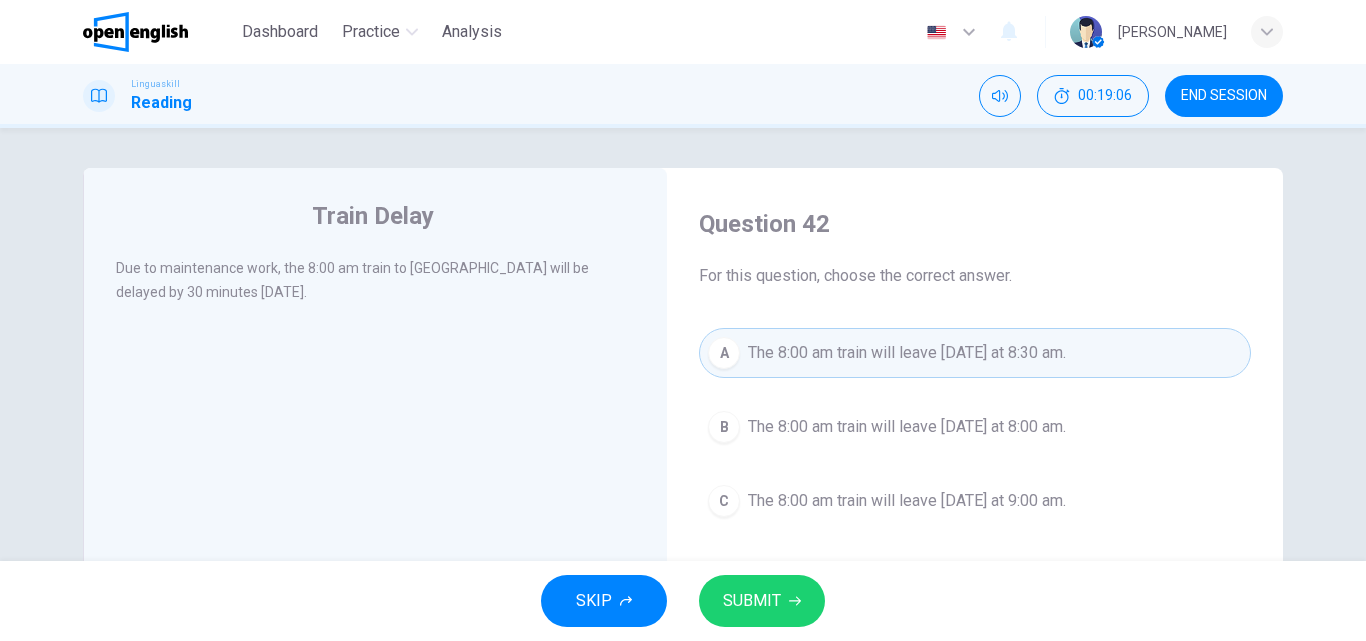 click on "SUBMIT" at bounding box center [762, 601] 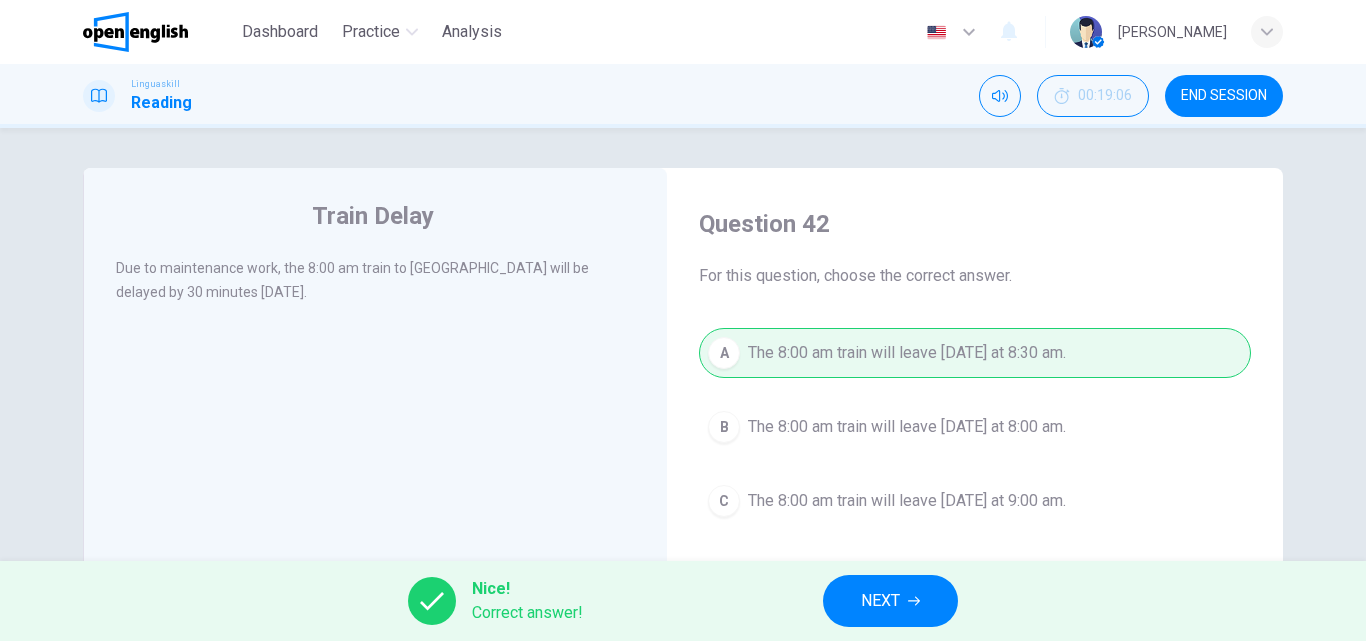 click on "NEXT" at bounding box center [890, 601] 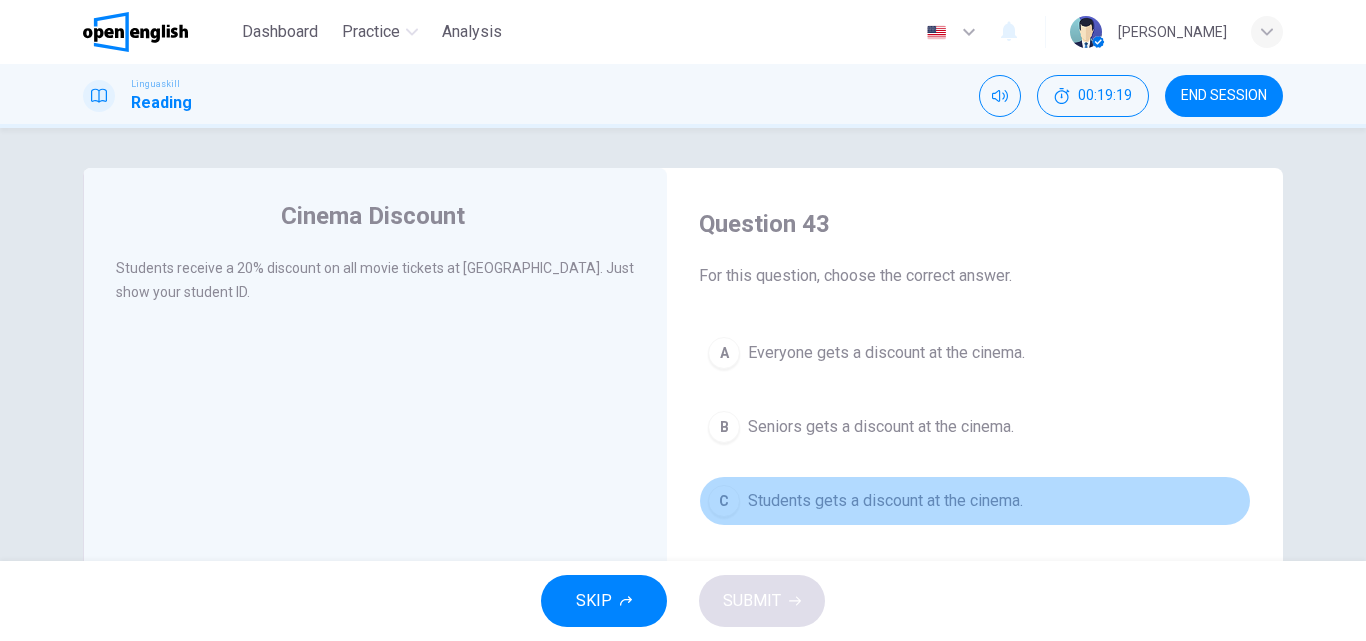click on "Students gets a discount at the cinema." at bounding box center (885, 501) 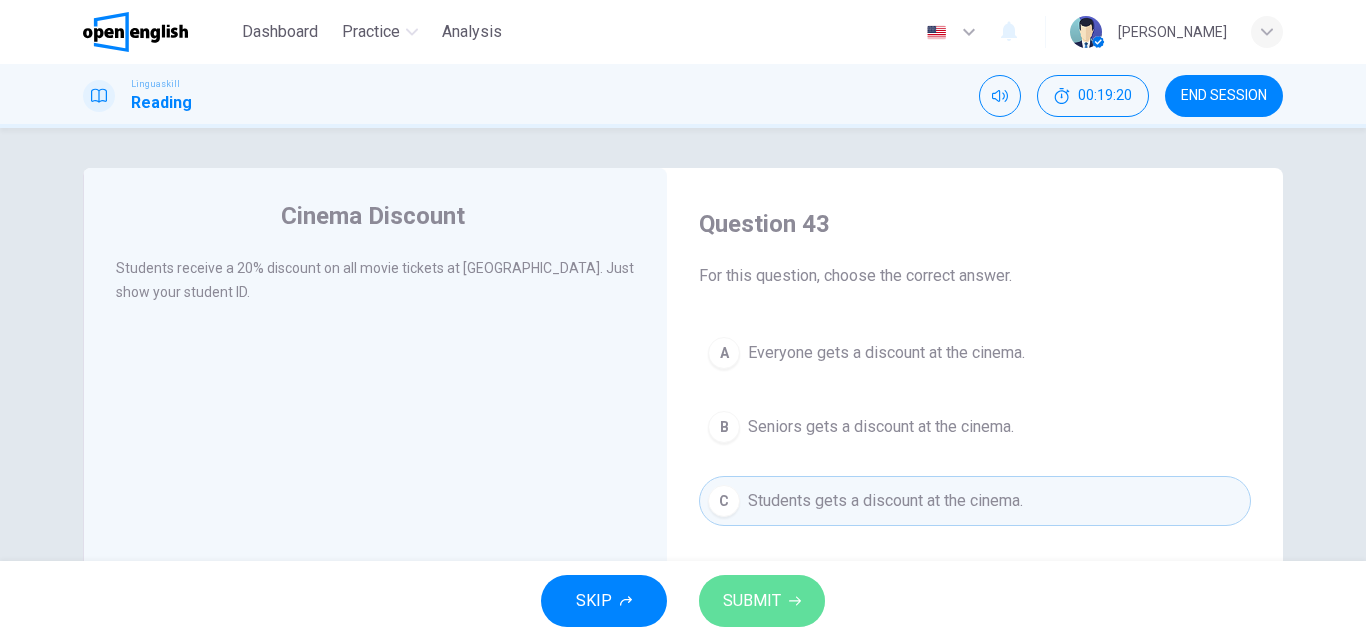 click on "SUBMIT" at bounding box center [762, 601] 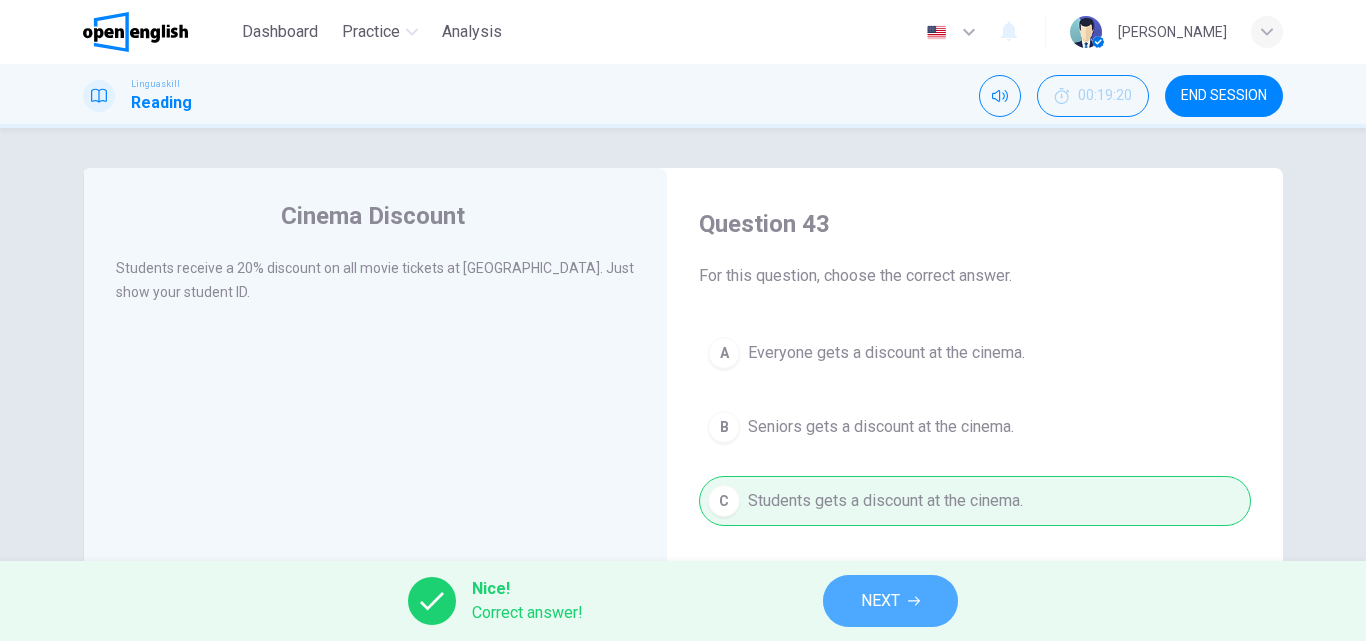 click on "NEXT" at bounding box center [890, 601] 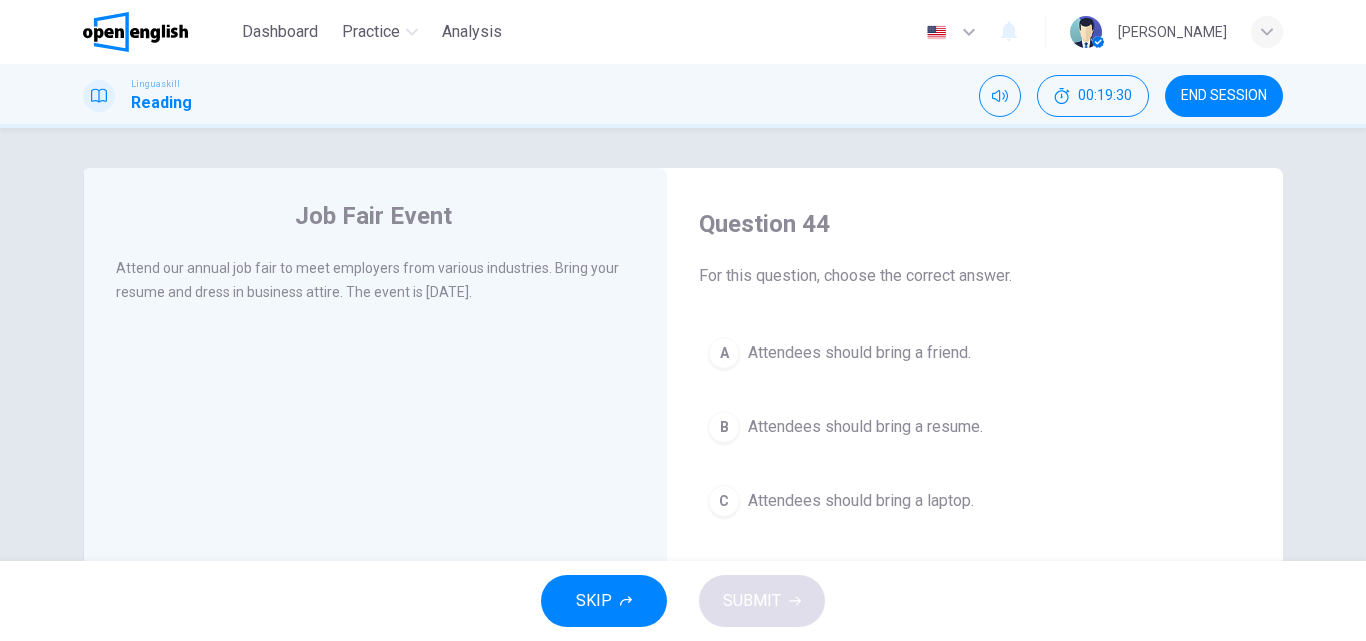 click on "Attendees should bring a resume." at bounding box center [865, 427] 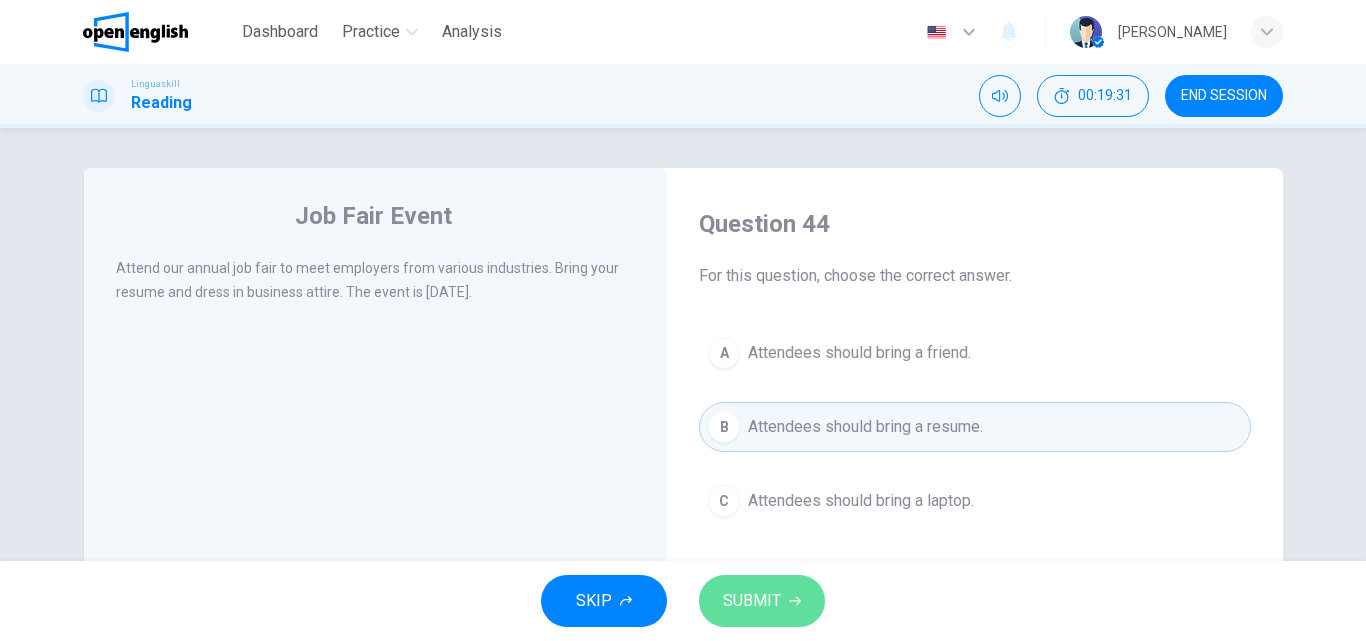 click on "SUBMIT" at bounding box center (762, 601) 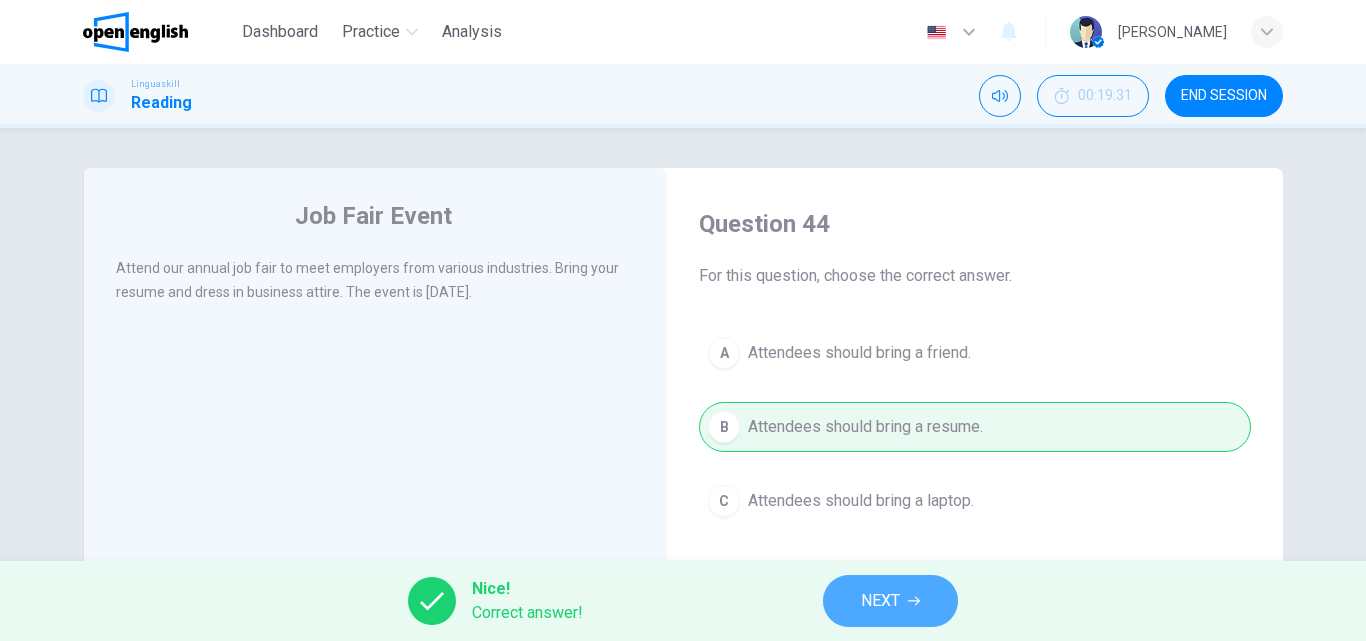 click on "NEXT" at bounding box center (880, 601) 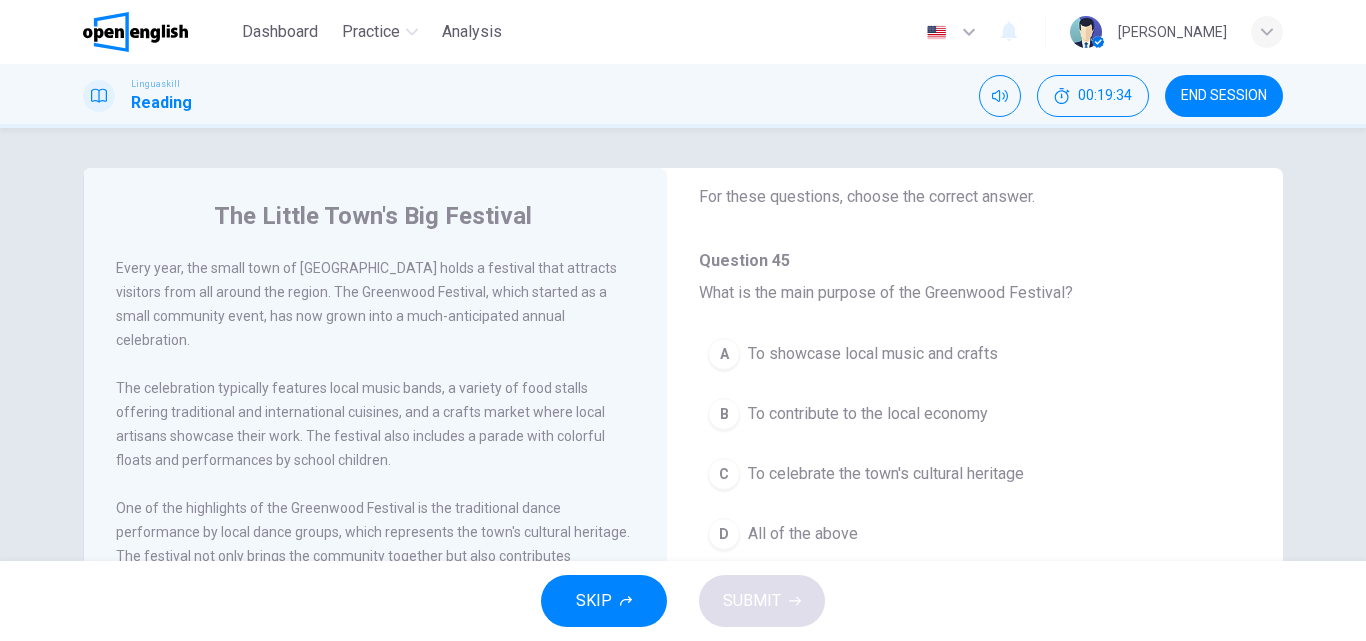 scroll, scrollTop: 86, scrollLeft: 0, axis: vertical 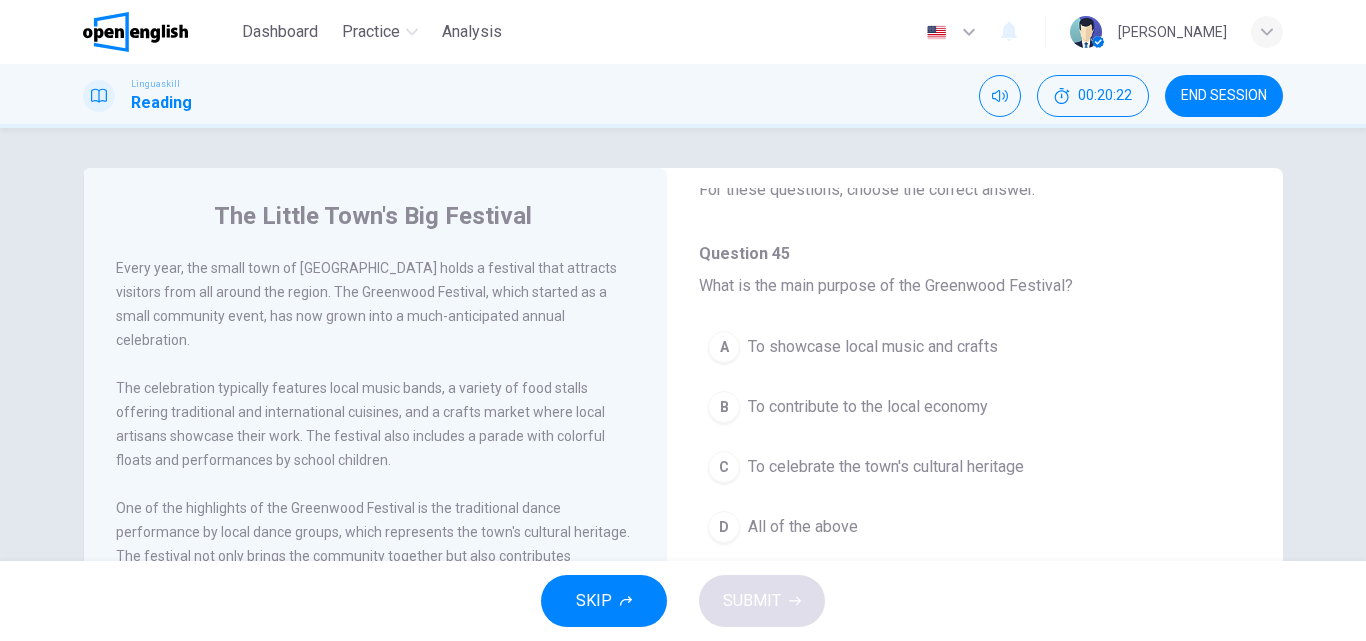 click on "To showcase local music and crafts" at bounding box center (873, 347) 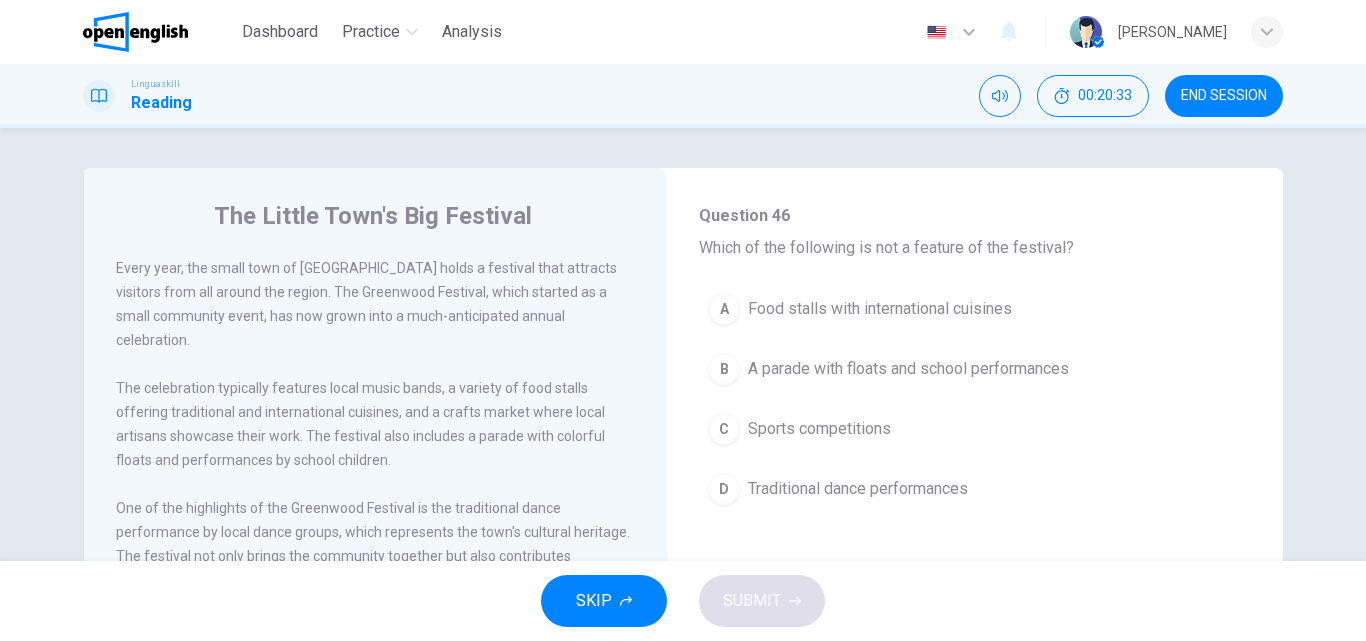 scroll, scrollTop: 487, scrollLeft: 0, axis: vertical 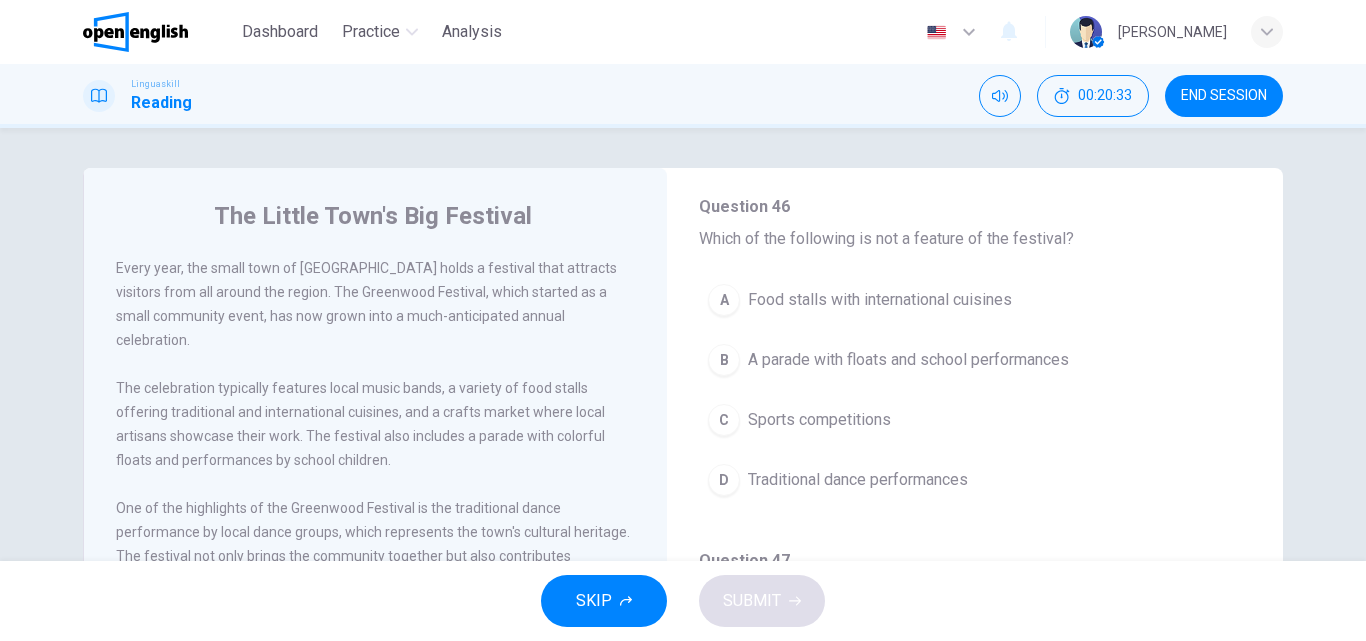 click on "Question 45 - 49 For these questions, choose the correct answer. Question   45 What is the main purpose of the Greenwood Festival? A To showcase local music and crafts B To contribute to the local economy C To celebrate the town's cultural heritage
D All of the above Question   46 Which of the following is not a feature of the festival? A Food stalls with international cuisines B A parade with floats and school performances C Sports competitions D Traditional dance performances Question   47 How has the festival changed over the years? A It has become less popular B  It now includes more modern elements C It has grown from a small event to a major celebration D It no longer includes local music bands Question   48 What impact does the festival have on local businesses? A It leads to decreased sales B It has no significant impact C It contributes to higher sales D It causes businesses to close Question   49 Who participates in the parade? A Only professional performers B School children and local groups C D" at bounding box center [975, 654] 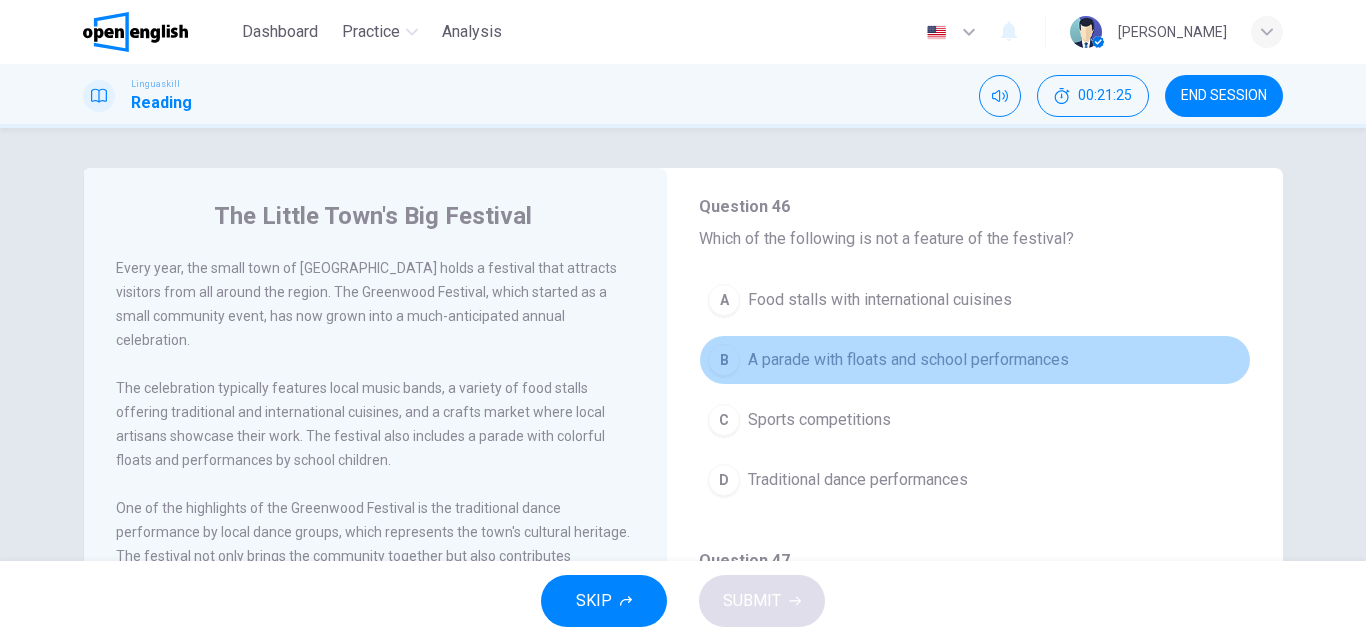 click on "A parade with floats and school performances" at bounding box center (908, 360) 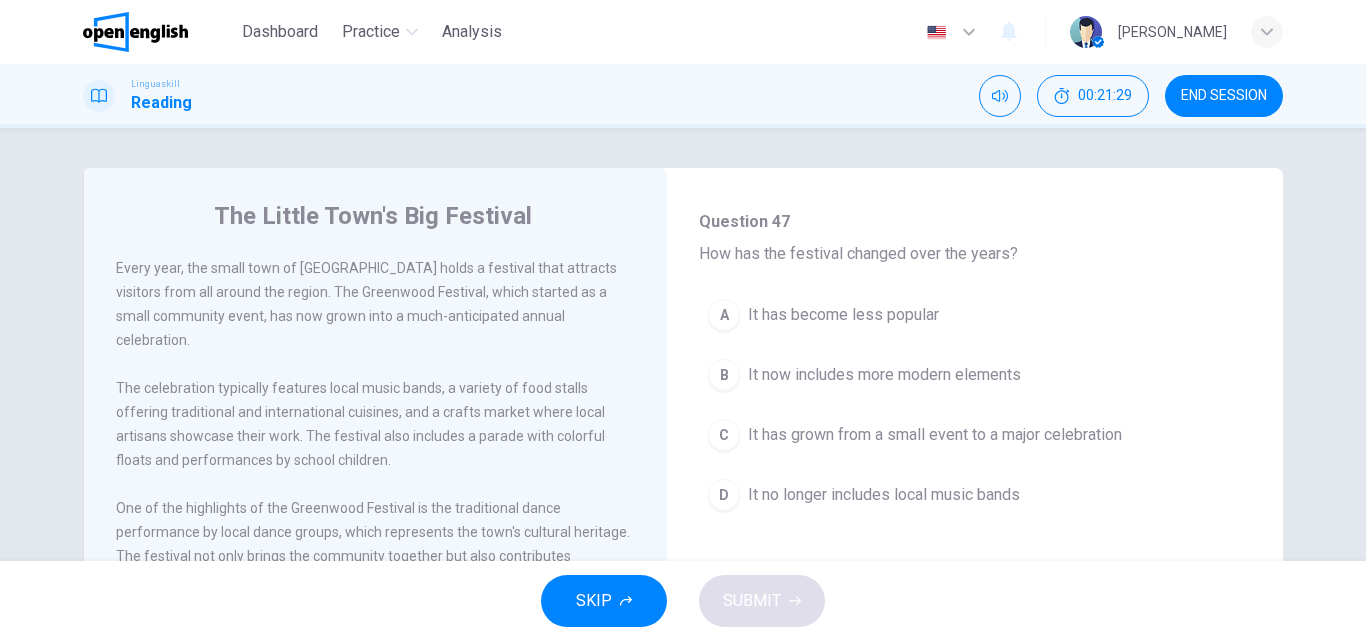 scroll, scrollTop: 832, scrollLeft: 0, axis: vertical 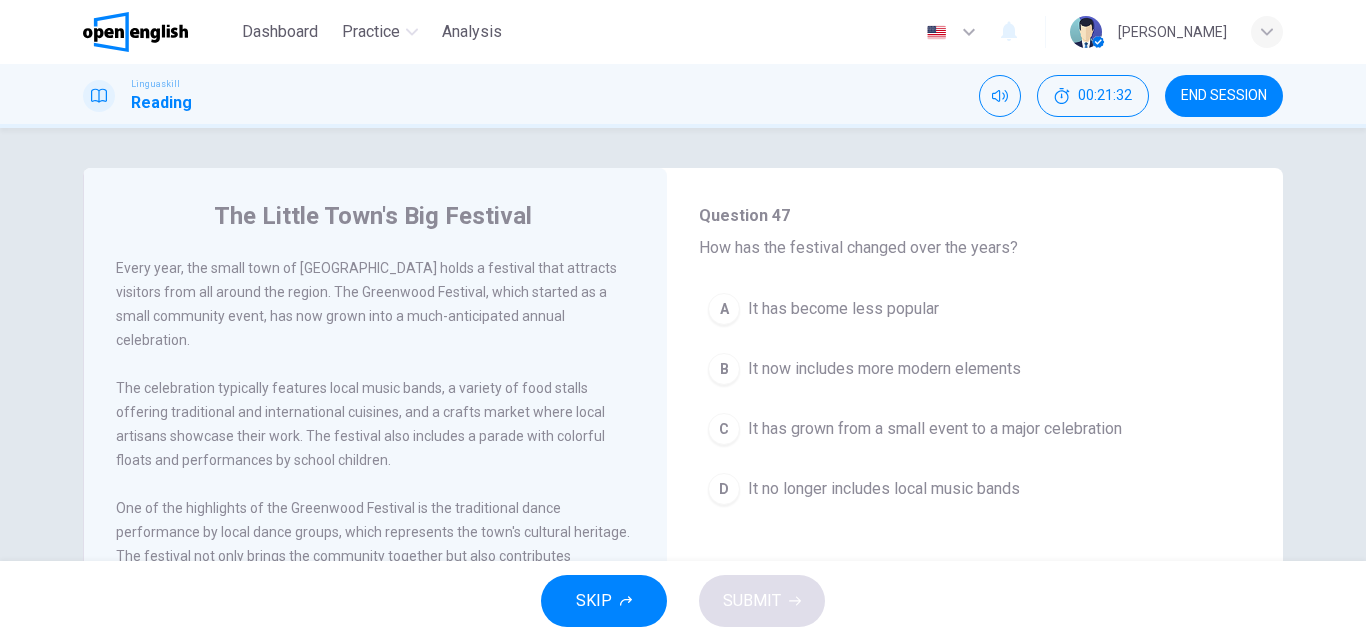 drag, startPoint x: 567, startPoint y: 399, endPoint x: 575, endPoint y: 445, distance: 46.69047 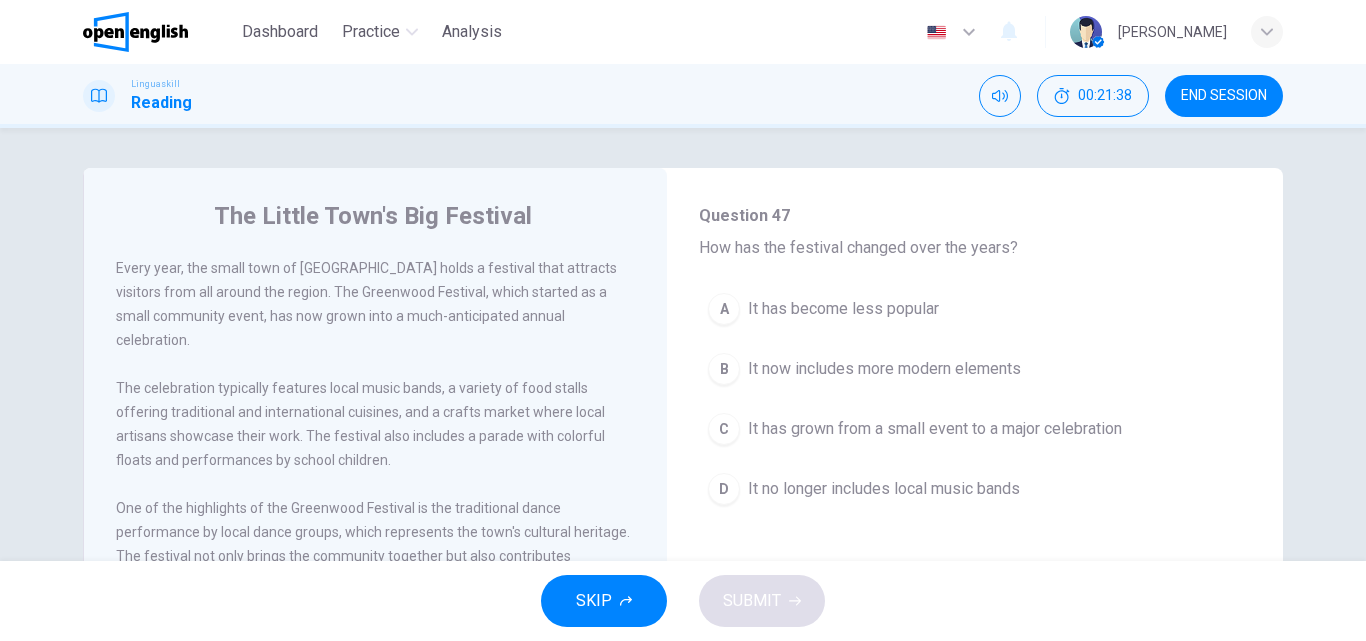click on "D It no longer includes local music bands" at bounding box center (975, 489) 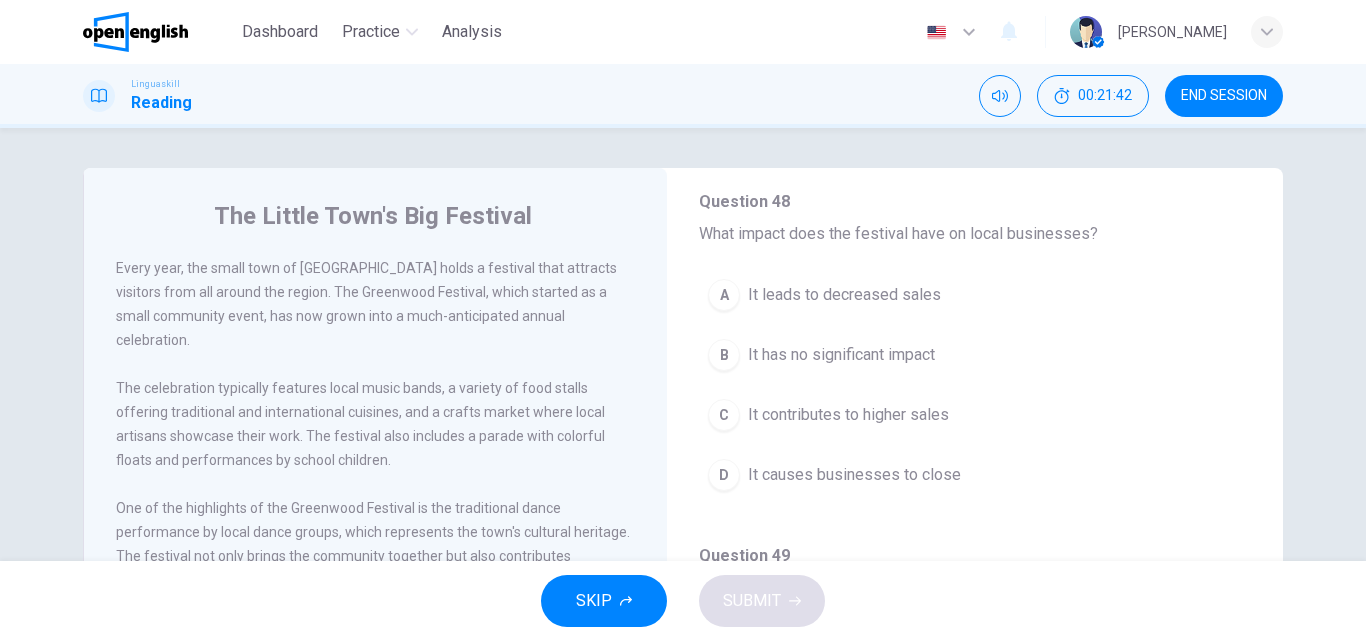 scroll, scrollTop: 1192, scrollLeft: 0, axis: vertical 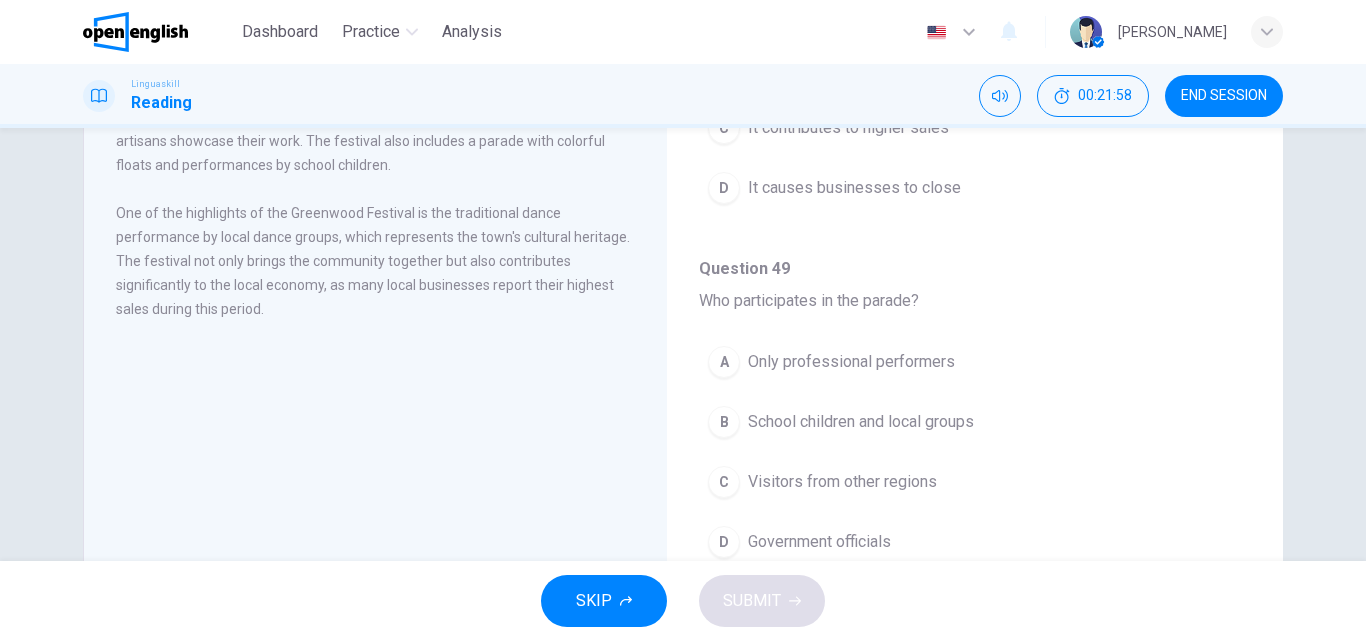 click on "B School children and local groups" at bounding box center [975, 422] 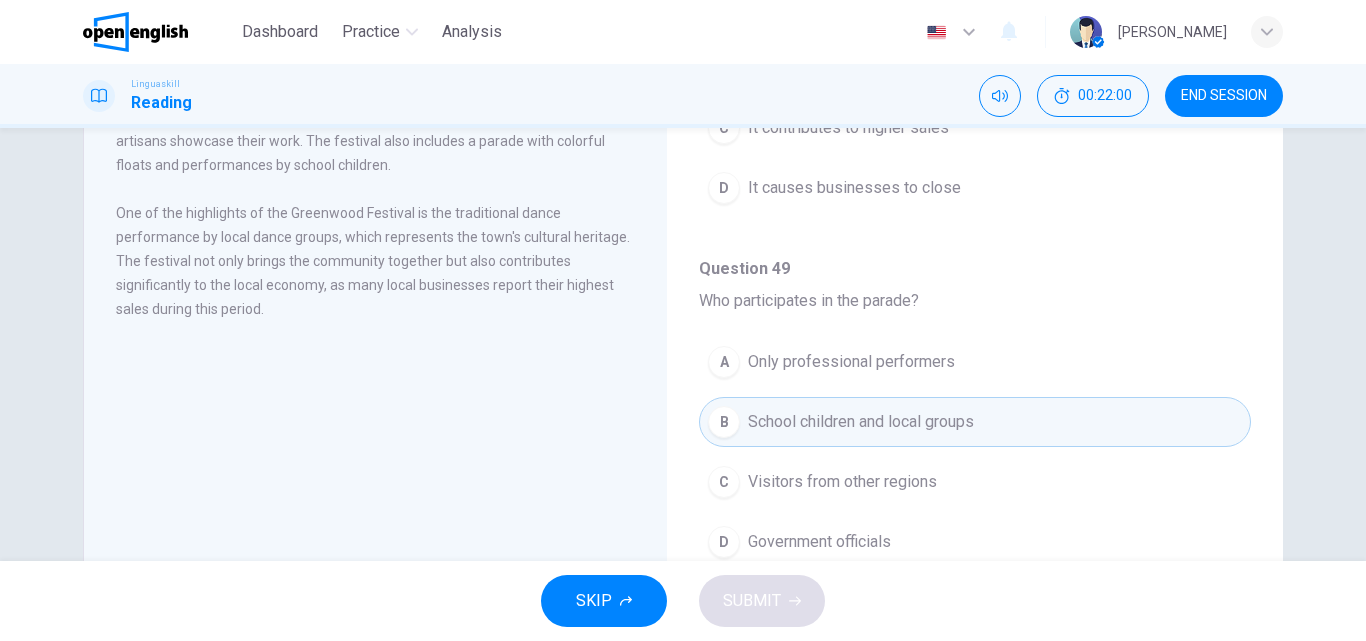 scroll, scrollTop: 1251, scrollLeft: 0, axis: vertical 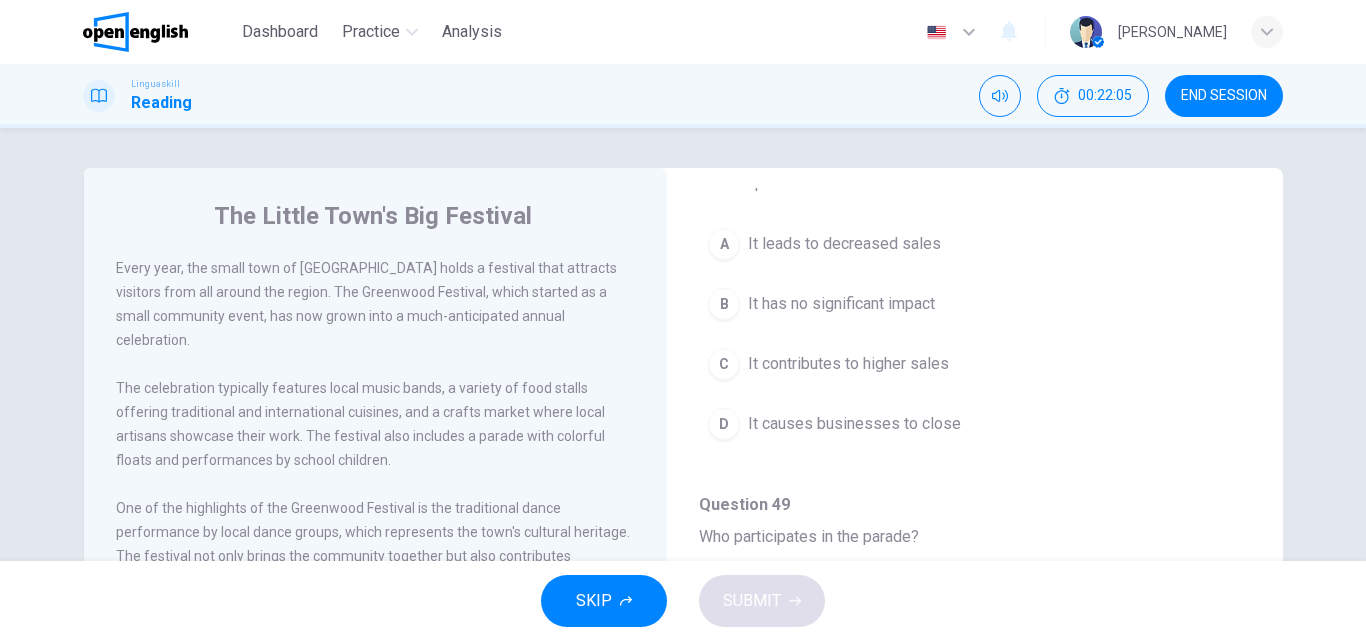 click on "The Little Town's Big Festival Every year, the small town of [GEOGRAPHIC_DATA] holds a festival that attracts visitors from all around the region. The Greenwood Festival, which started as a small community event, has now grown into a much-anticipated annual celebration.  The celebration typically features local music bands, a variety of food stalls offering traditional and international cuisines, and a crafts market where local artisans showcase their work. The festival also includes a parade with colorful floats and performances by school children. One of the highlights of the Greenwood Festival is the traditional dance performance by local dance groups, which represents the town's cultural heritage. The festival not only brings the community together but also contributes significantly to the local economy, as many local businesses report their highest sales during this period. Question 45 - 49 For these questions, choose the correct answer. Question   45 What is the main purpose of the Greenwood Festival? A B C D" at bounding box center [683, 344] 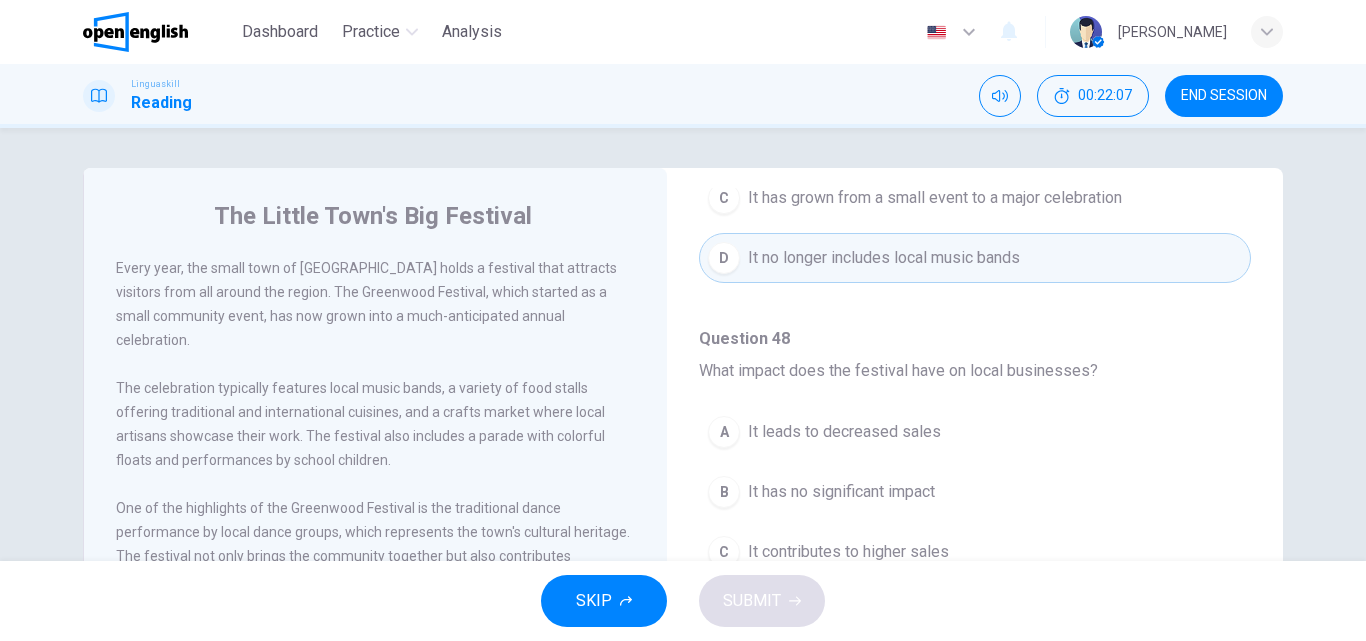 scroll, scrollTop: 1051, scrollLeft: 0, axis: vertical 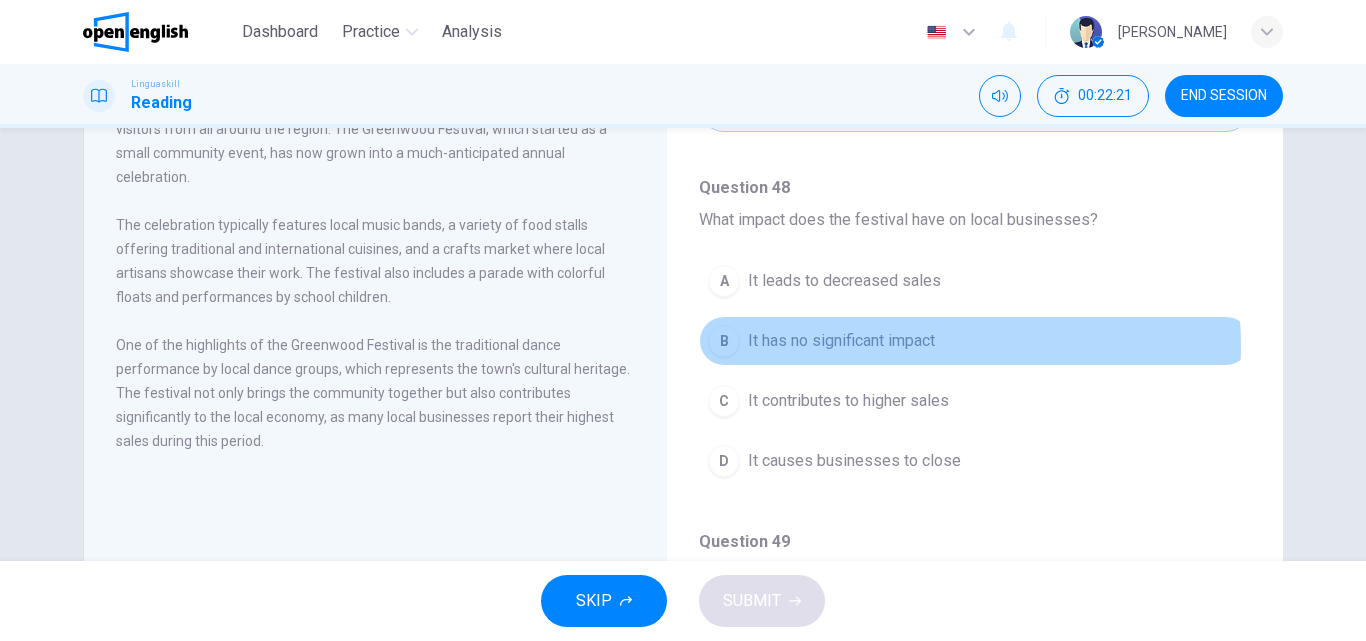 click on "It has no significant impact" at bounding box center [841, 341] 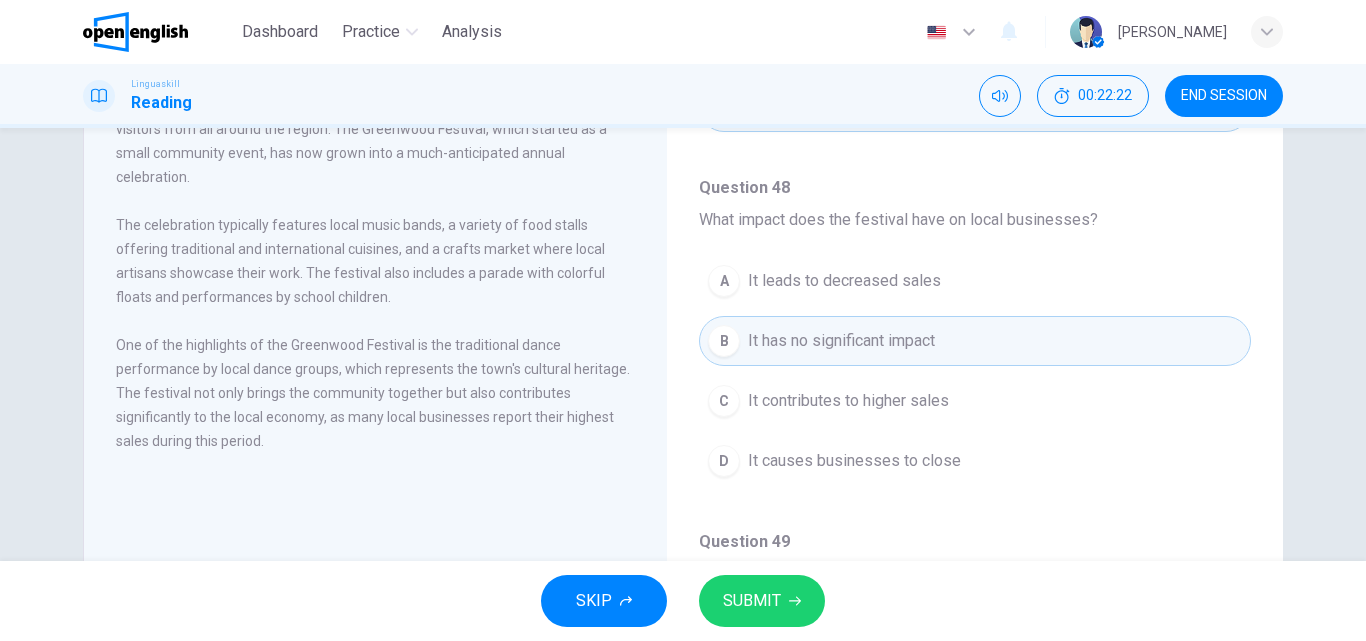 click 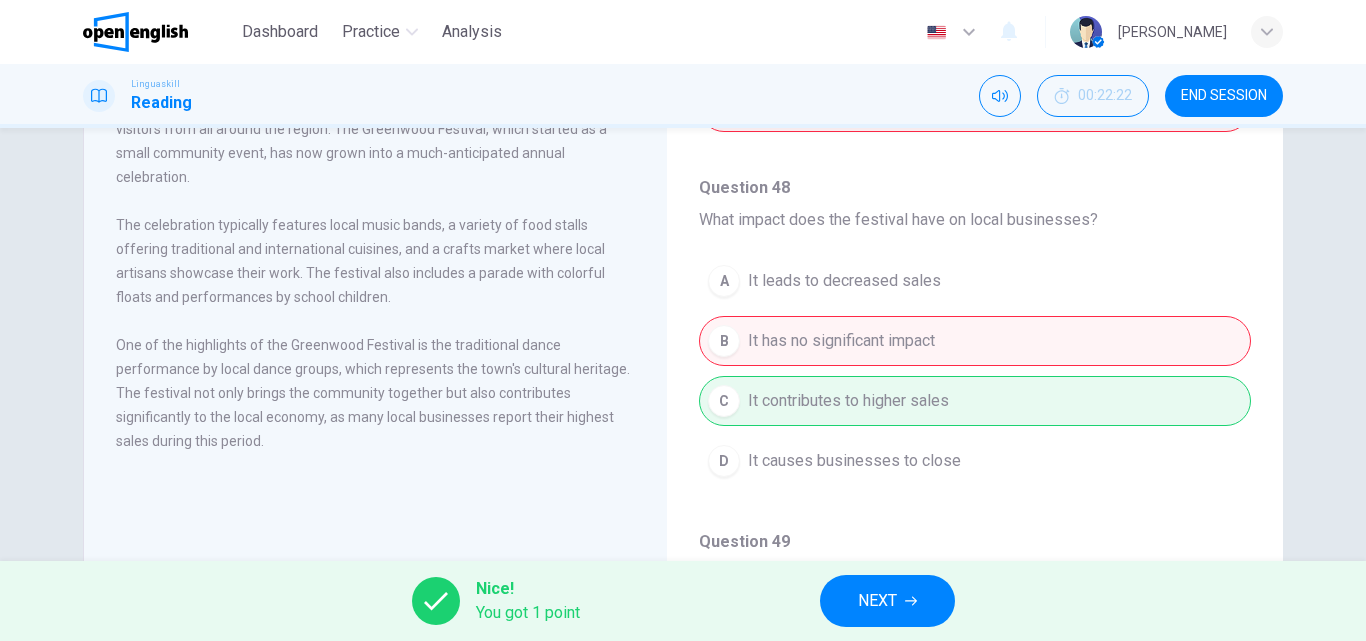 click on "NEXT" at bounding box center (877, 601) 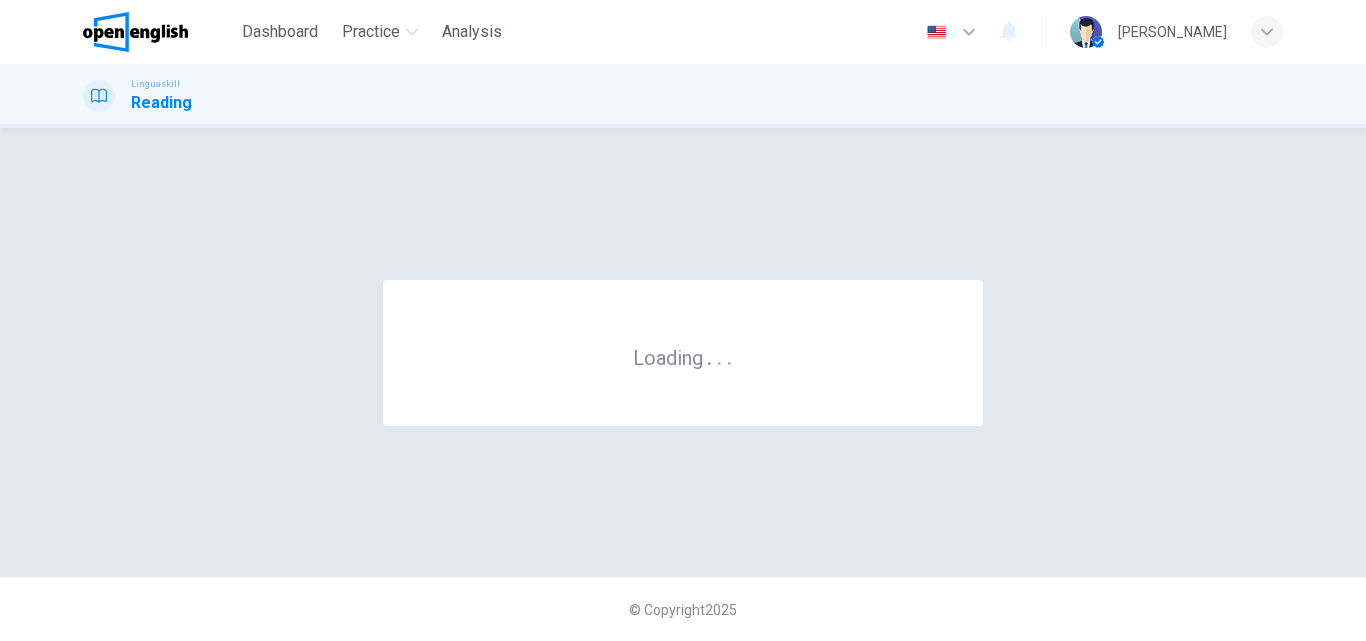scroll, scrollTop: 0, scrollLeft: 0, axis: both 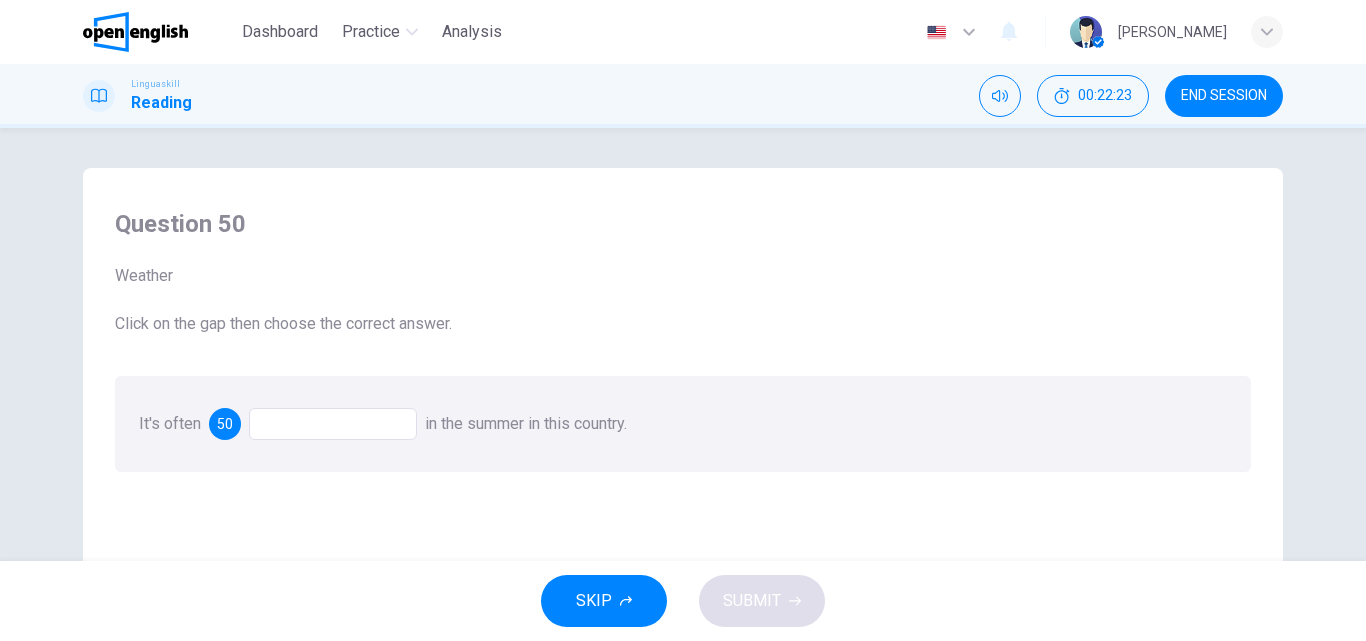 click at bounding box center (333, 424) 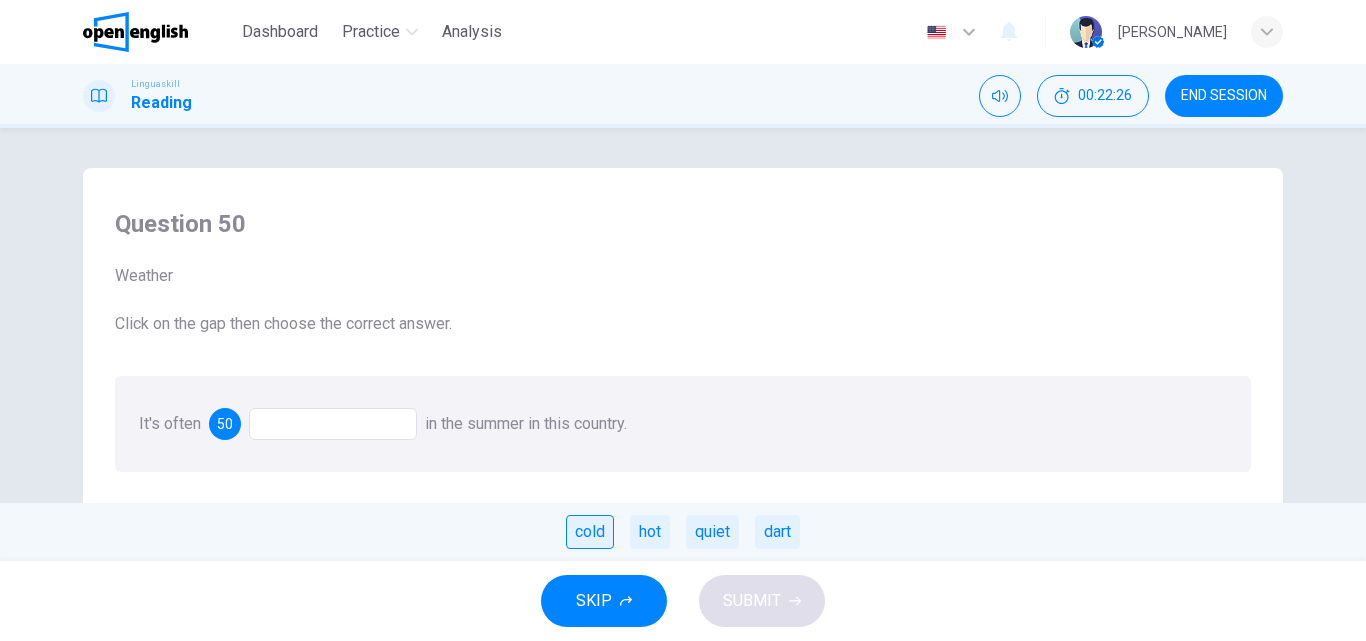 click on "cold" at bounding box center (590, 532) 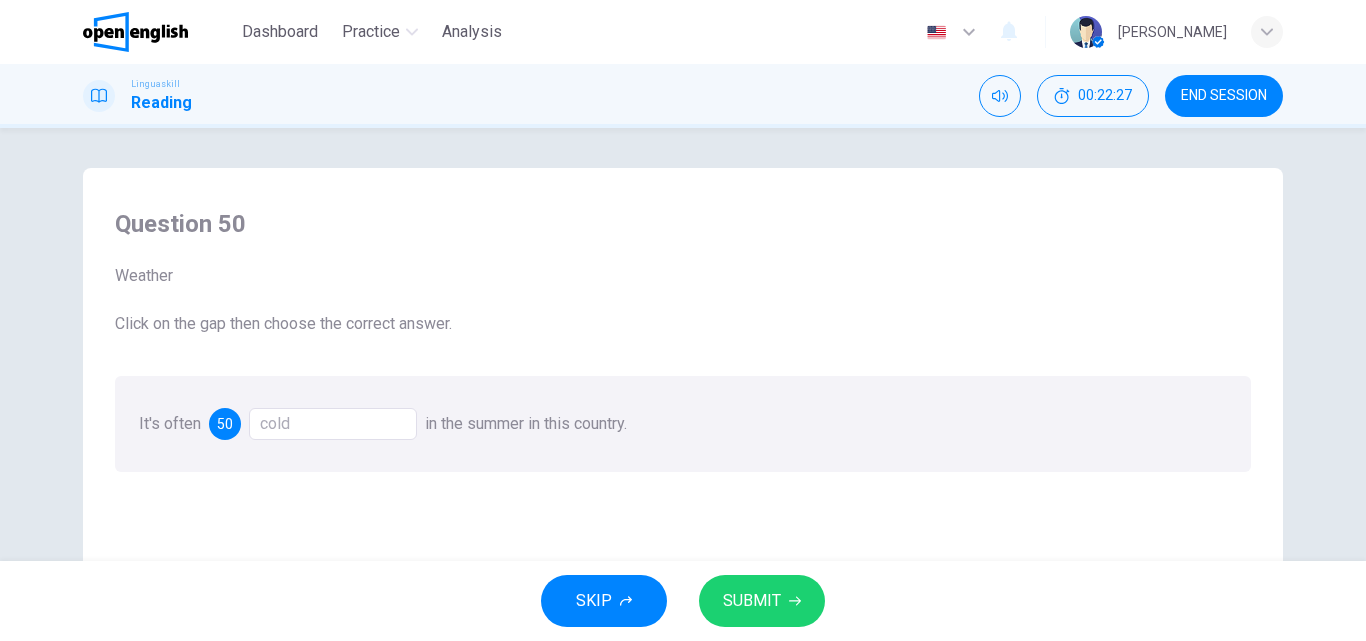 click on "SUBMIT" at bounding box center [762, 601] 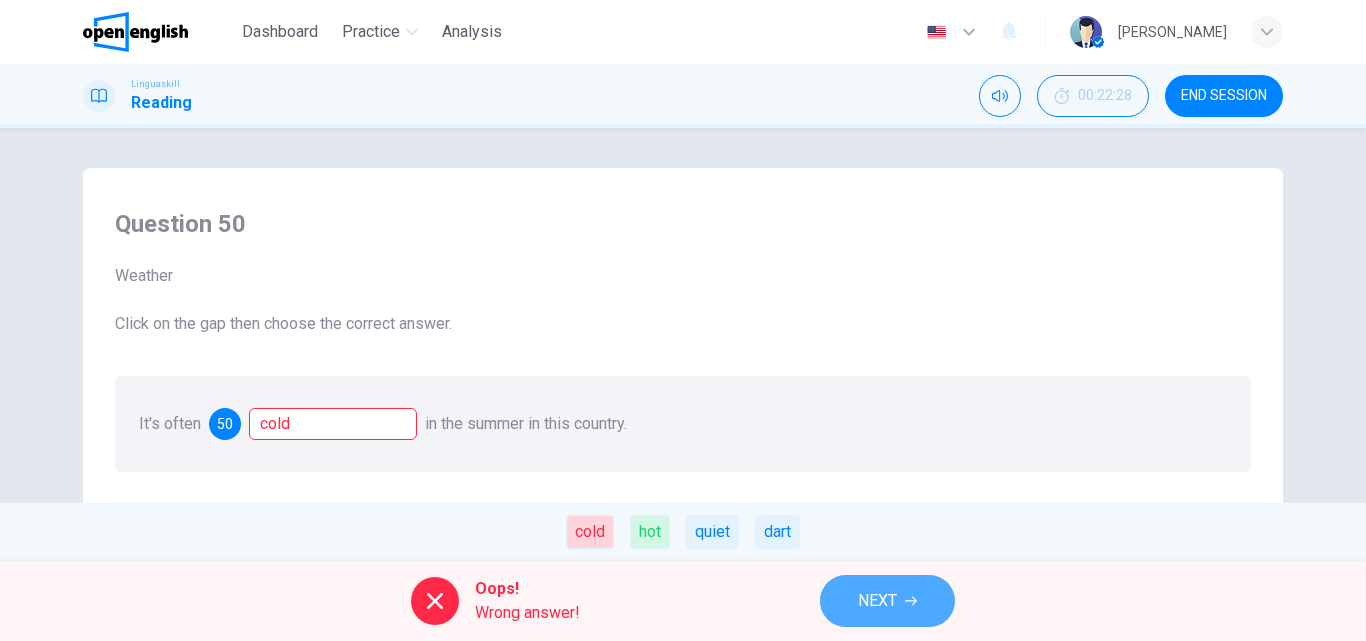 click on "NEXT" at bounding box center (887, 601) 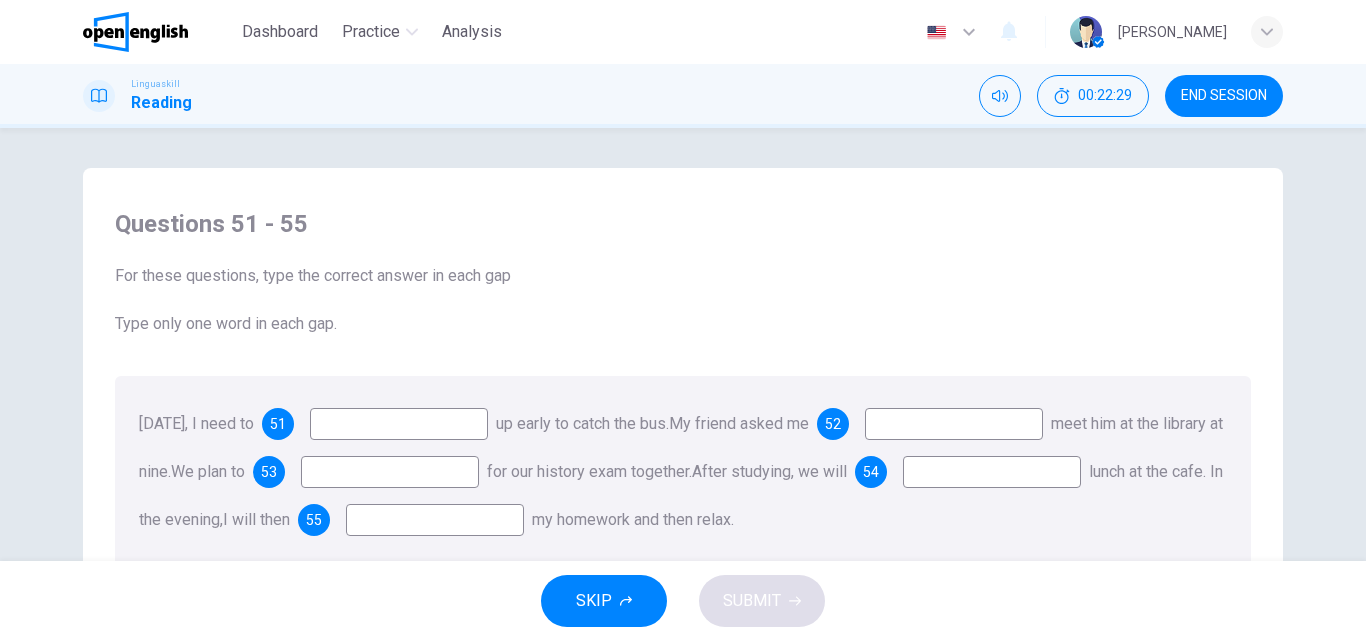 click at bounding box center (399, 424) 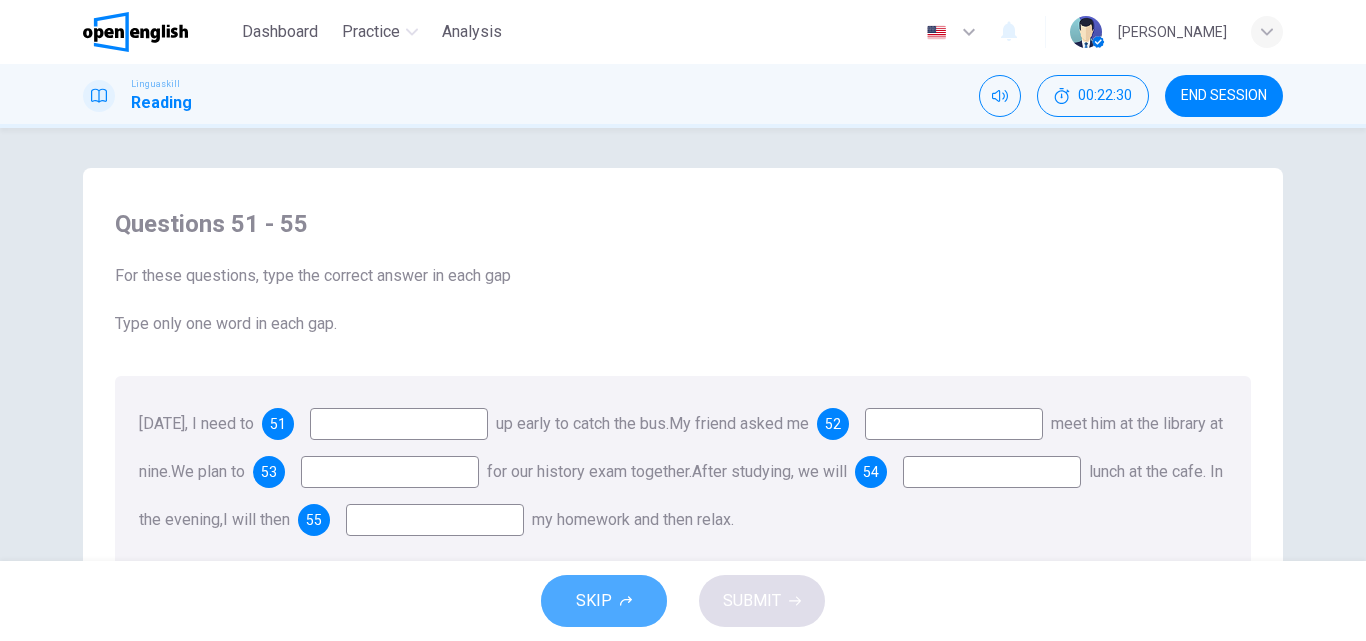 click on "SKIP" at bounding box center [594, 601] 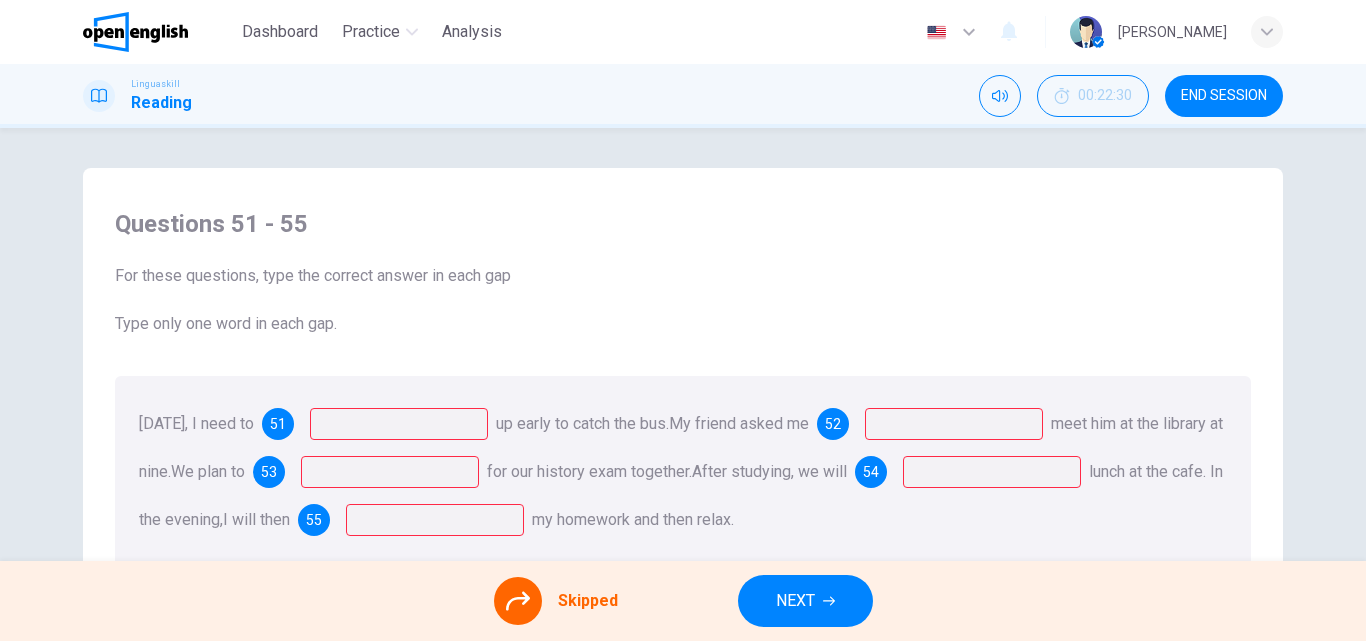 click on "NEXT" at bounding box center [805, 601] 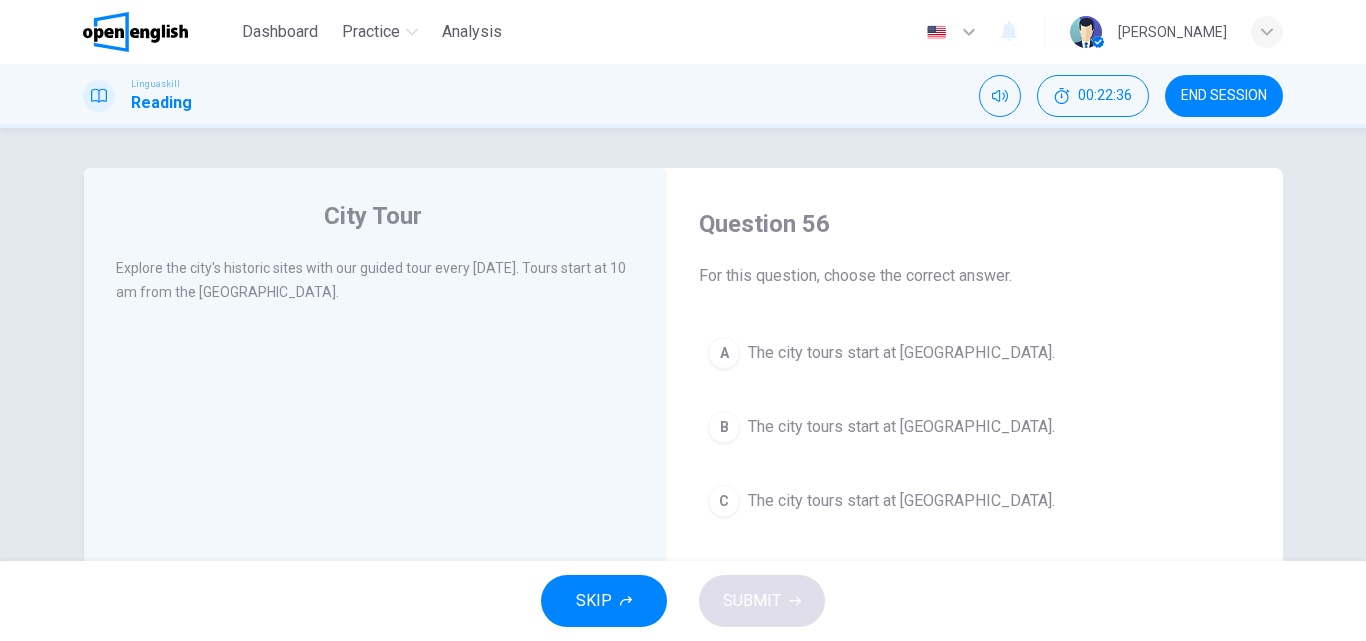 click on "The city tours start at [GEOGRAPHIC_DATA]." at bounding box center [901, 353] 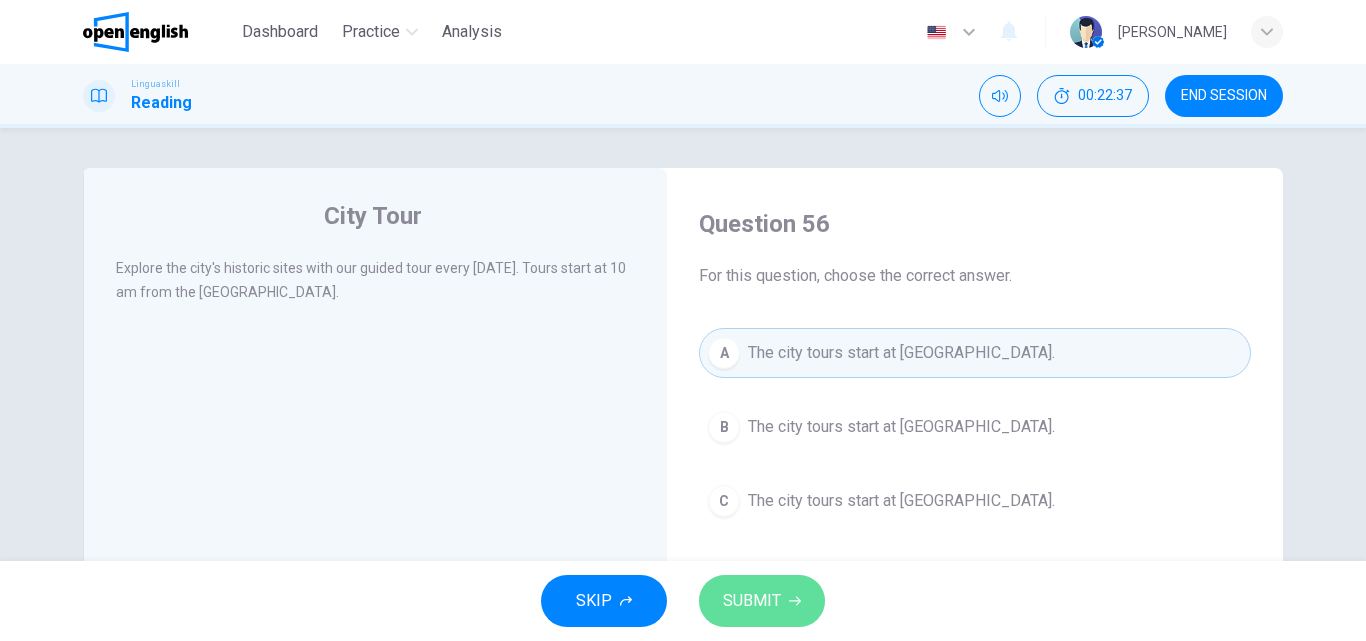 click on "SUBMIT" at bounding box center (752, 601) 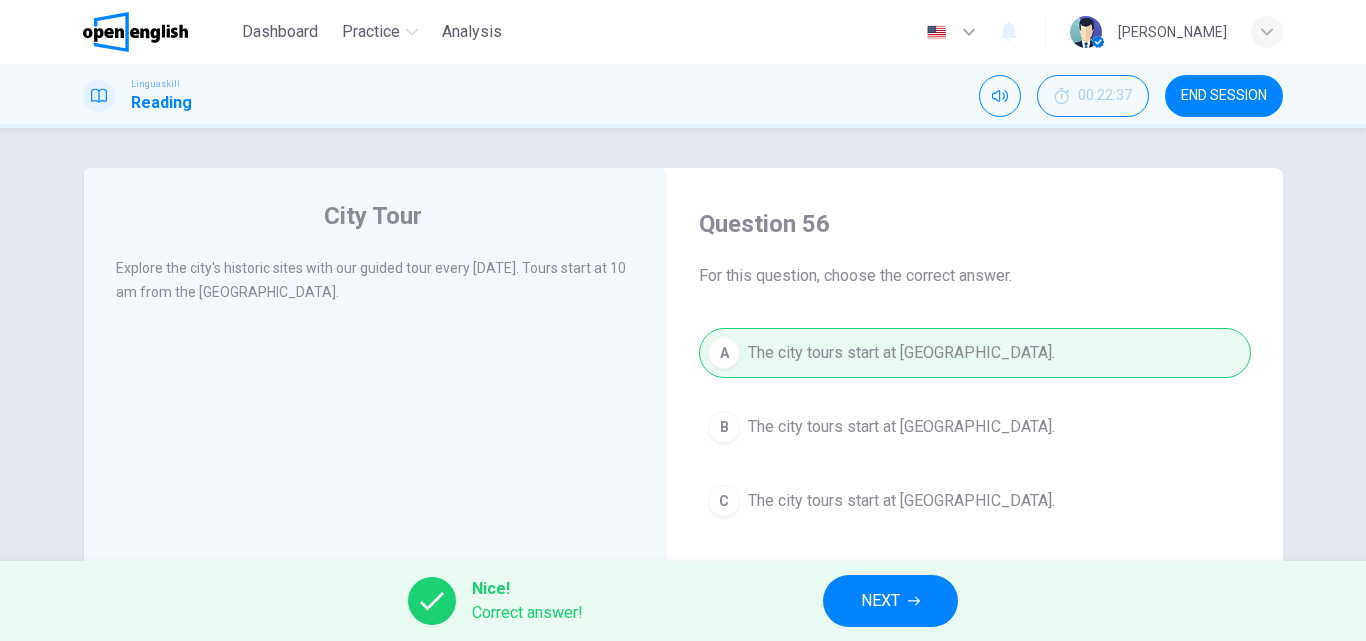 click on "NEXT" at bounding box center [890, 601] 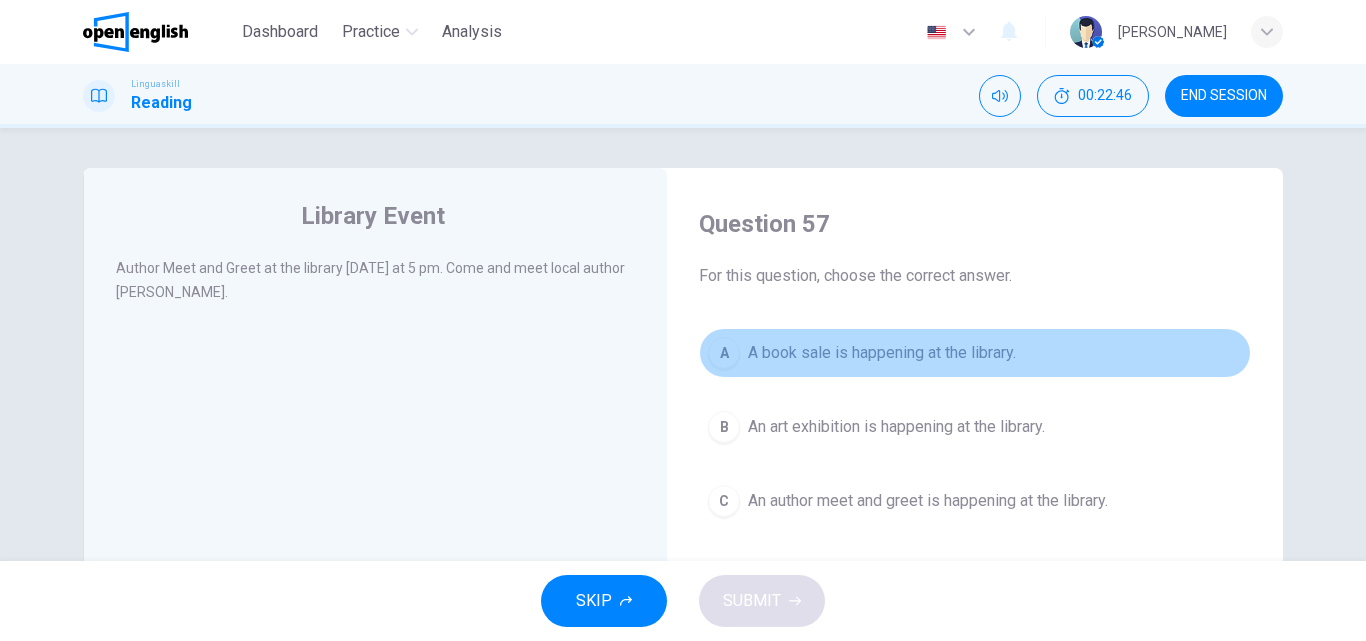 click on "A book sale is happening at the library." at bounding box center (882, 353) 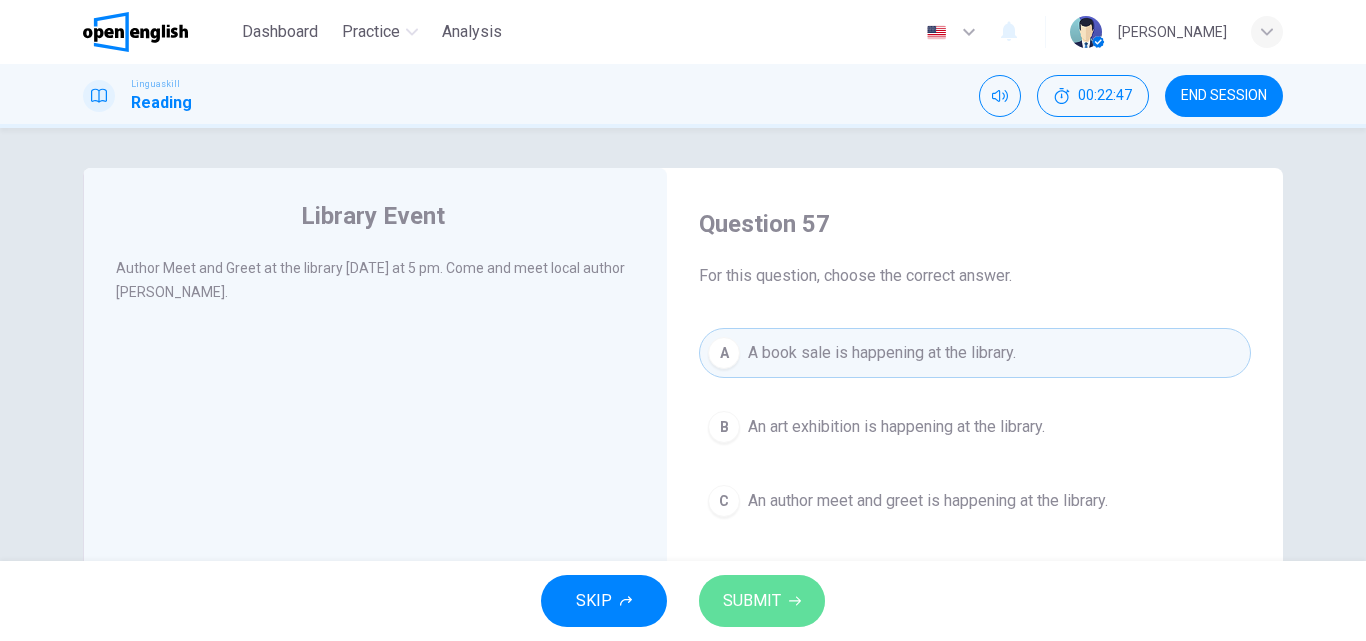 click on "SUBMIT" at bounding box center (762, 601) 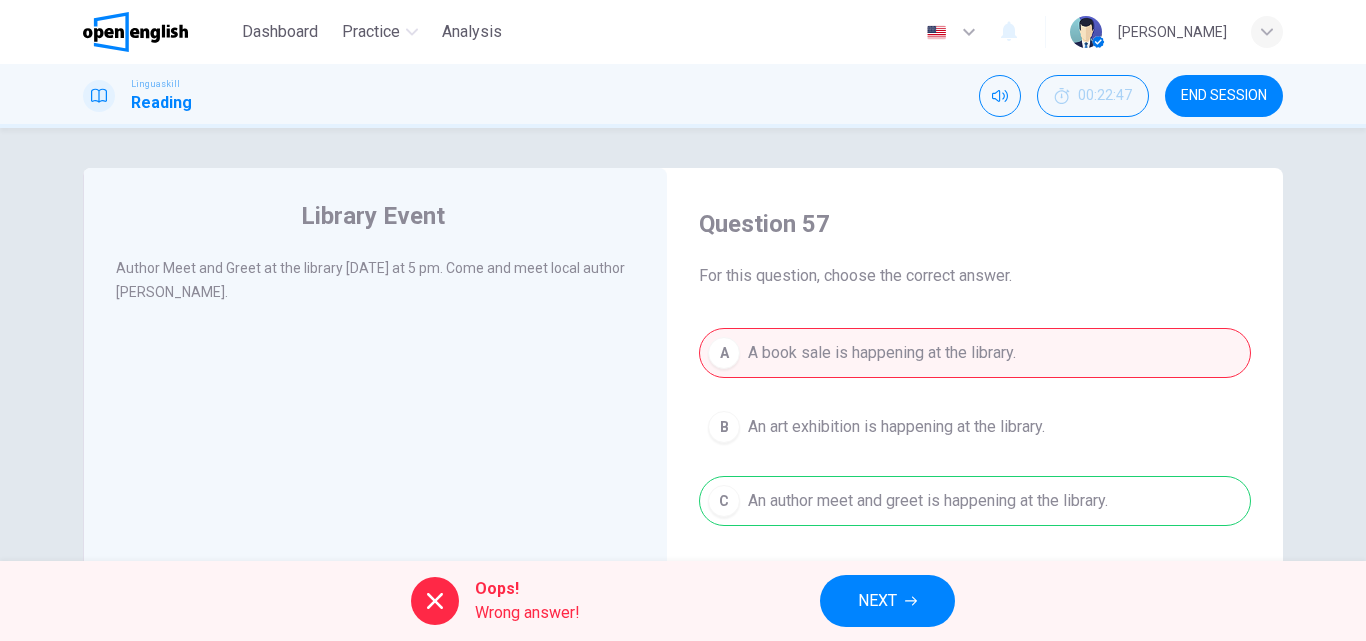 click on "NEXT" at bounding box center (887, 601) 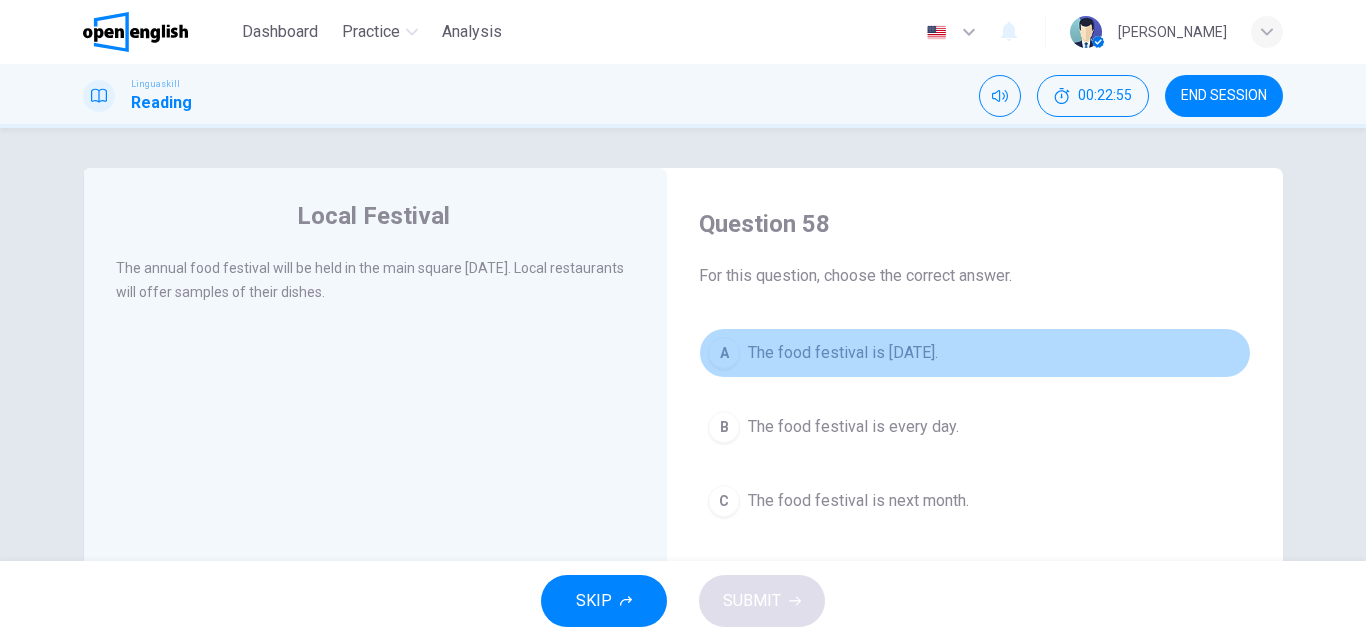 click on "The food festival is [DATE]." at bounding box center (843, 353) 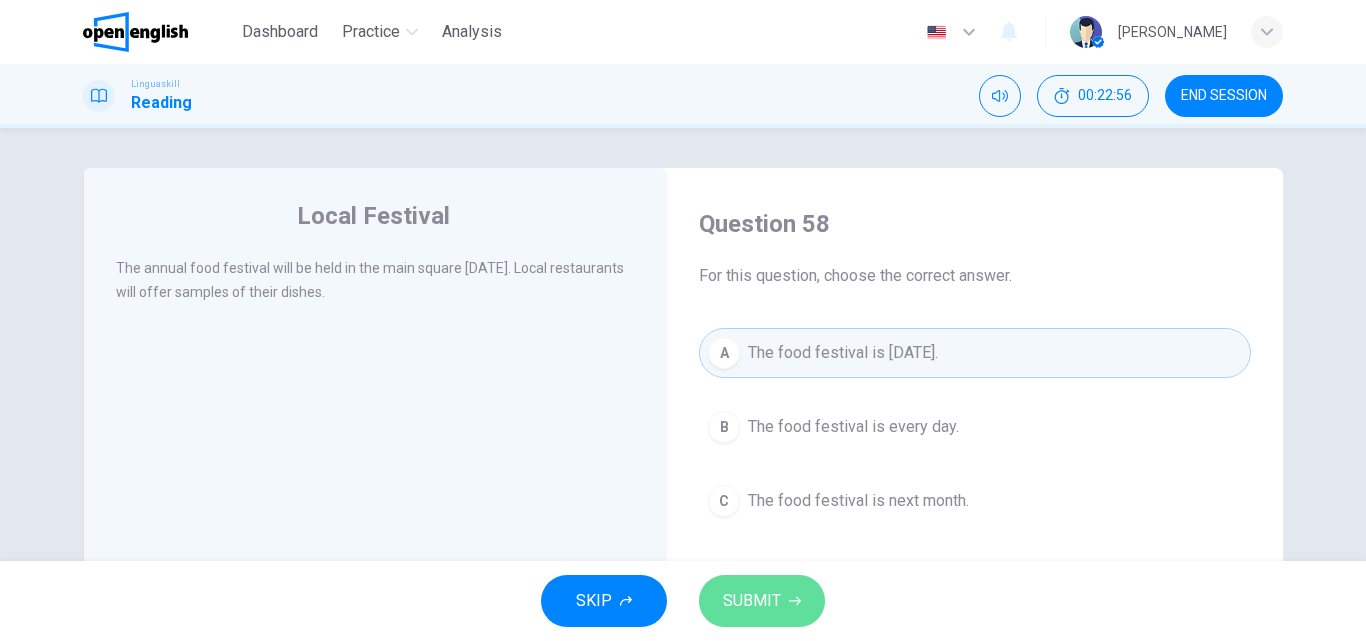 click on "SUBMIT" at bounding box center (752, 601) 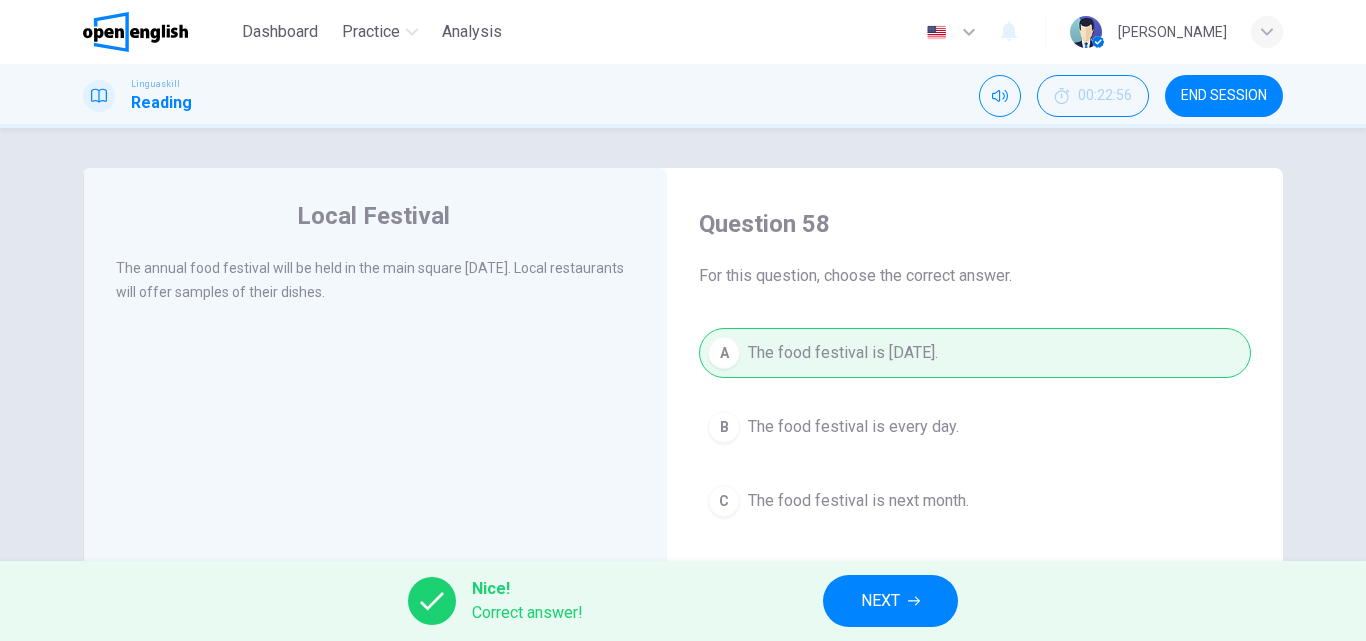 click on "NEXT" at bounding box center [890, 601] 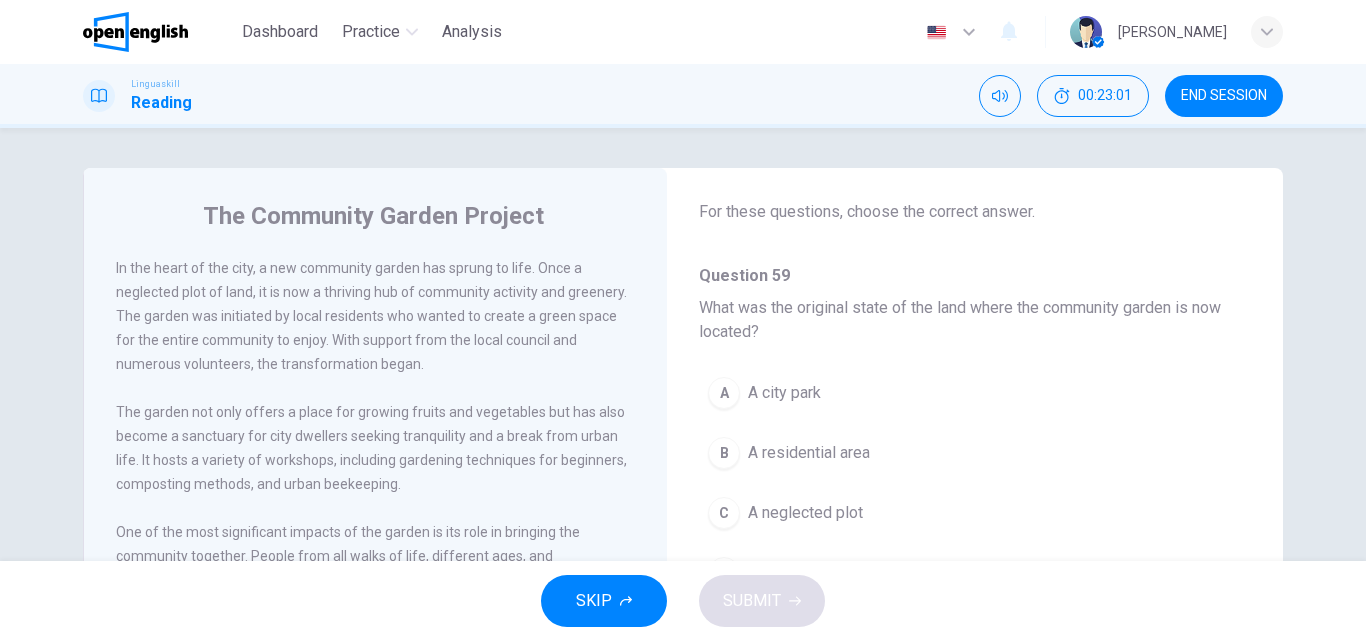 scroll, scrollTop: 70, scrollLeft: 0, axis: vertical 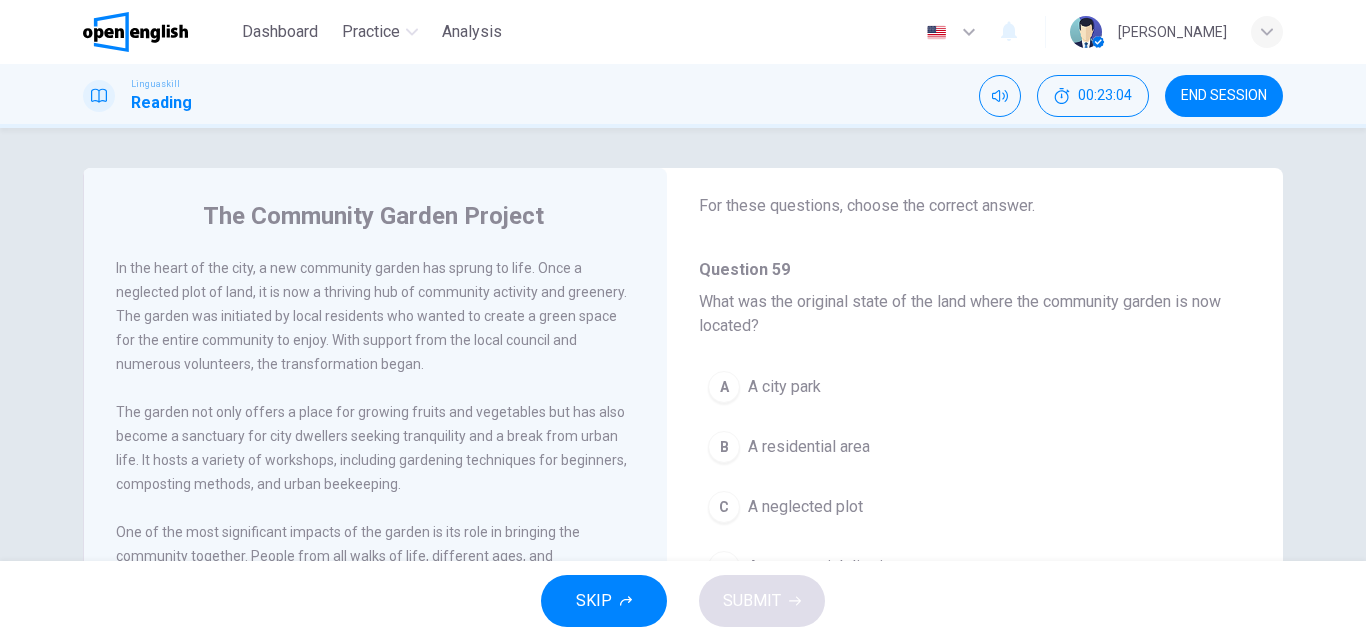 click on "A A city park" at bounding box center [975, 387] 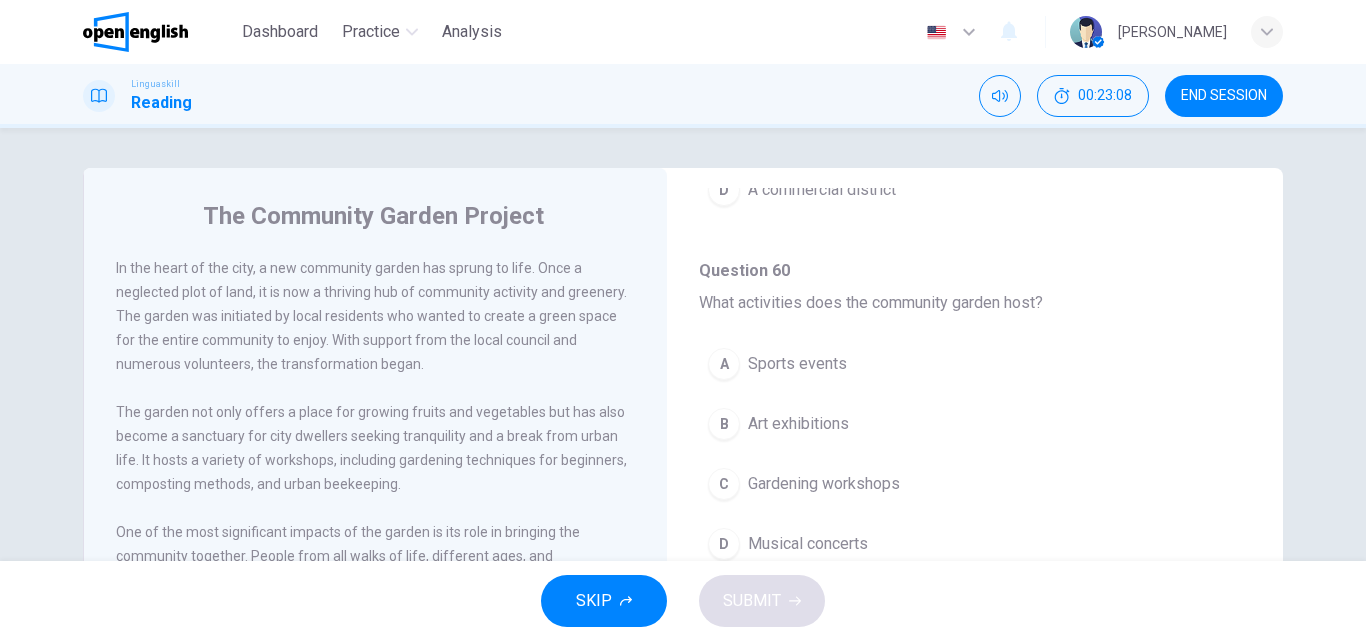 scroll, scrollTop: 453, scrollLeft: 0, axis: vertical 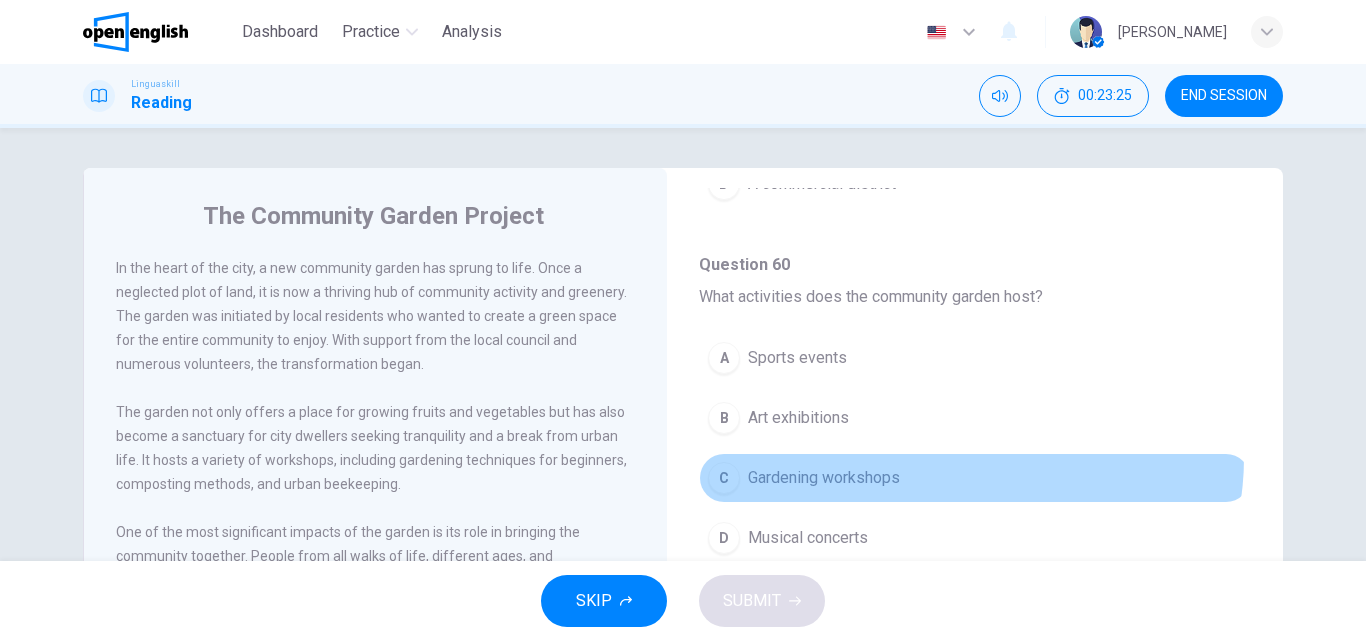 click on "C Gardening workshops" at bounding box center [975, 478] 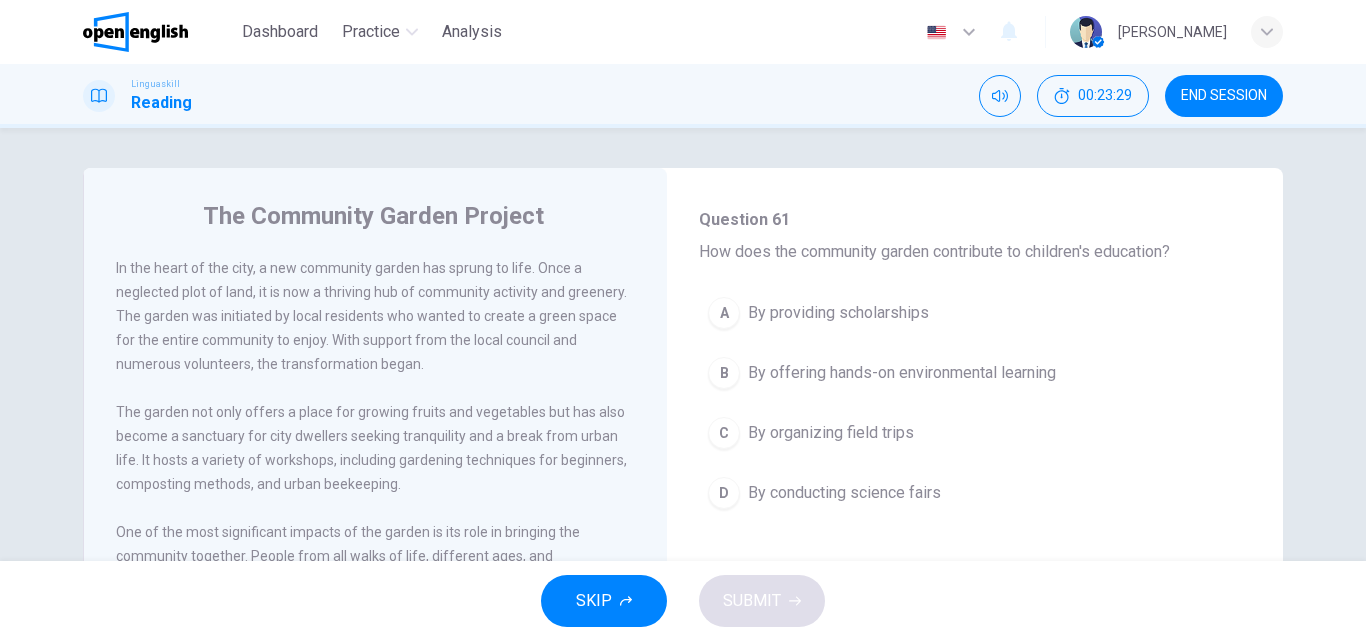 scroll, scrollTop: 864, scrollLeft: 0, axis: vertical 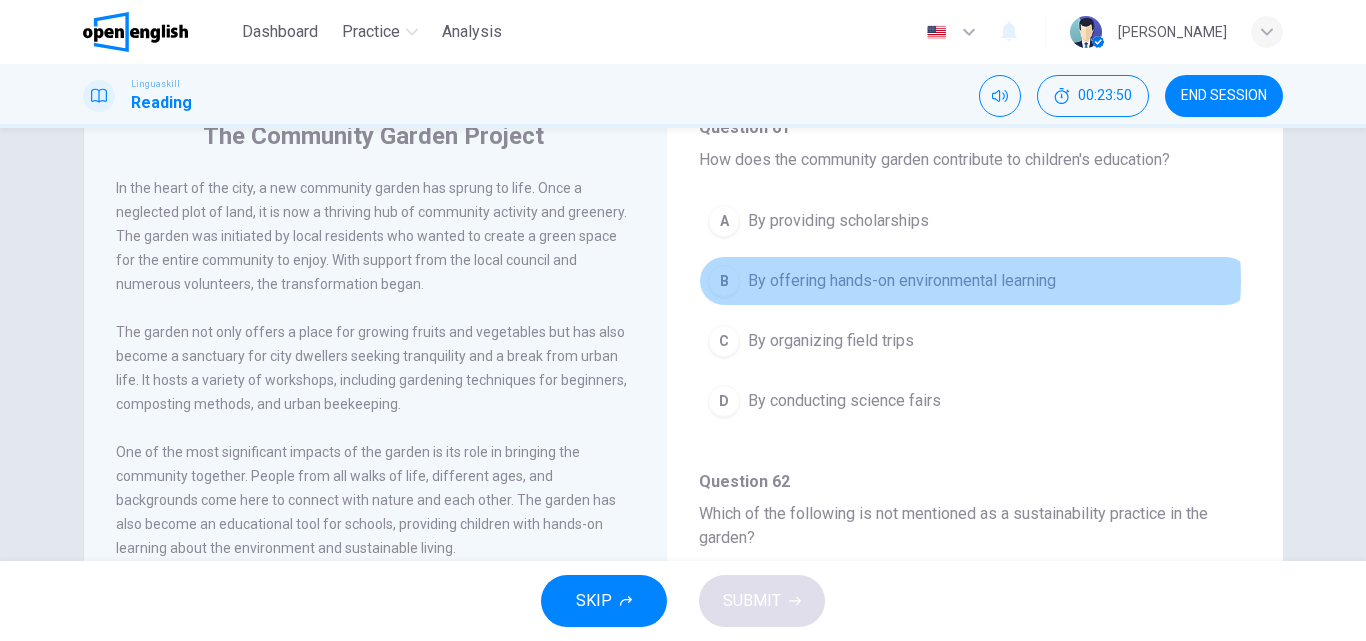click on "By offering hands-on environmental learning" at bounding box center (902, 281) 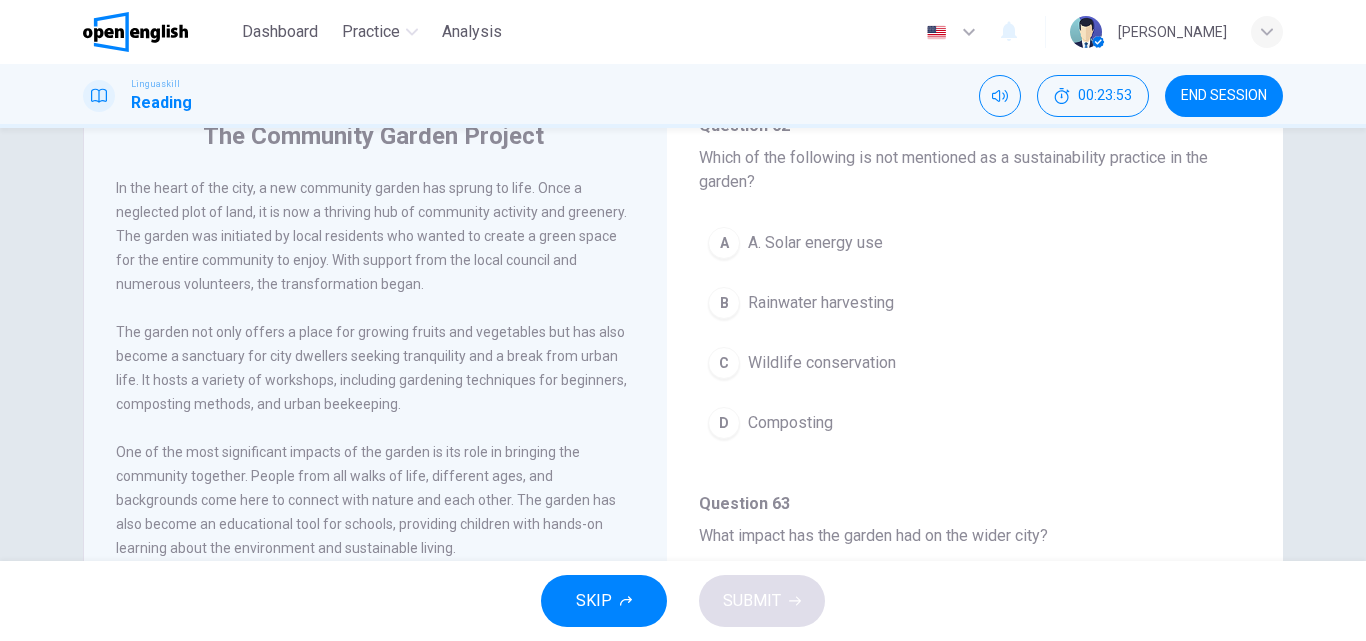 scroll, scrollTop: 1224, scrollLeft: 0, axis: vertical 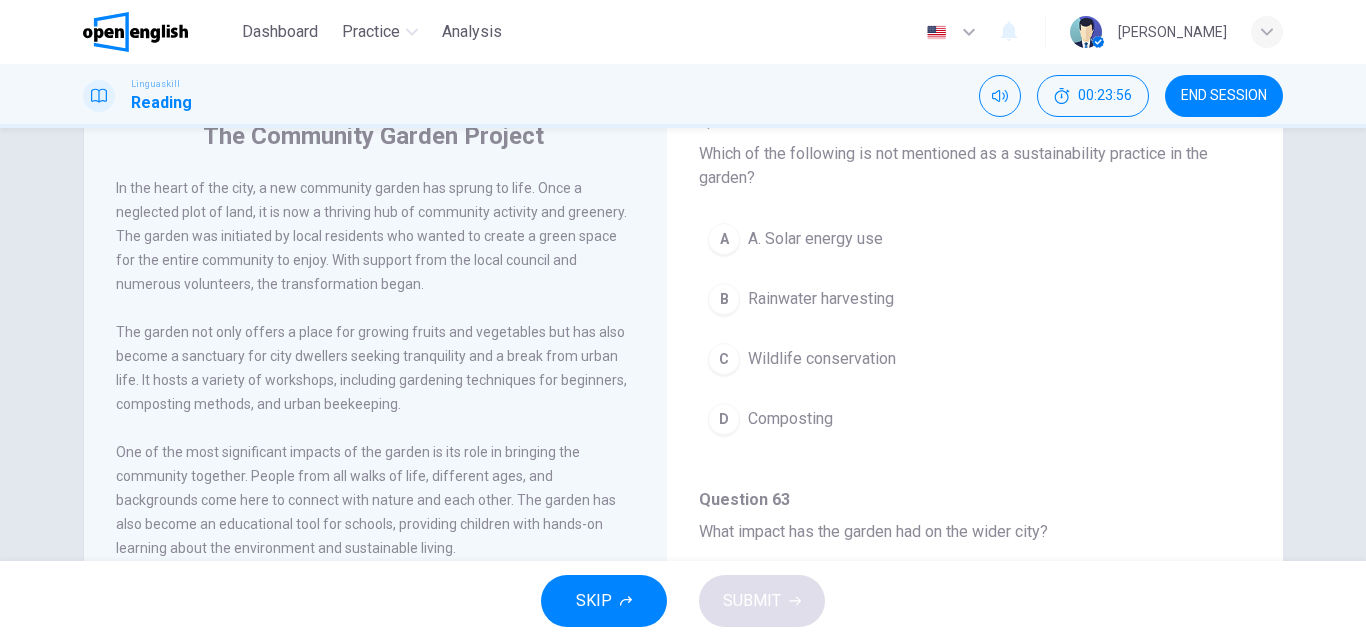 click on "A A. Solar energy use" at bounding box center [975, 239] 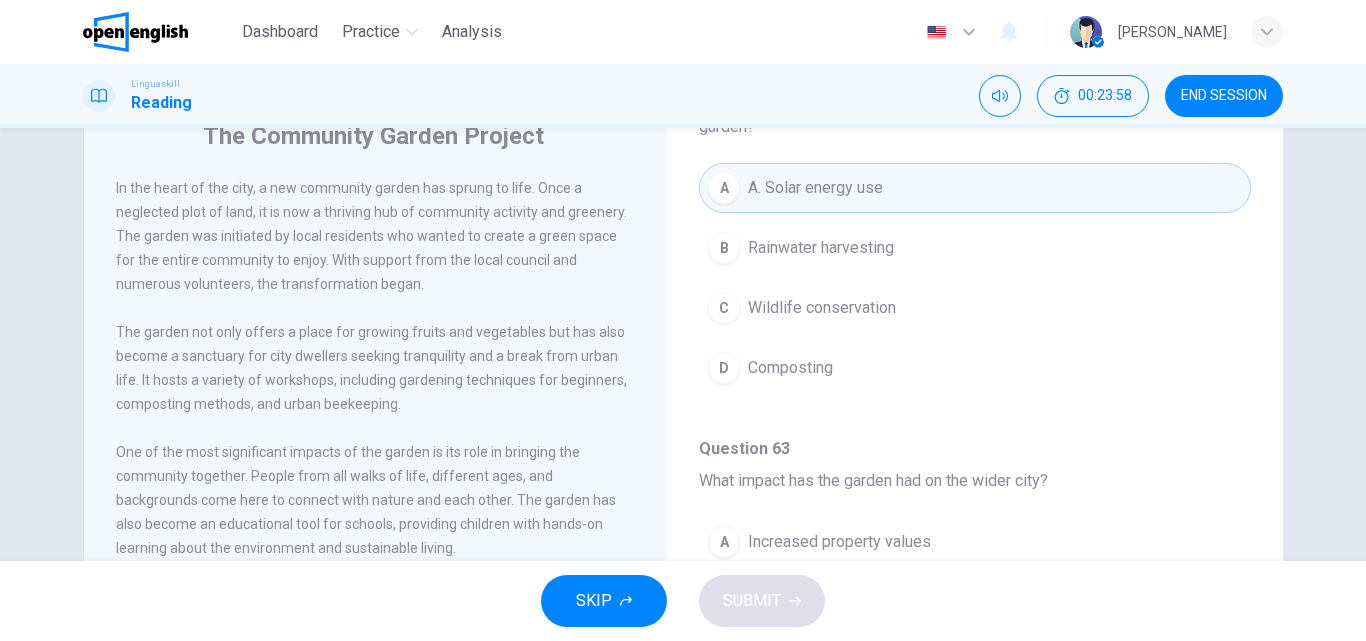 scroll, scrollTop: 1299, scrollLeft: 0, axis: vertical 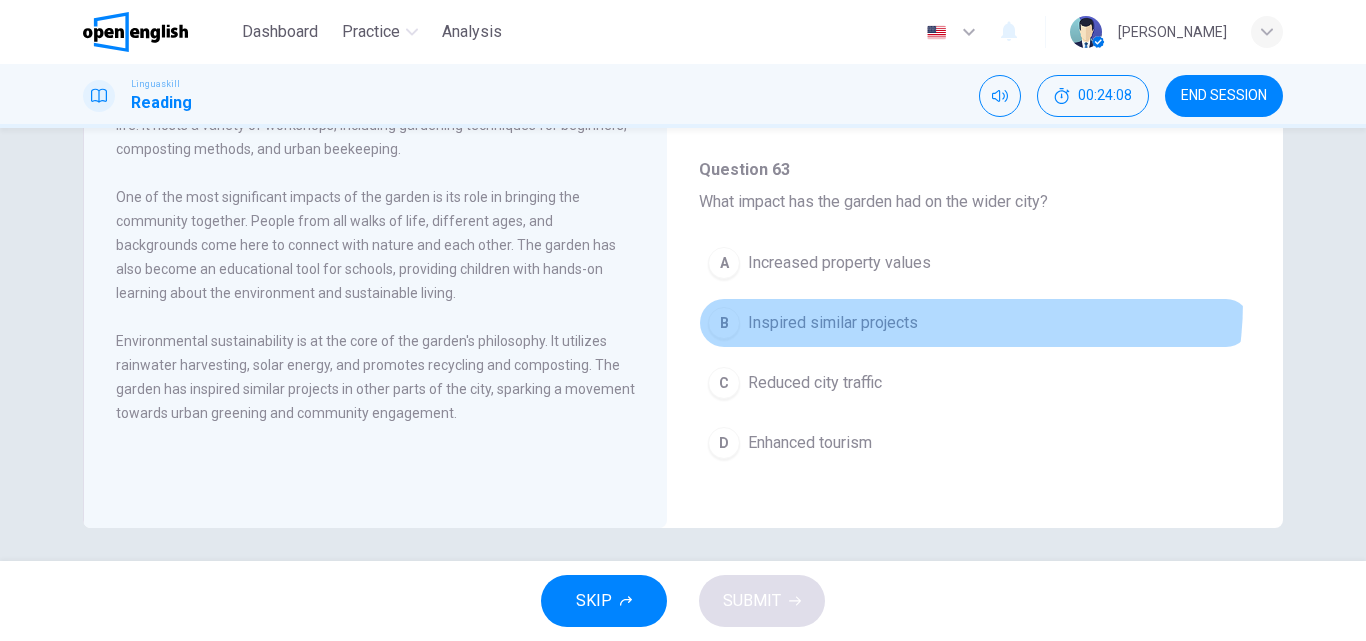 click on "B Inspired similar projects" at bounding box center (975, 323) 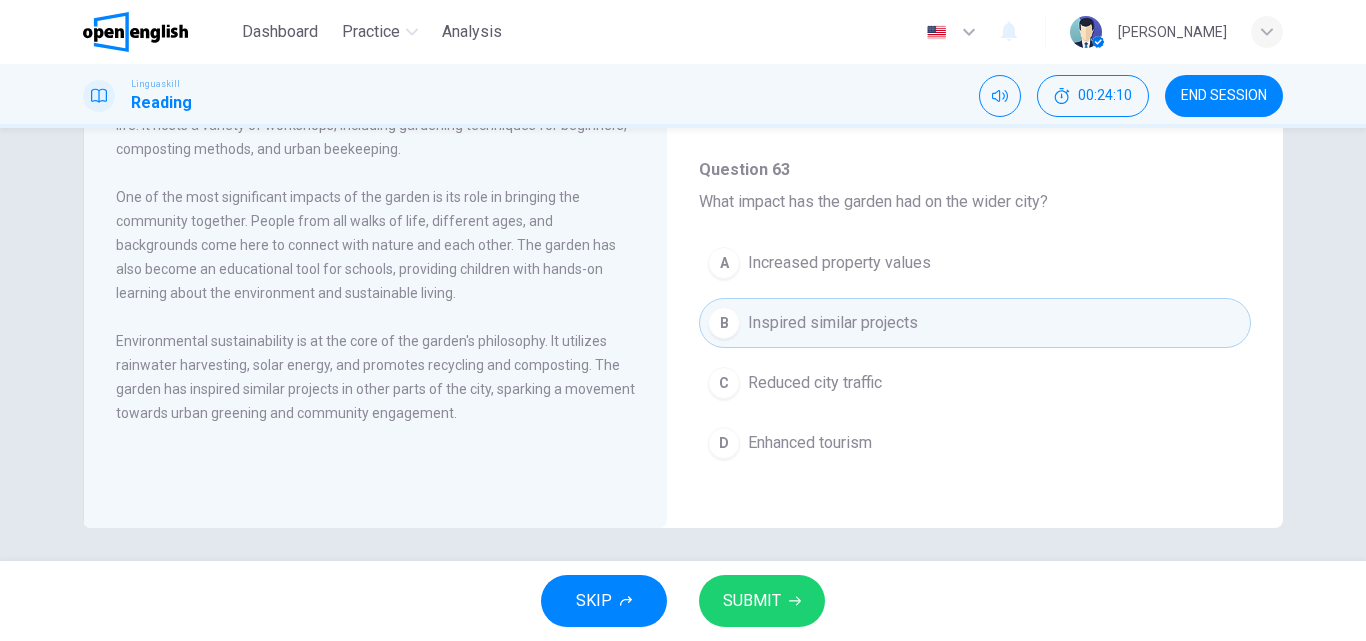 click on "SUBMIT" at bounding box center [752, 601] 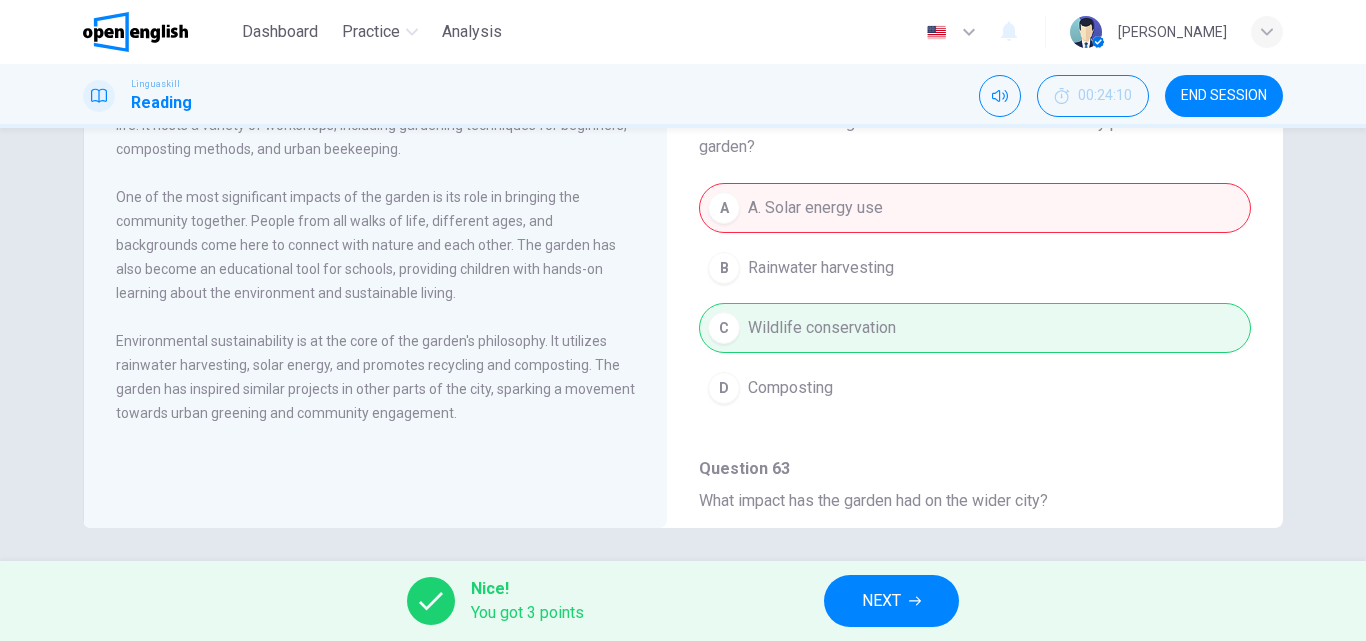 scroll, scrollTop: 1299, scrollLeft: 0, axis: vertical 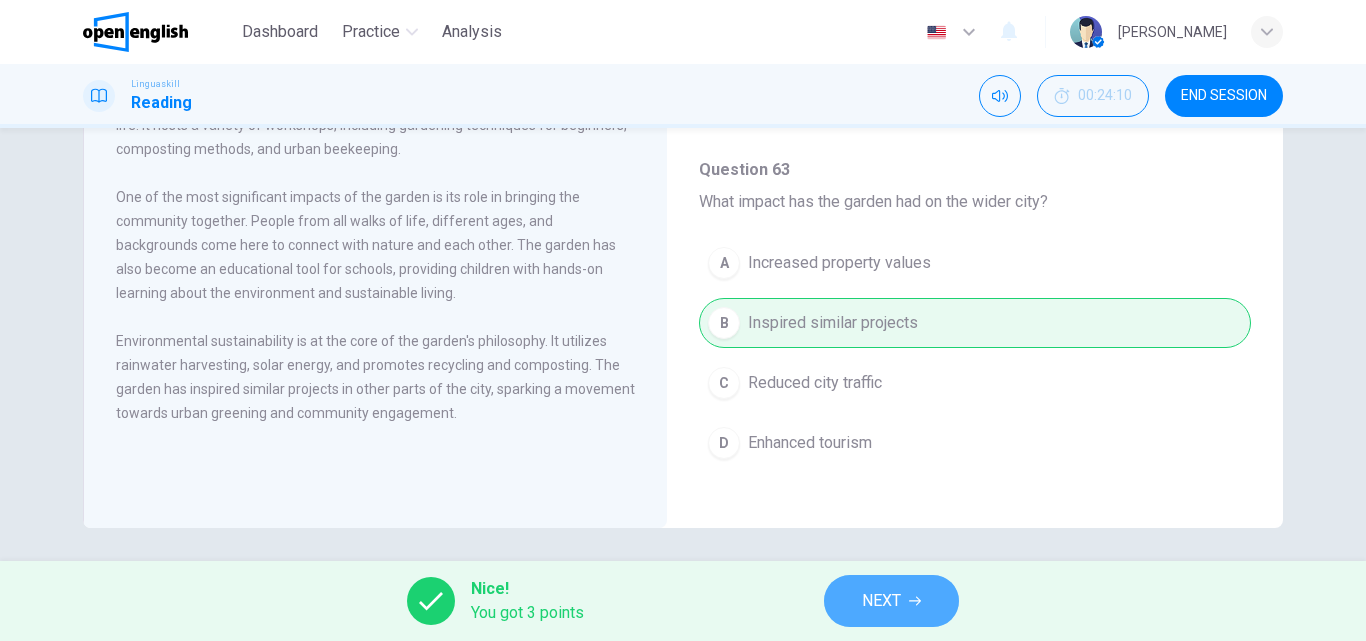 click on "NEXT" at bounding box center [881, 601] 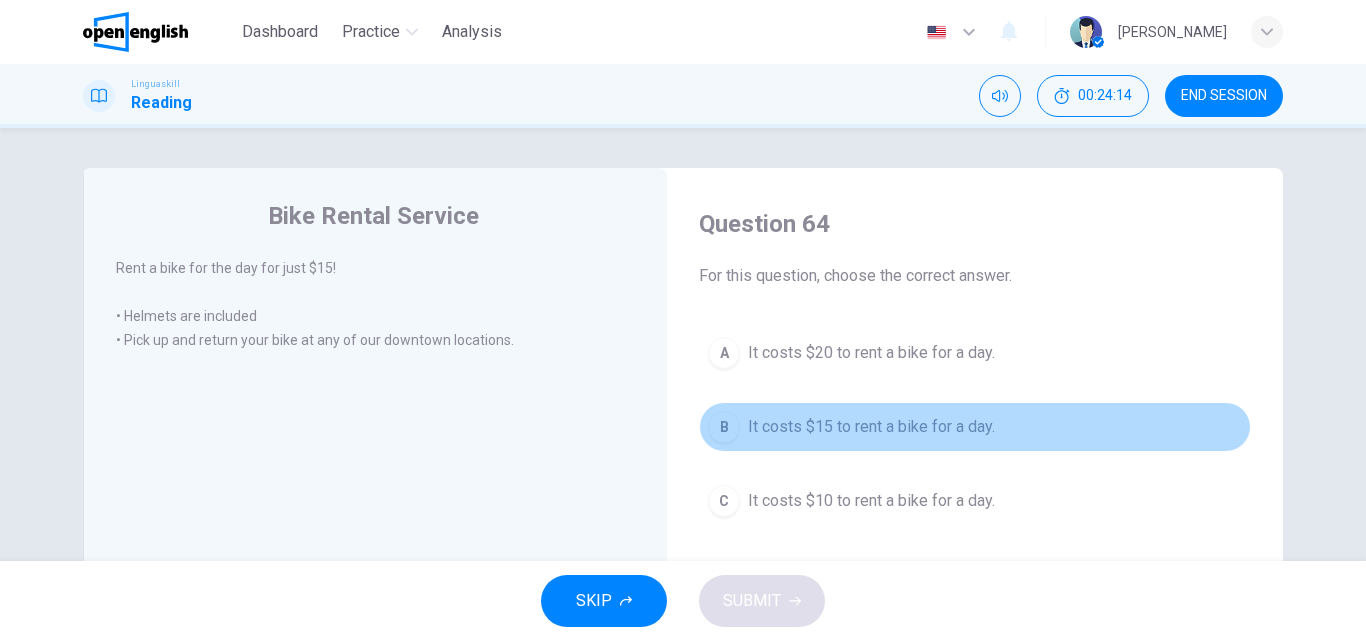 click on "It costs $15 to rent a bike for a day." at bounding box center [871, 427] 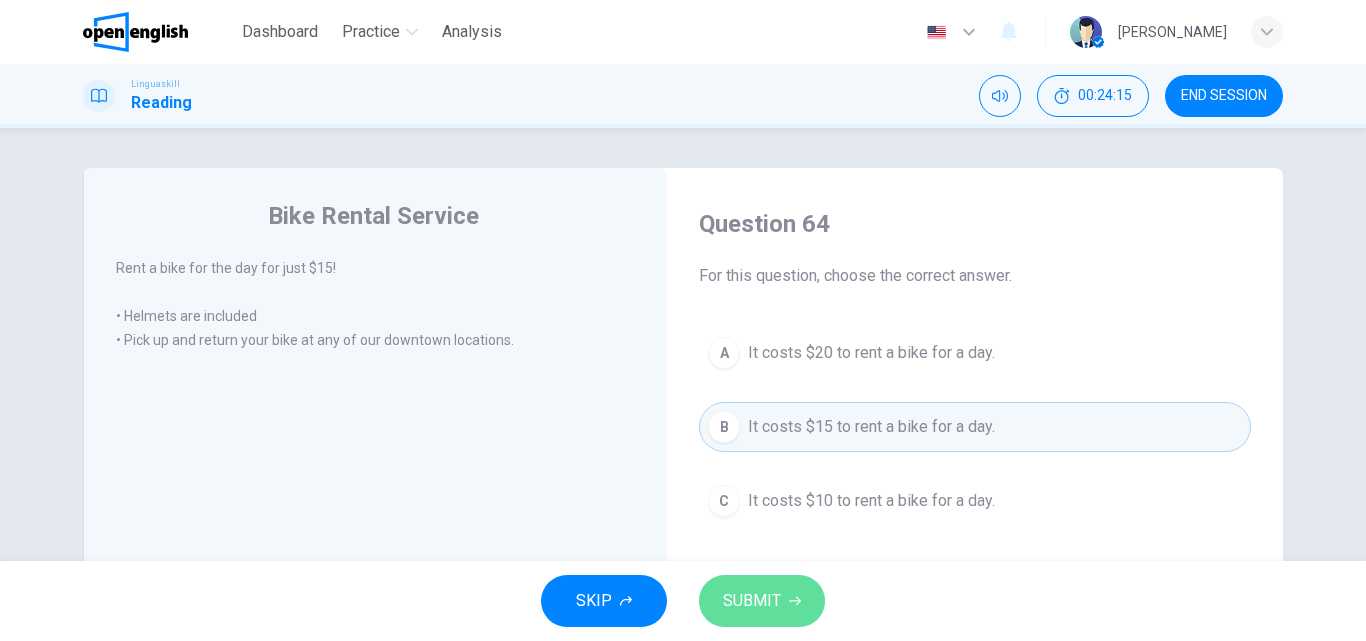 click on "SUBMIT" at bounding box center [752, 601] 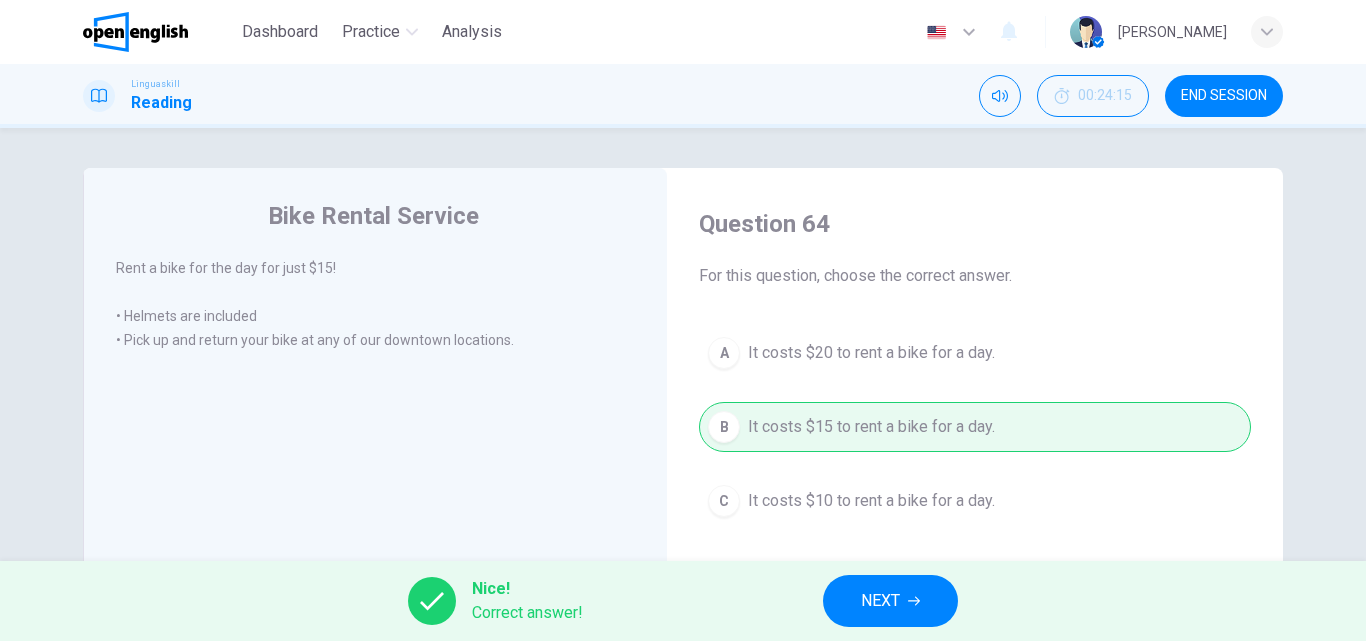click on "NEXT" at bounding box center [880, 601] 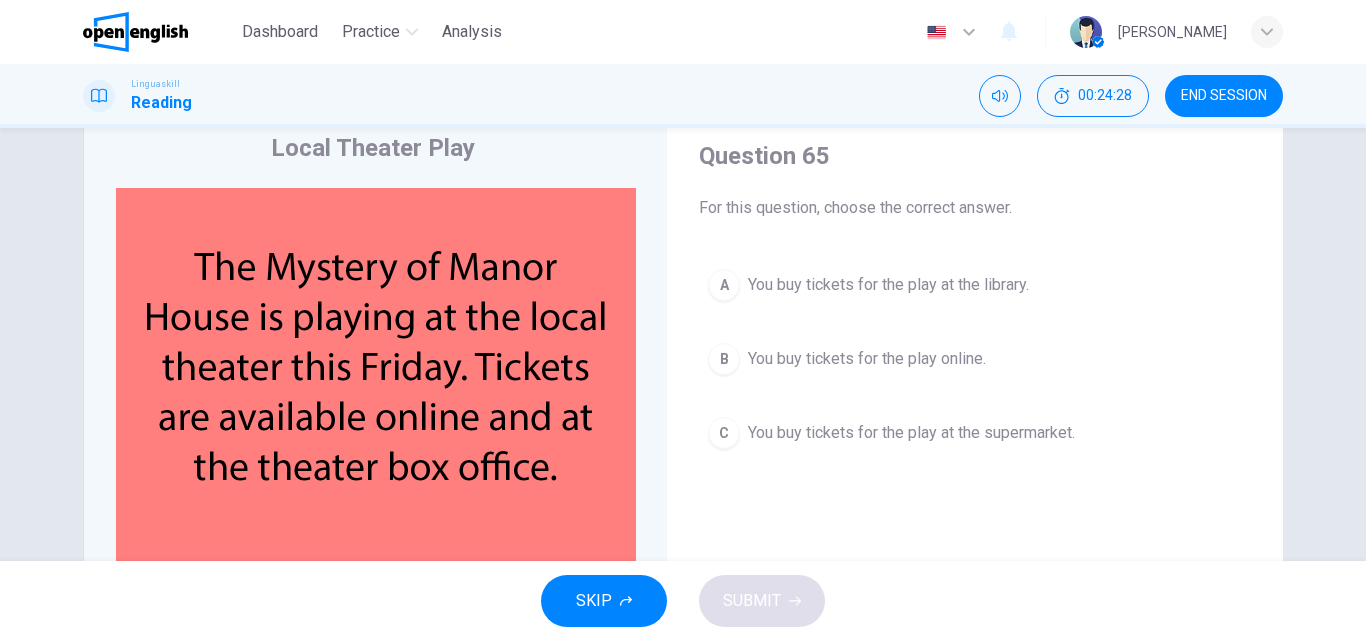 scroll, scrollTop: 62, scrollLeft: 0, axis: vertical 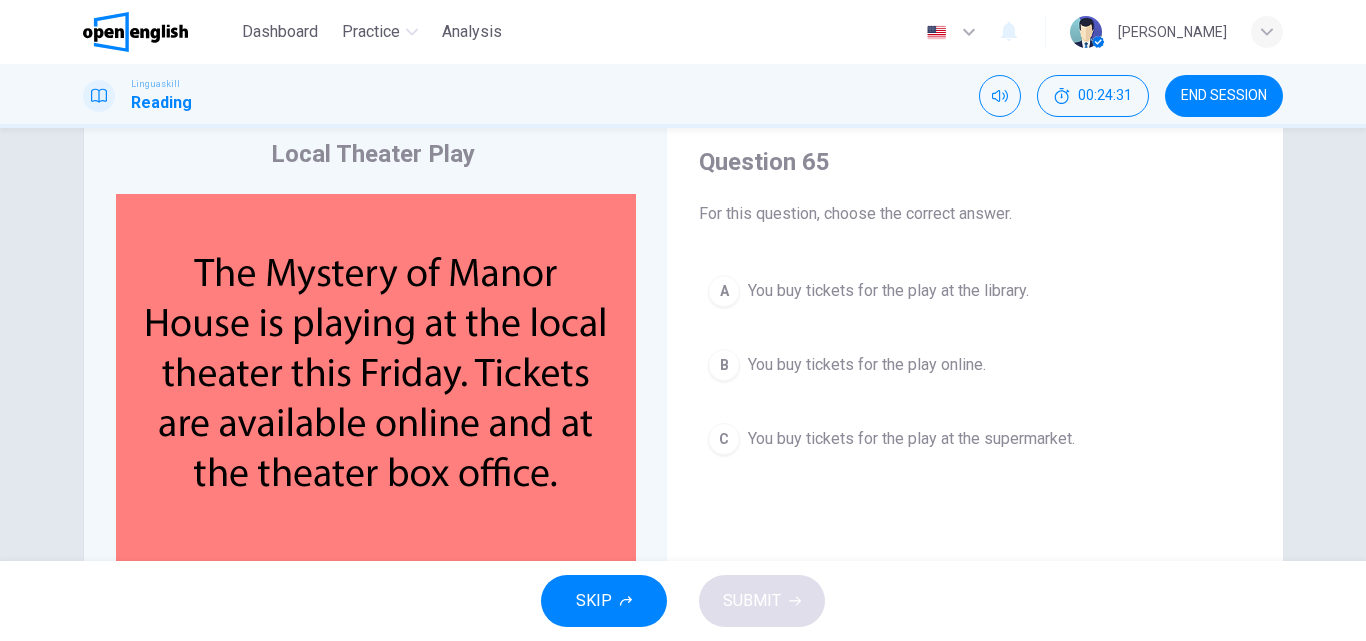 click on "You buy tickets for the play online." at bounding box center [867, 365] 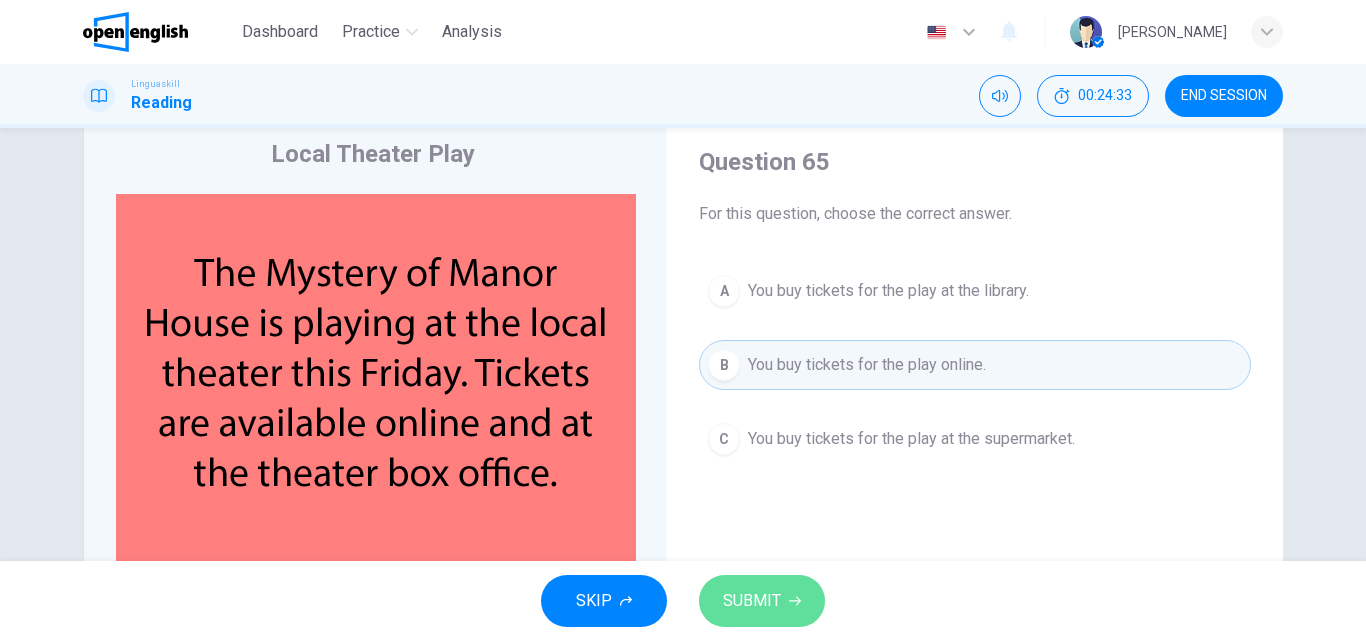 click on "SUBMIT" at bounding box center [762, 601] 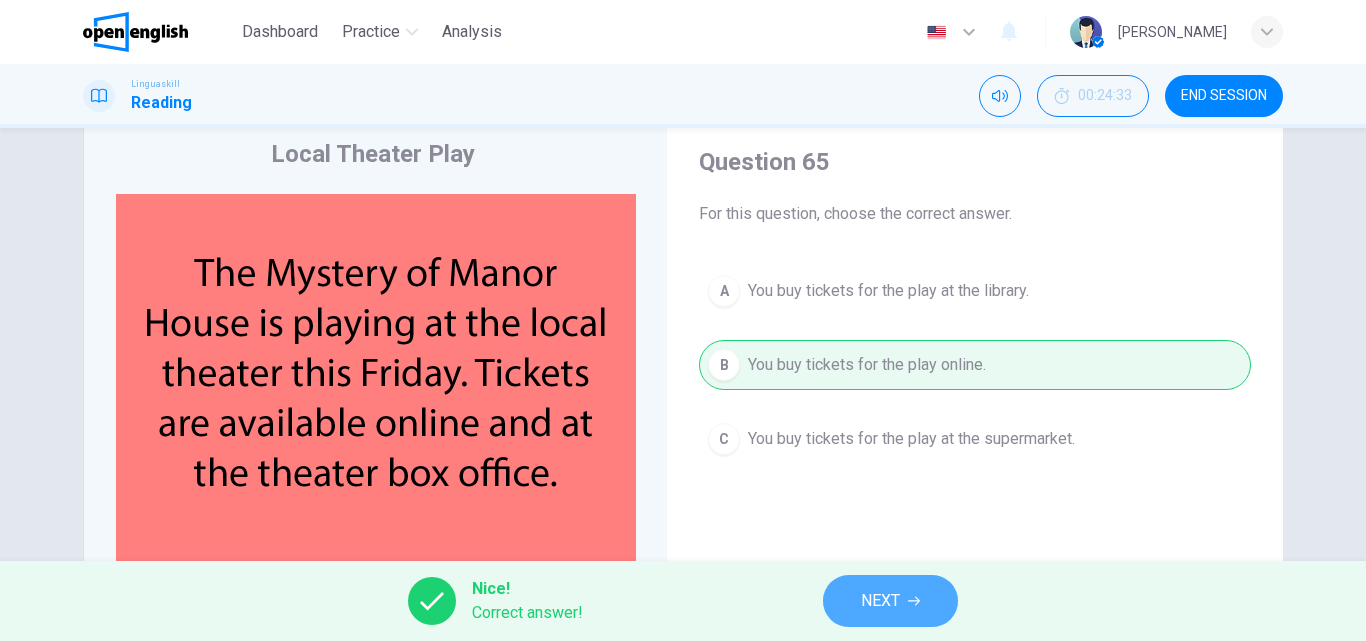 click on "NEXT" at bounding box center (890, 601) 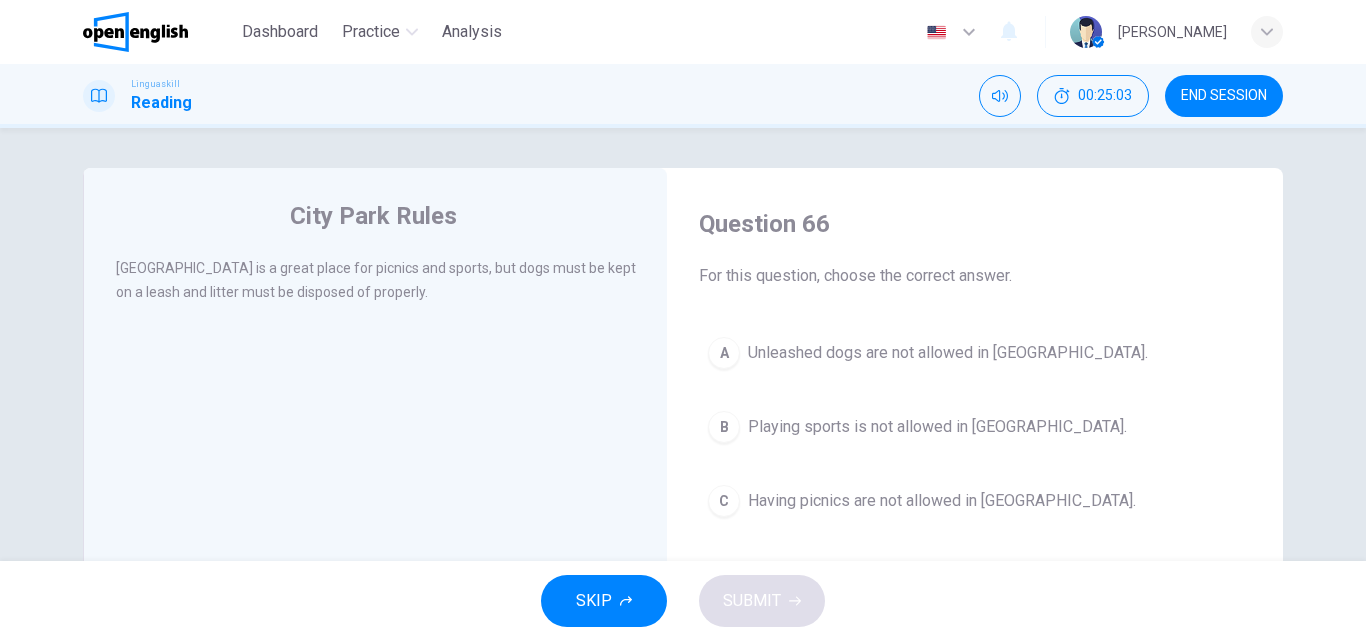 click on "B Playing sports is not allowed in [GEOGRAPHIC_DATA]." at bounding box center (975, 427) 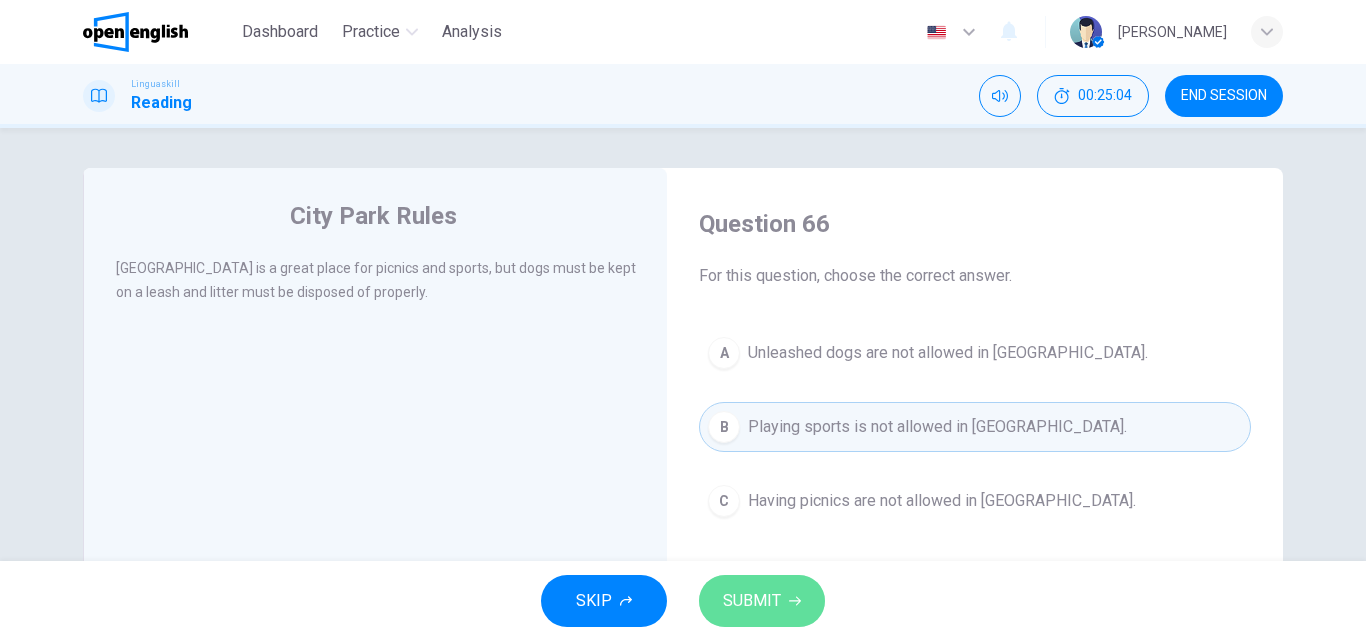 click on "SUBMIT" at bounding box center [752, 601] 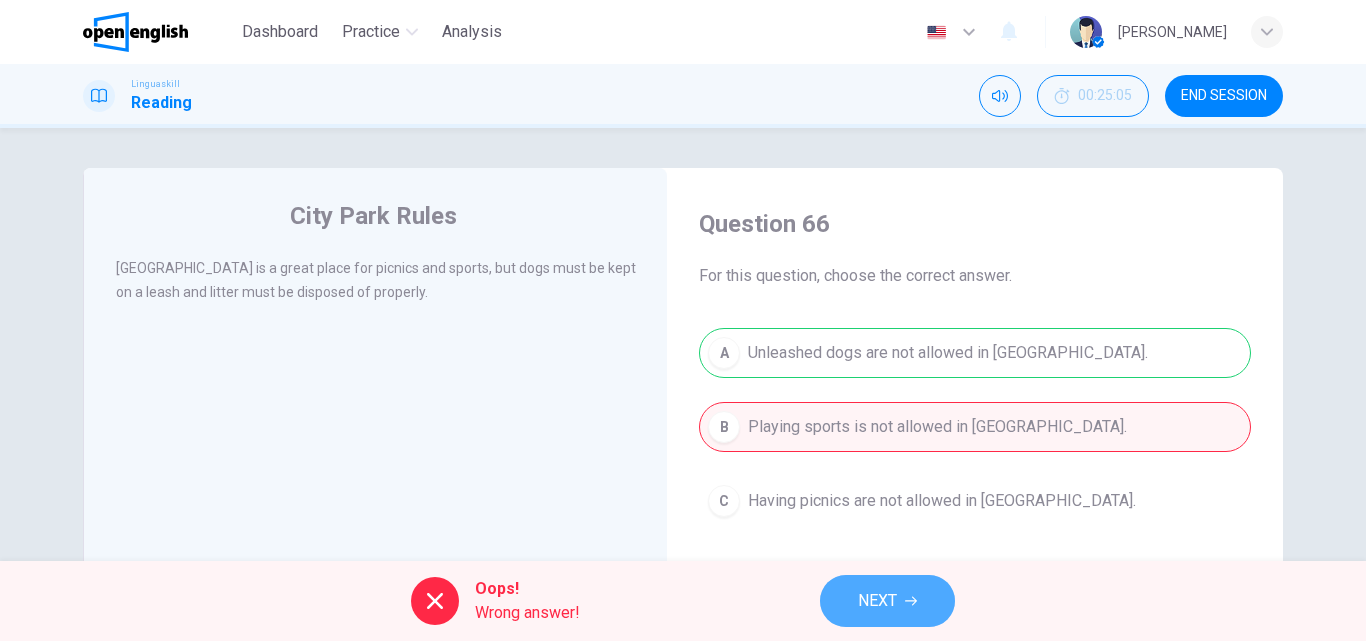 click on "NEXT" at bounding box center (887, 601) 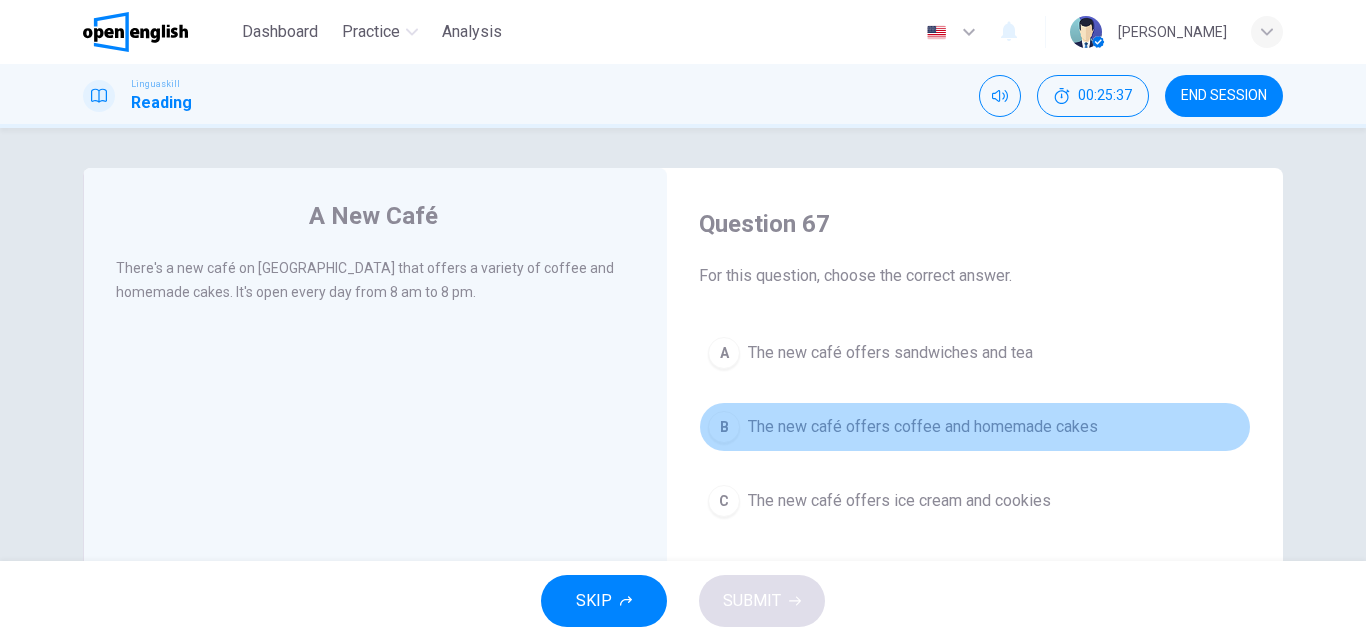 click on "The new café offers coffee and homemade cakes" at bounding box center [923, 427] 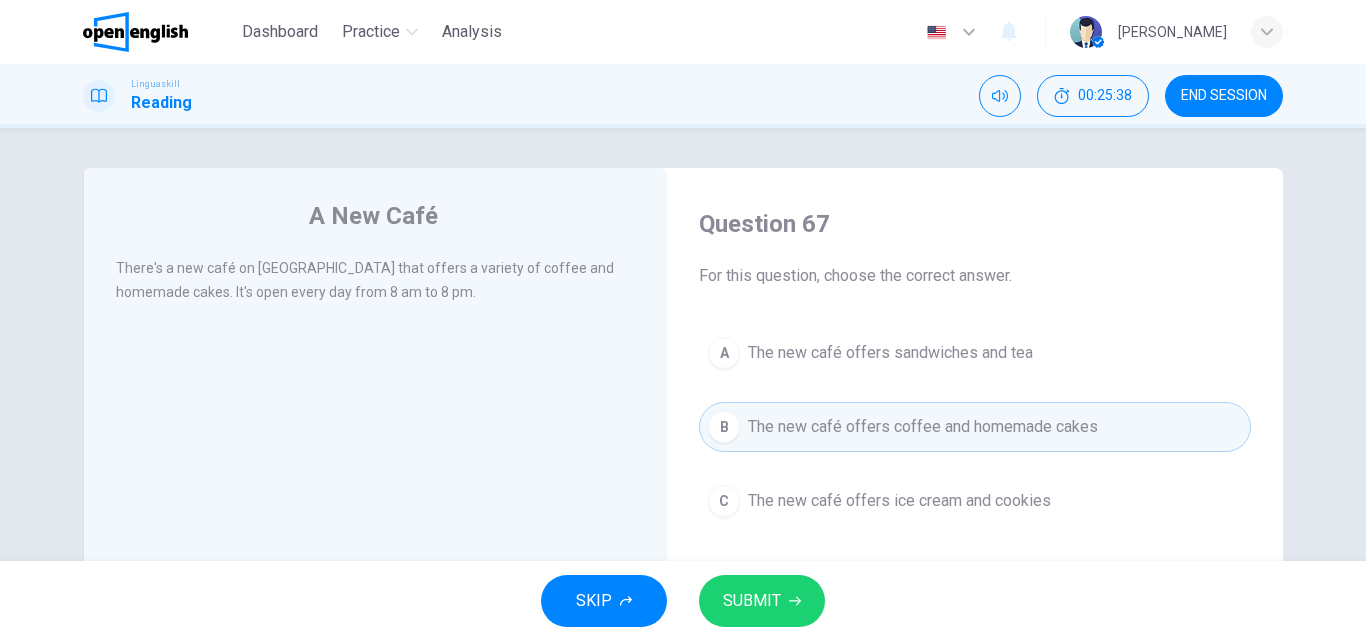 click 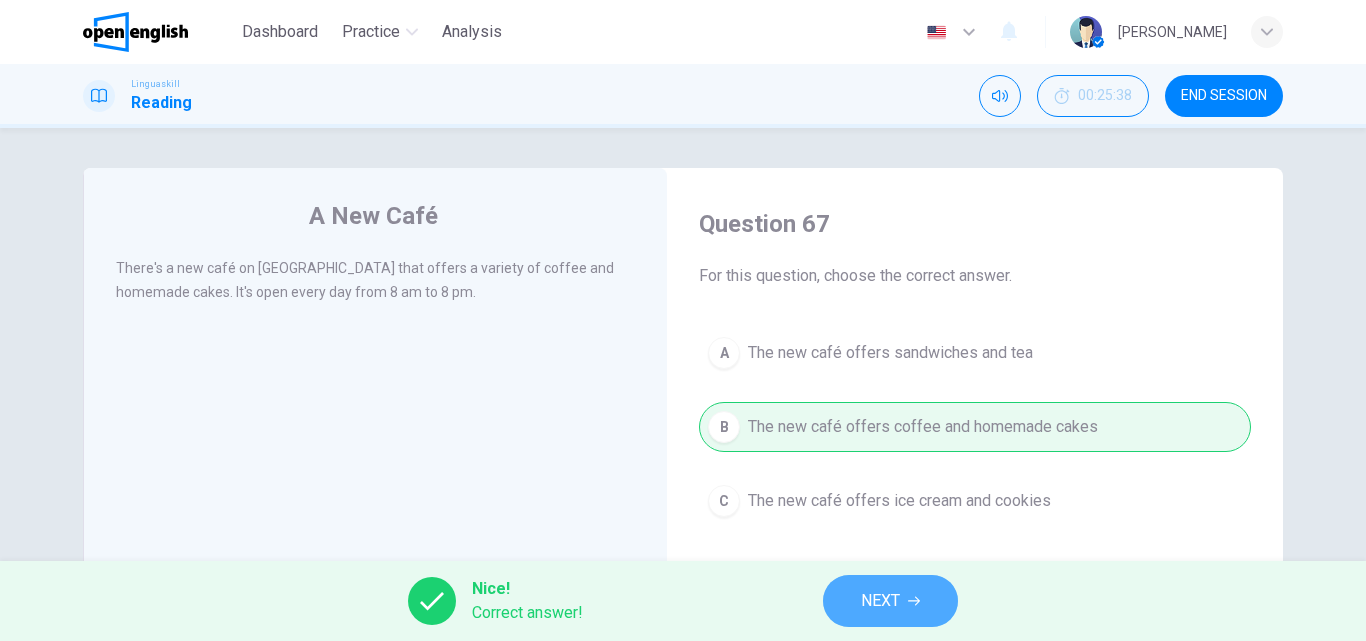 click on "NEXT" at bounding box center (890, 601) 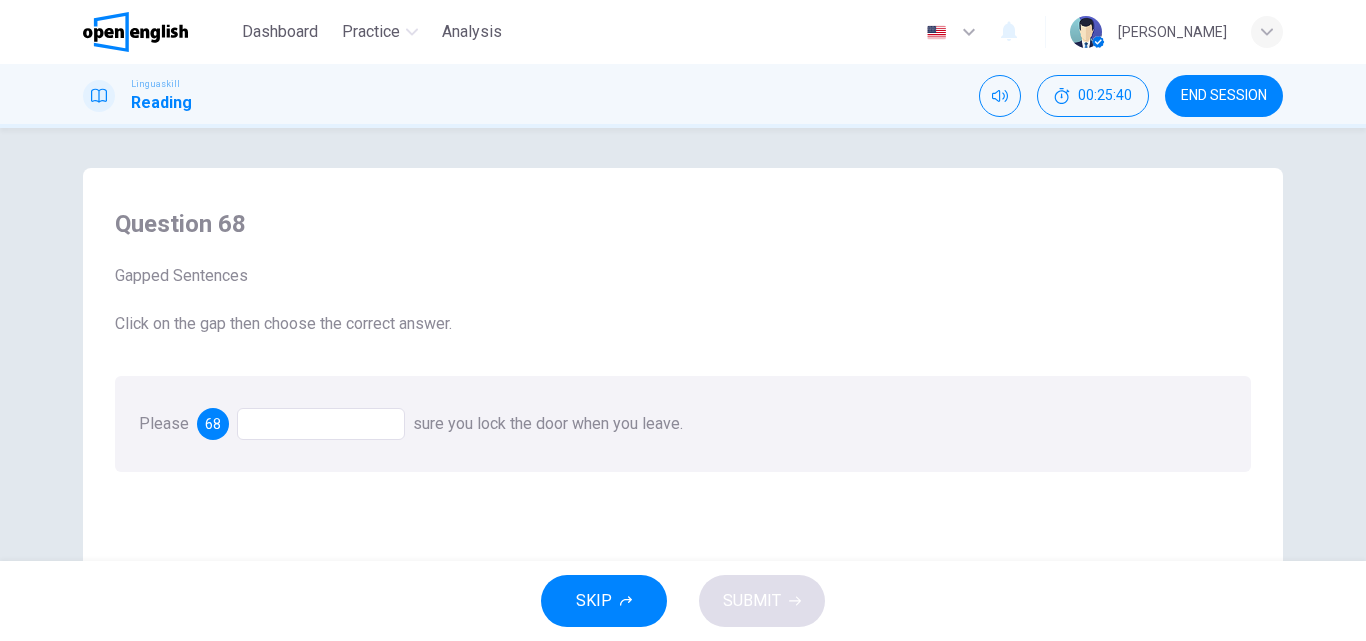 click at bounding box center [321, 424] 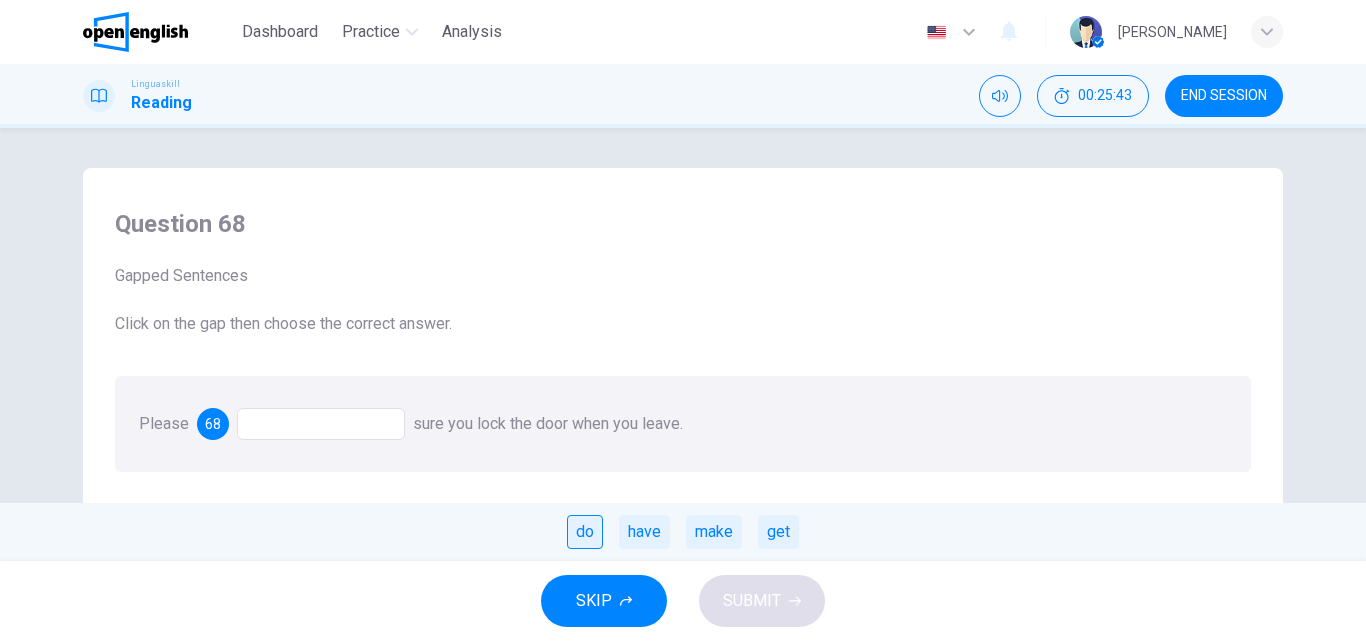 click on "do" at bounding box center [585, 532] 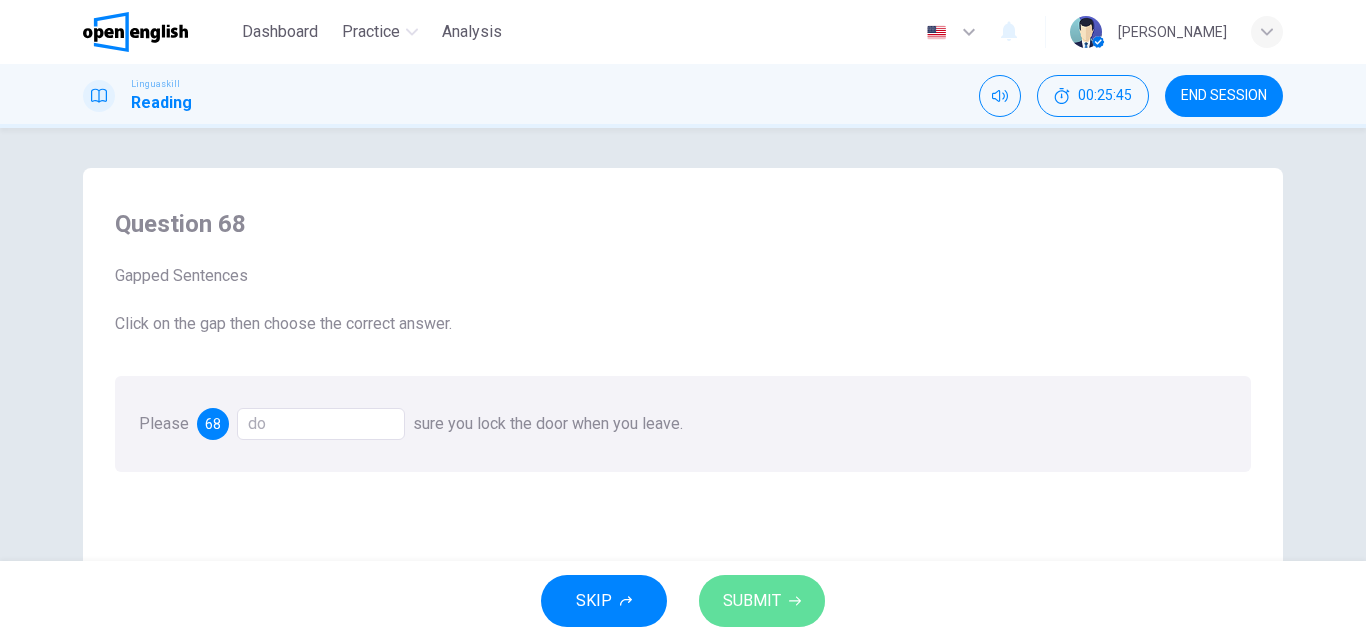 click on "SUBMIT" at bounding box center (762, 601) 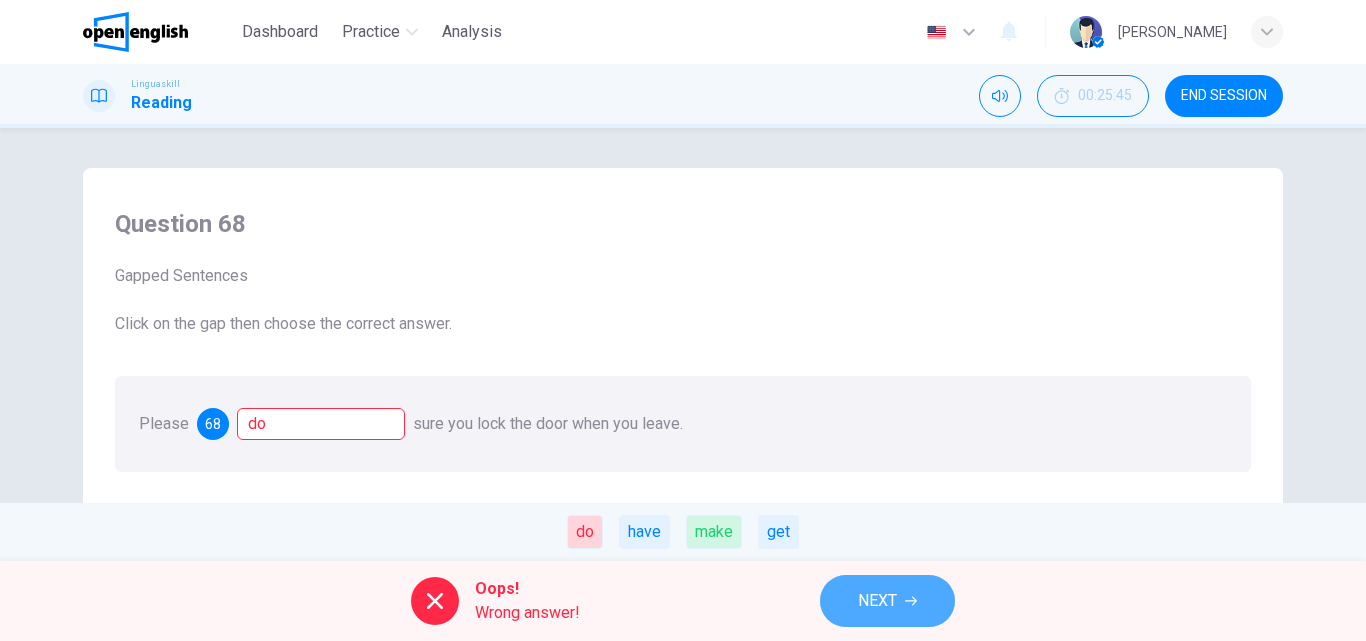 click on "NEXT" at bounding box center [887, 601] 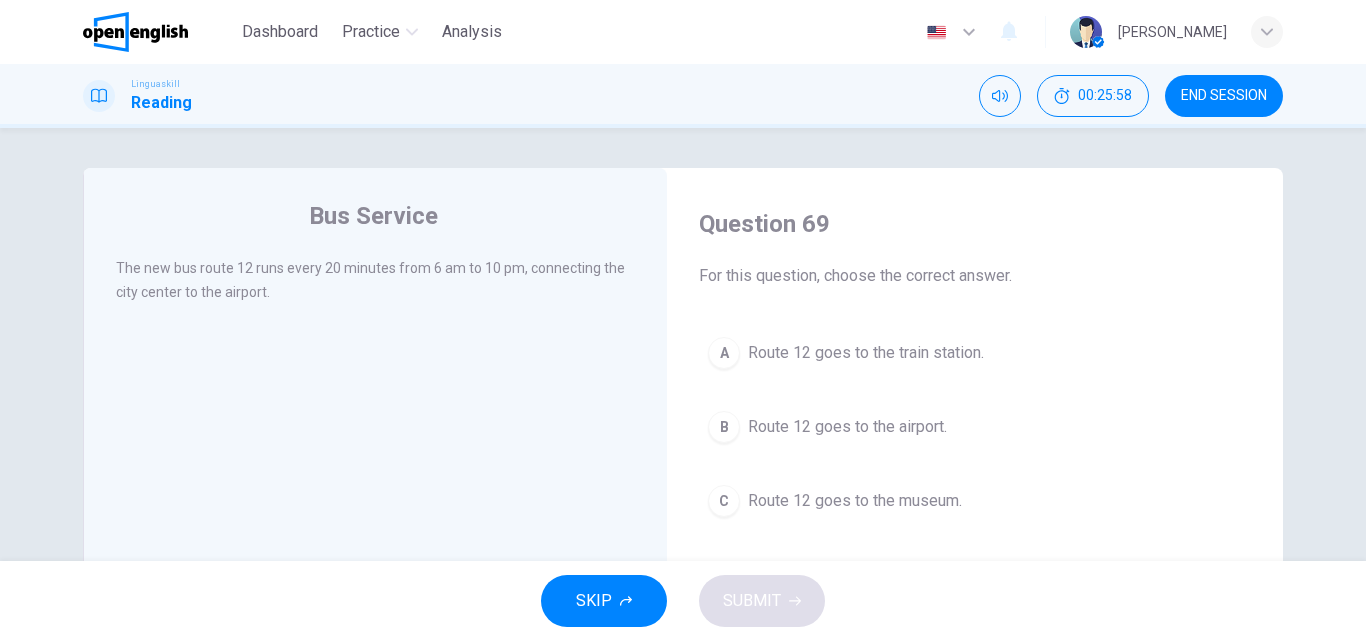 click on "B Route 12 goes to the airport." at bounding box center [975, 427] 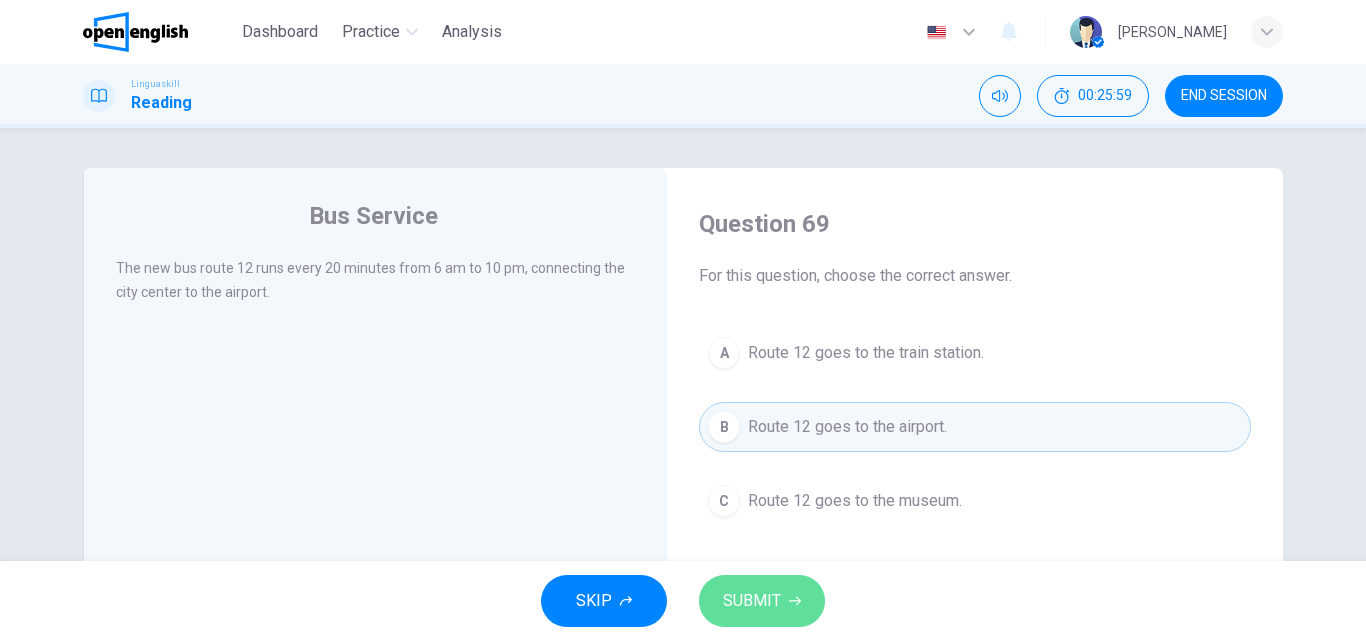 click on "SUBMIT" at bounding box center (752, 601) 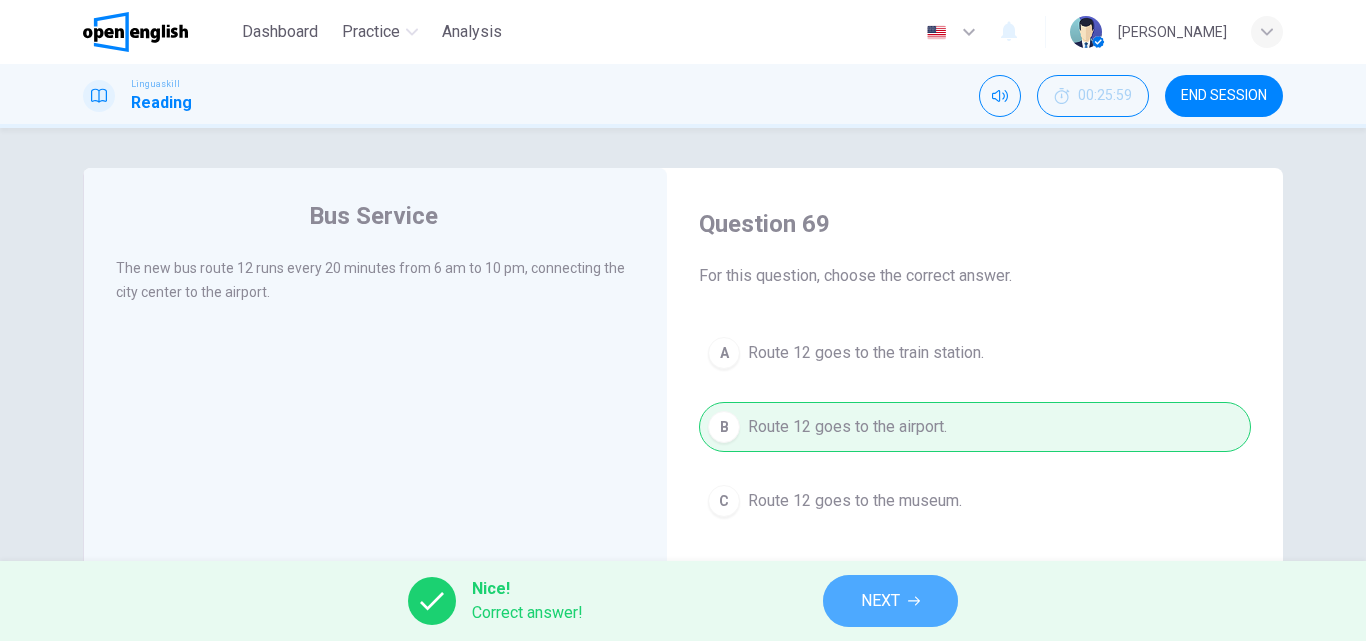 click on "NEXT" at bounding box center [890, 601] 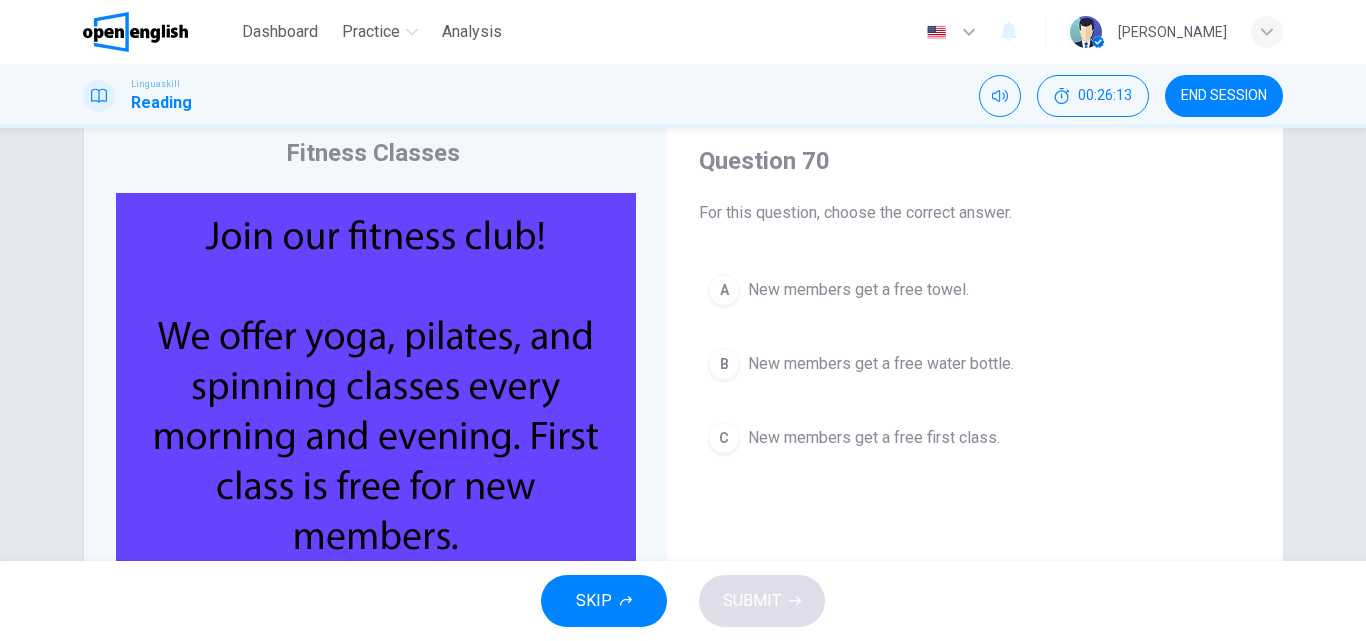 scroll, scrollTop: 73, scrollLeft: 0, axis: vertical 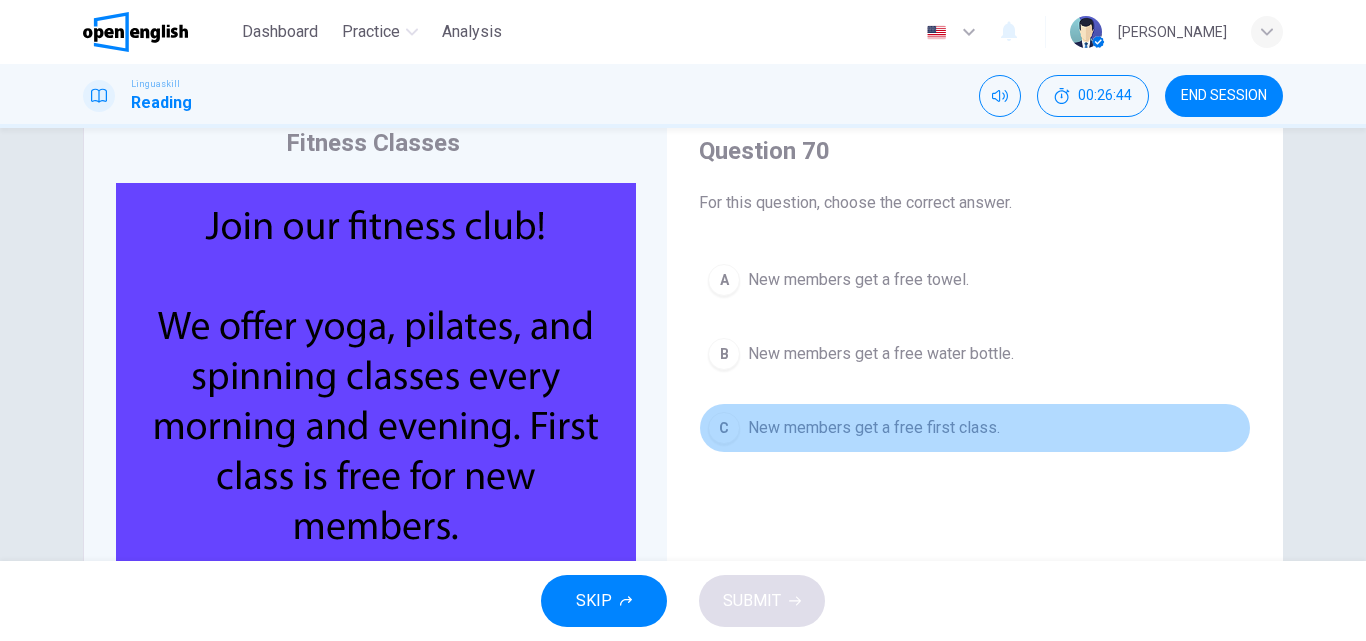click on "New members get a free first class." at bounding box center (874, 428) 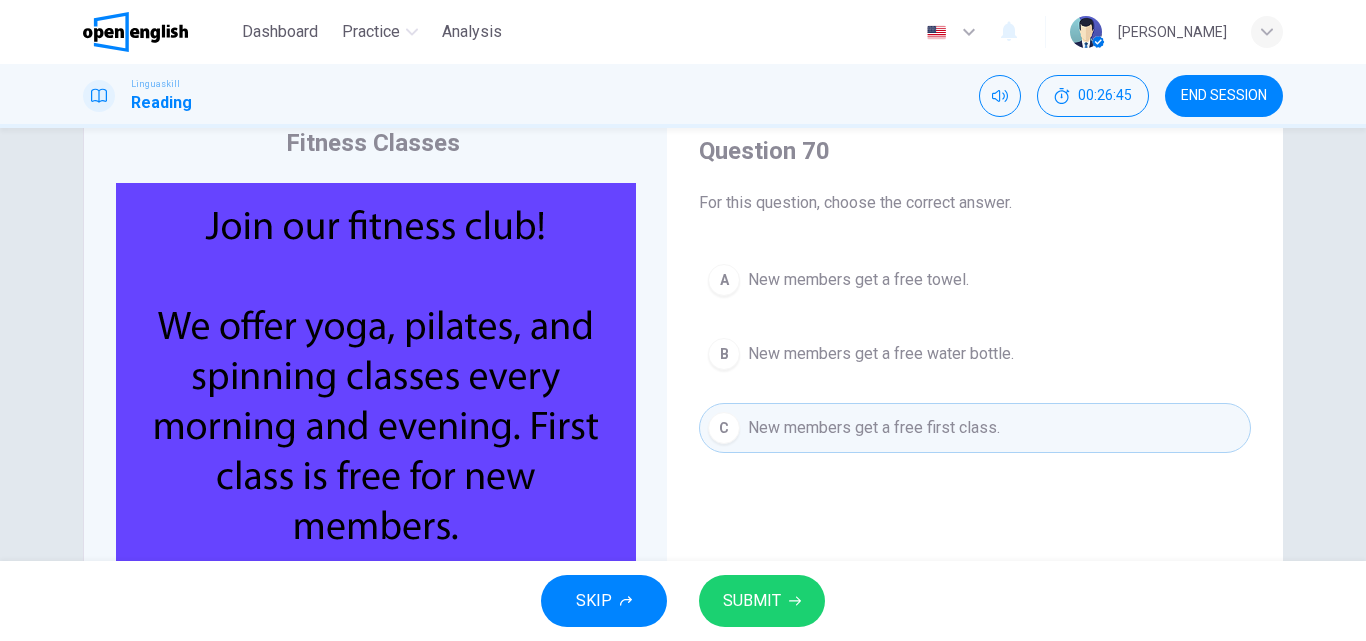 click on "SUBMIT" at bounding box center (752, 601) 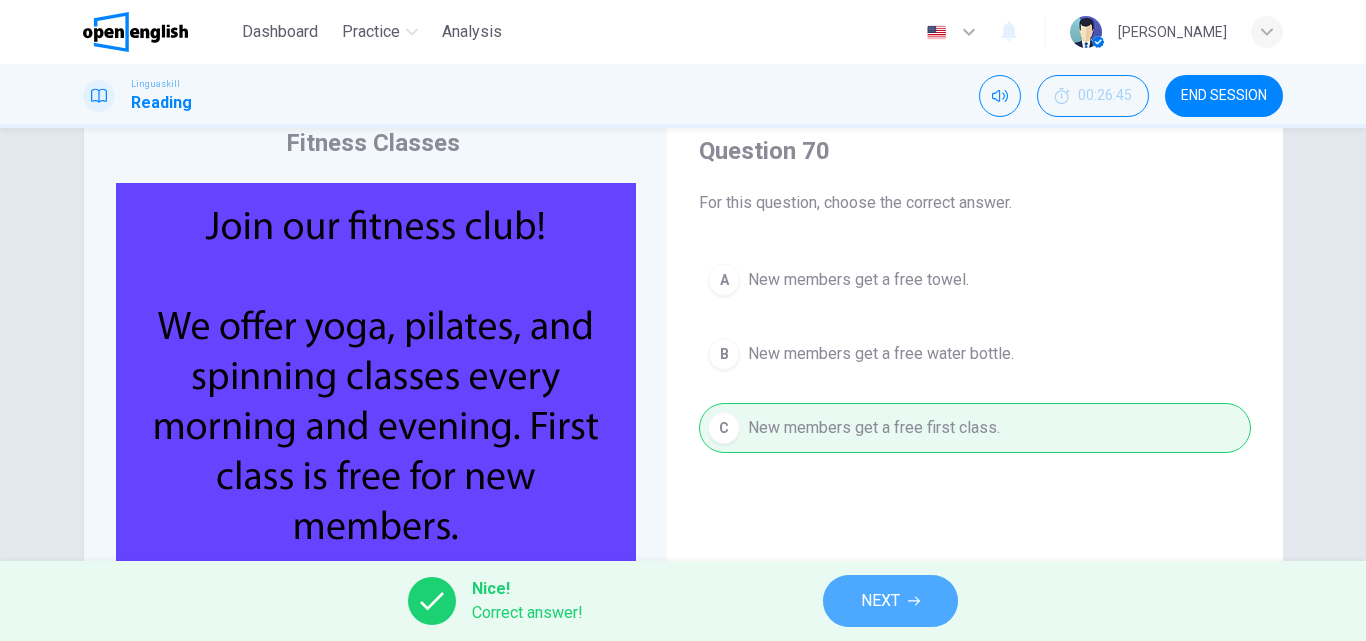 click on "NEXT" at bounding box center (880, 601) 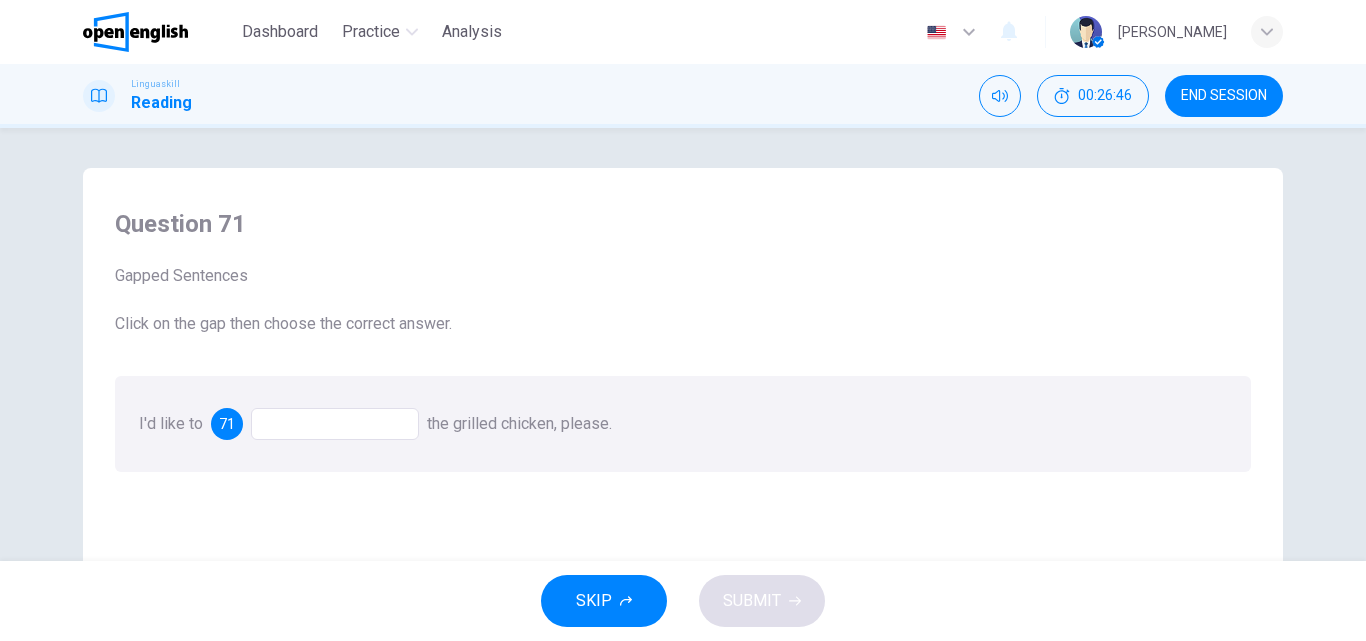 click at bounding box center (335, 424) 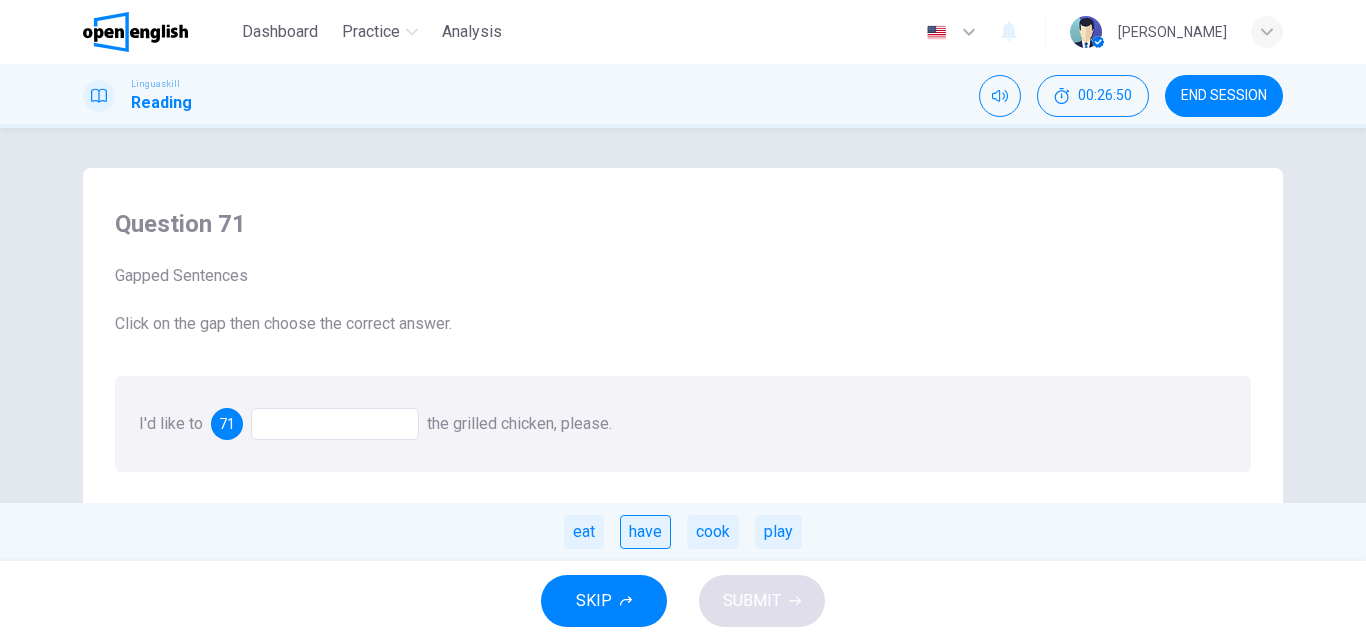 click on "have" at bounding box center (645, 532) 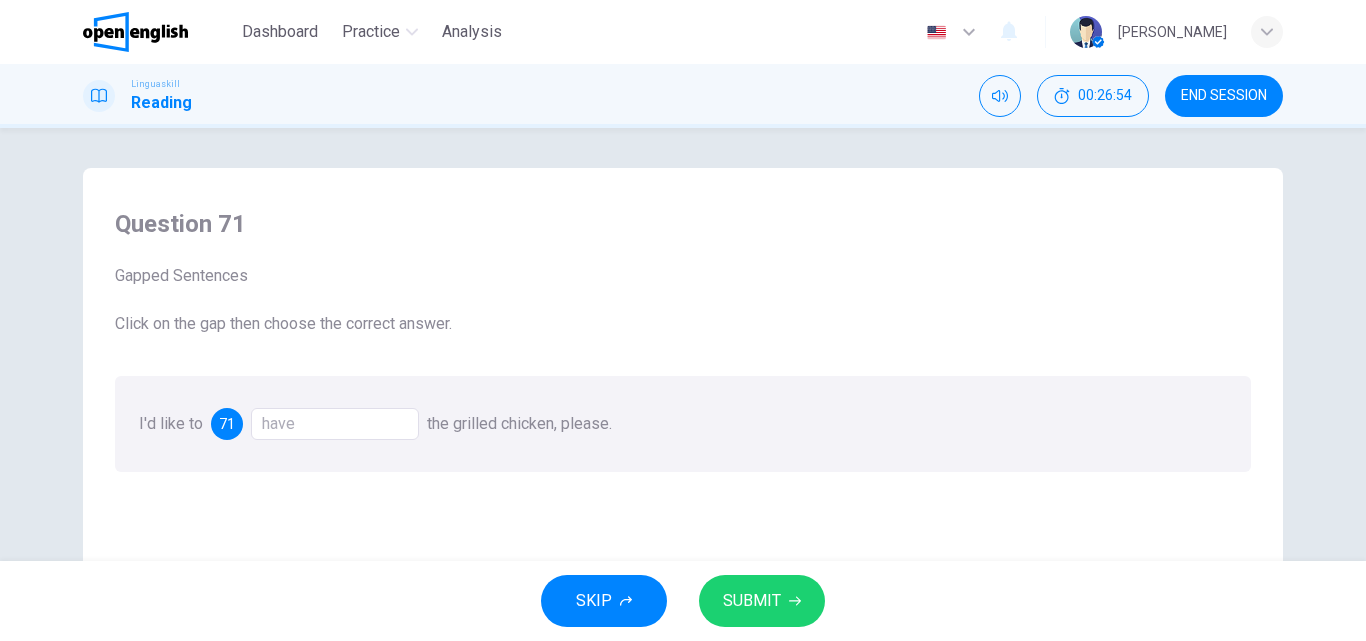 click on "I'd like to  71 have  the grilled chicken, please." at bounding box center [683, 424] 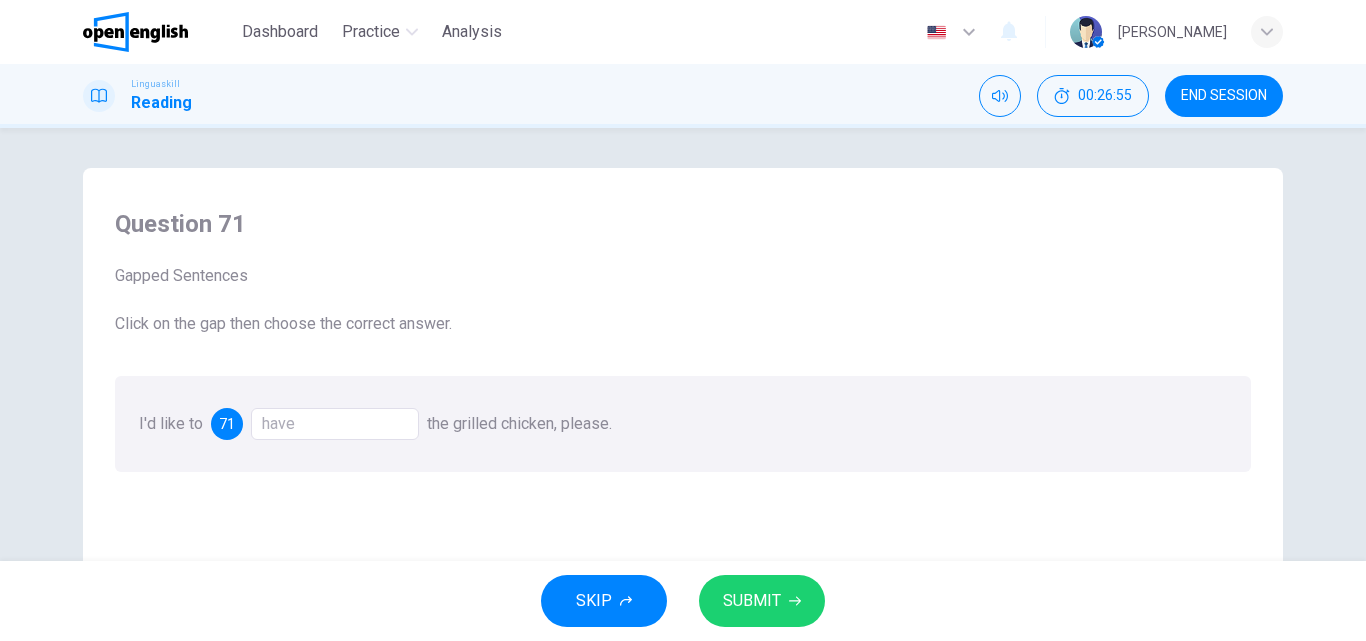 click on "have" at bounding box center (335, 424) 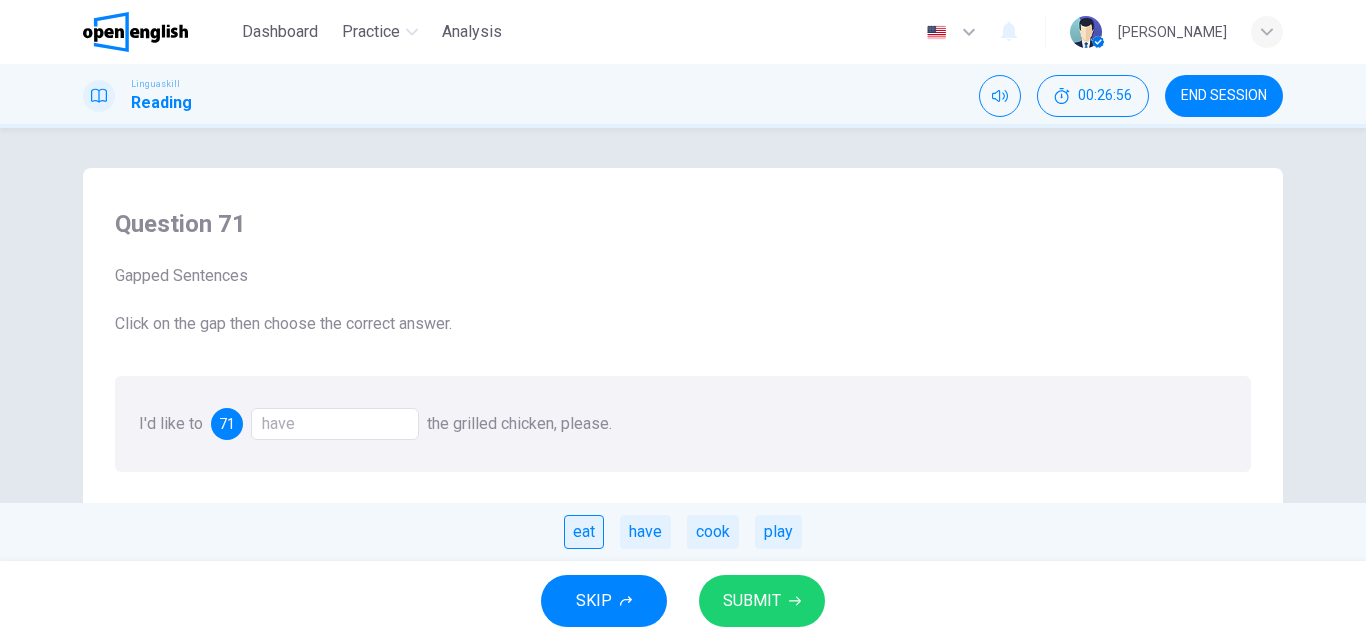 click on "eat" at bounding box center [584, 532] 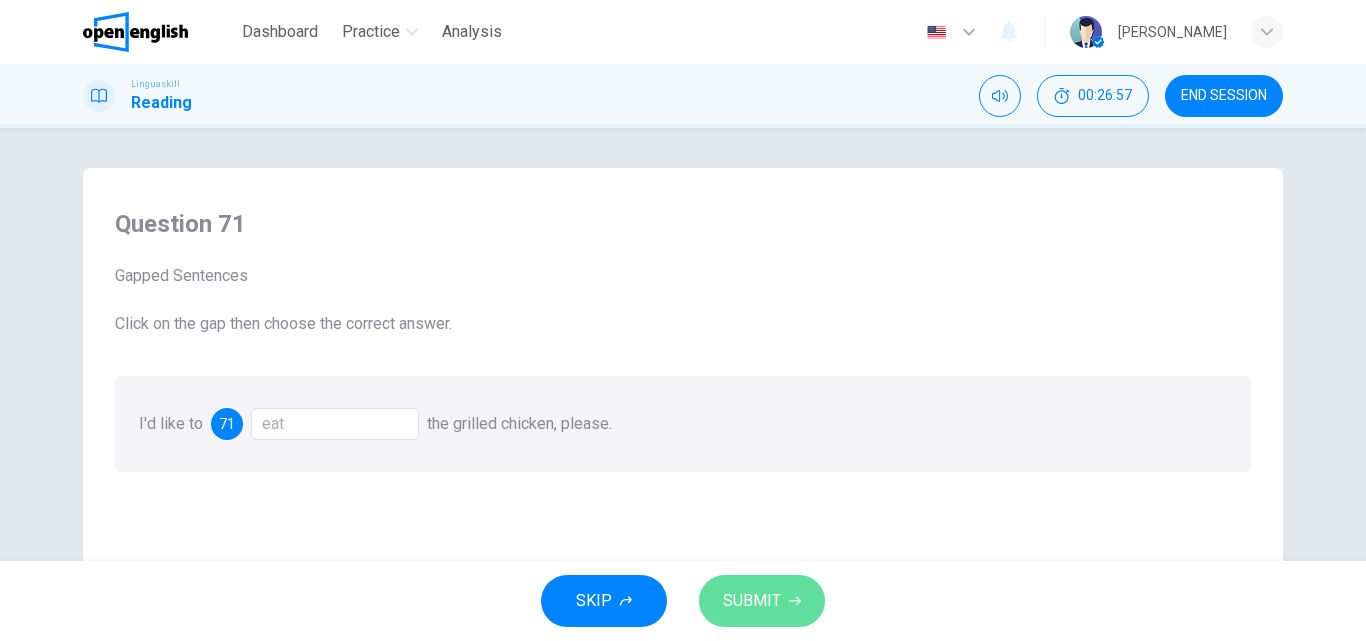 click on "SUBMIT" at bounding box center (752, 601) 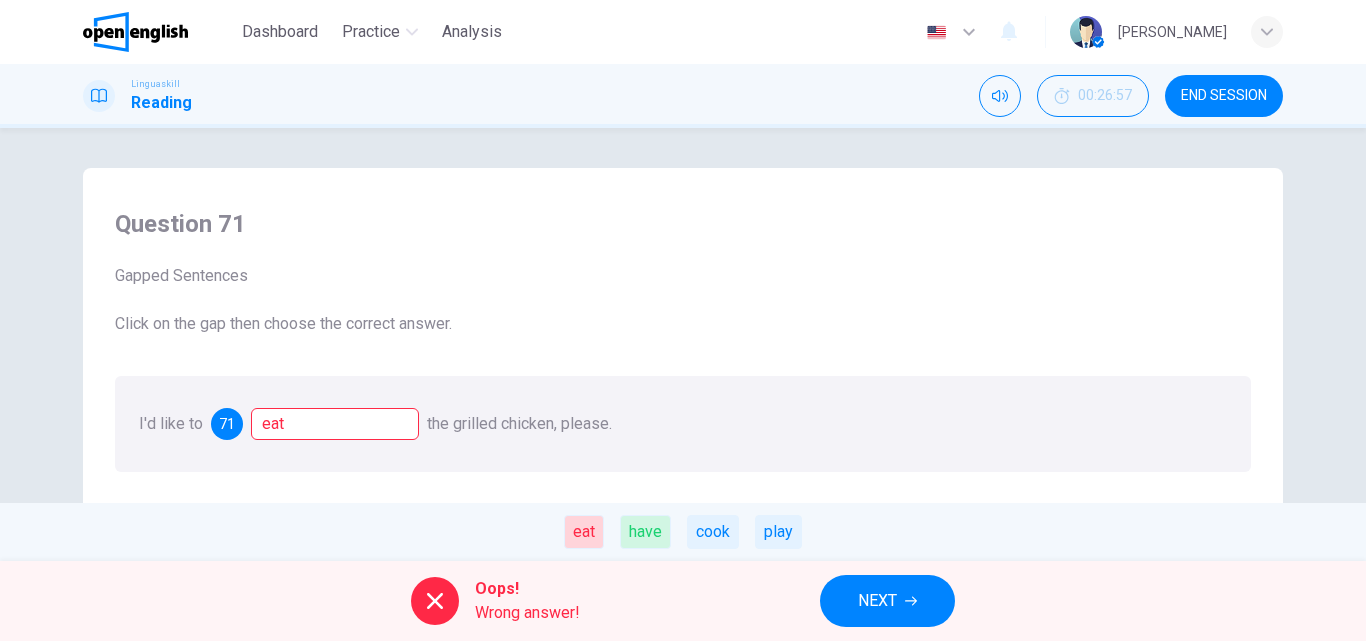 click on "NEXT" at bounding box center (887, 601) 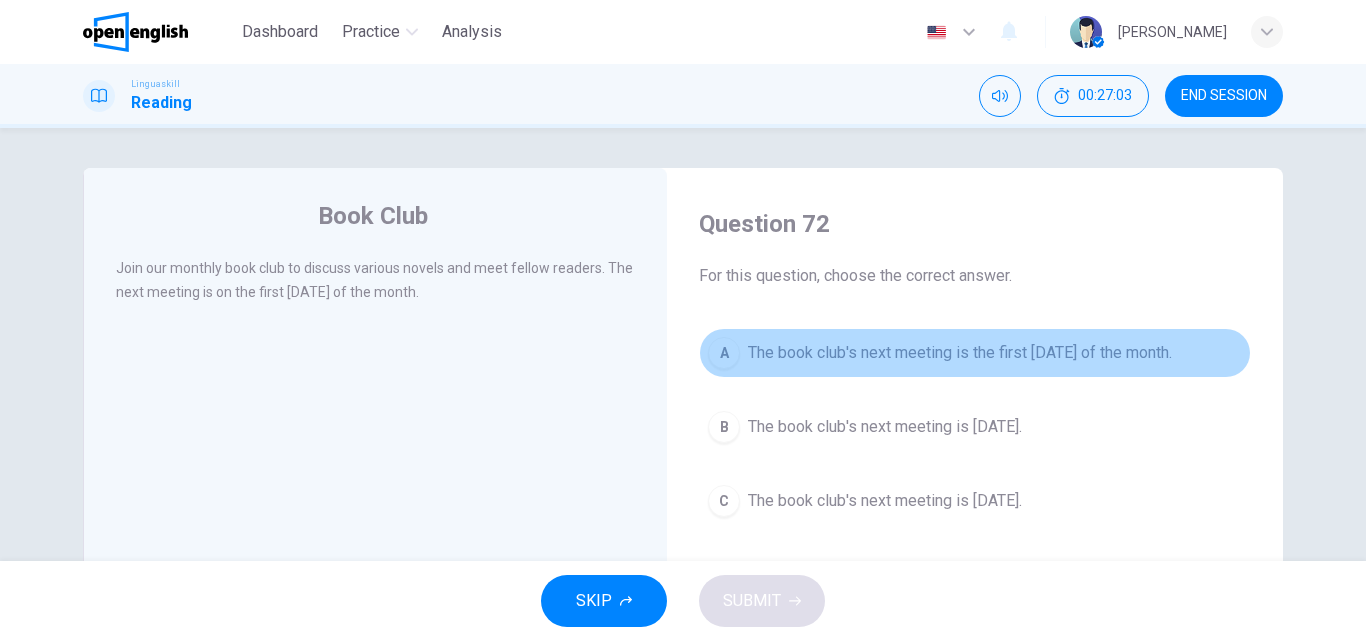 click on "The book club's next meeting is the first [DATE] of the month." at bounding box center [960, 353] 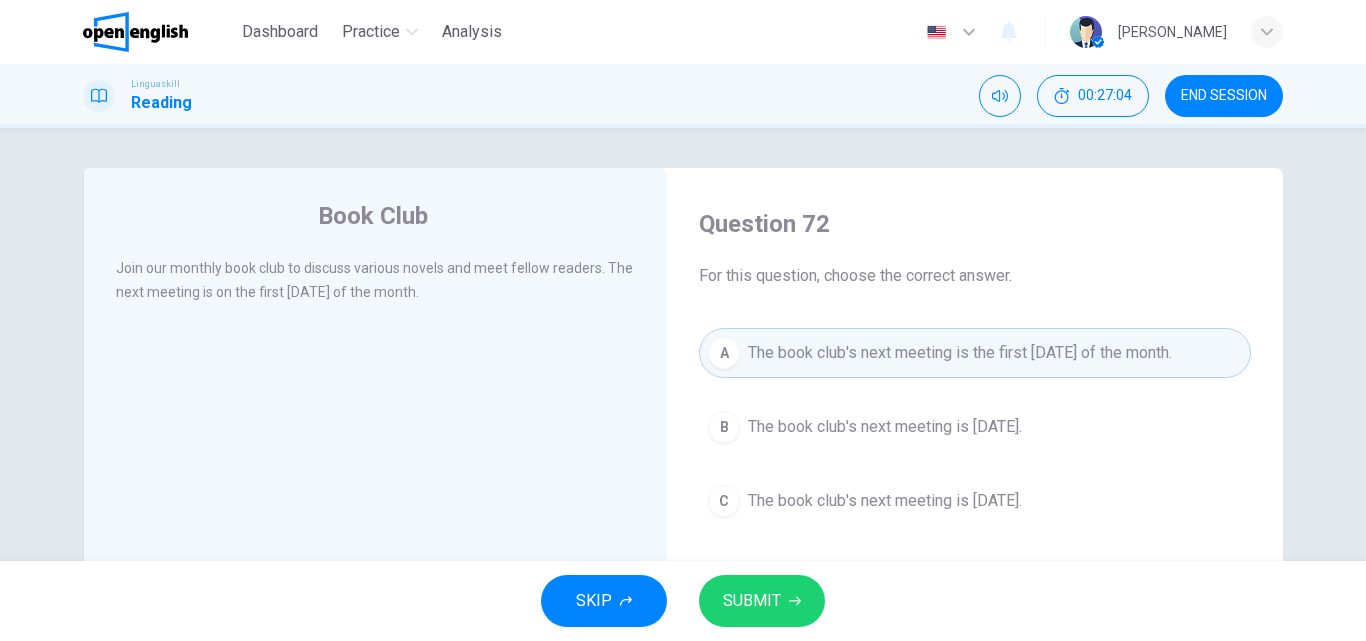 click on "SUBMIT" at bounding box center [762, 601] 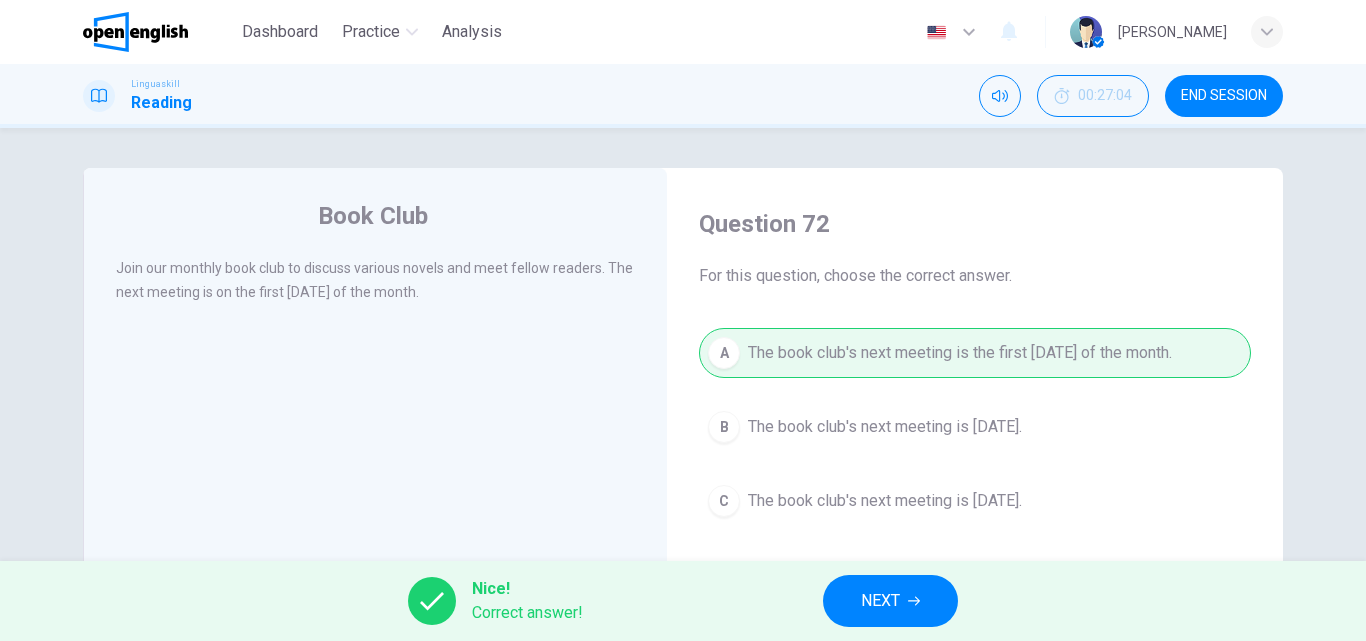 click on "NEXT" at bounding box center (890, 601) 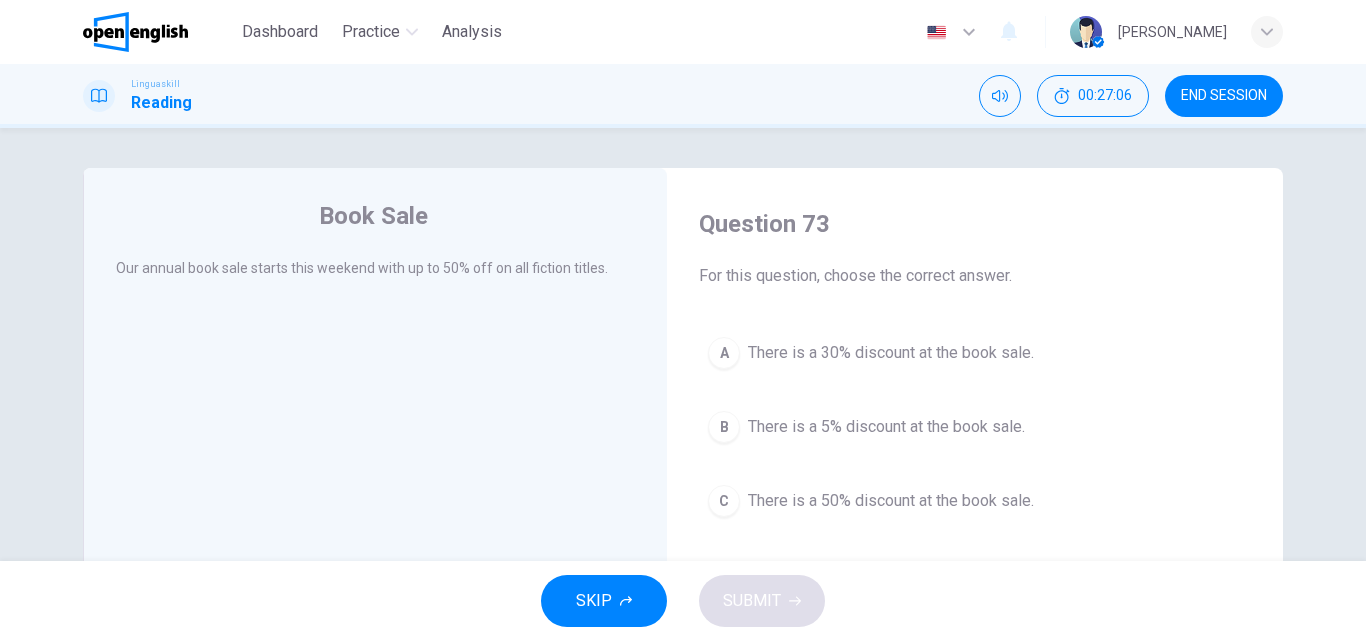 click on "There is a 50% discount at the book sale." at bounding box center (891, 501) 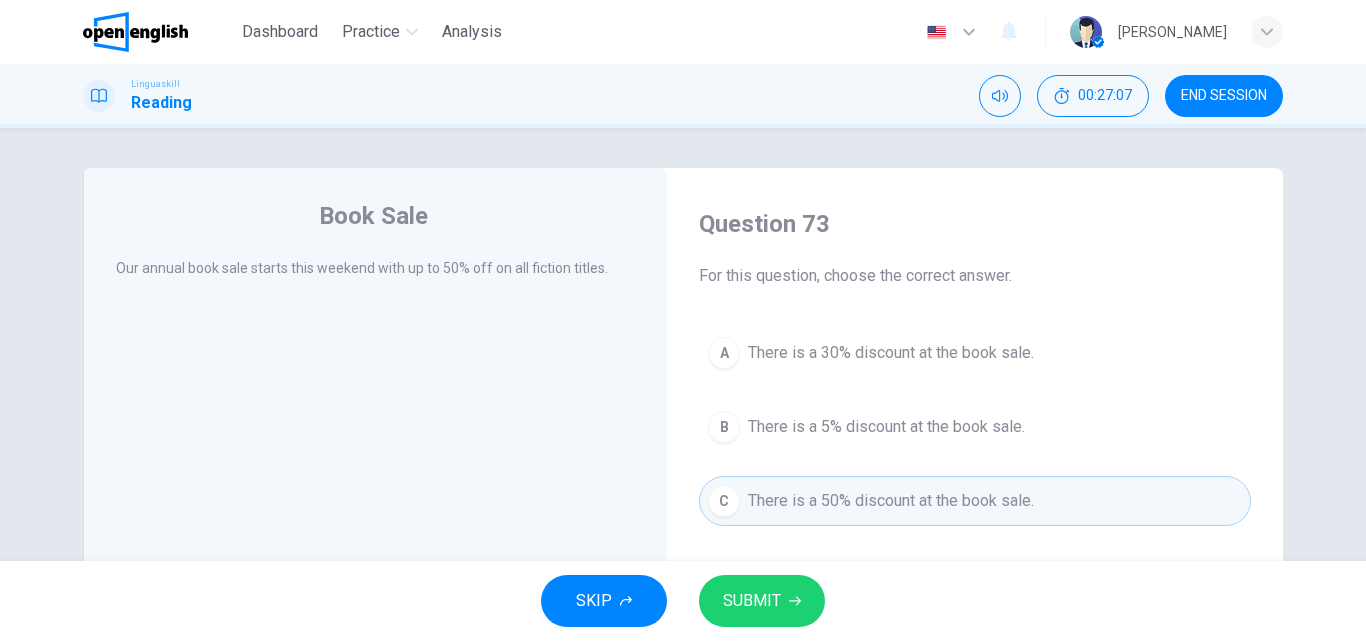 click 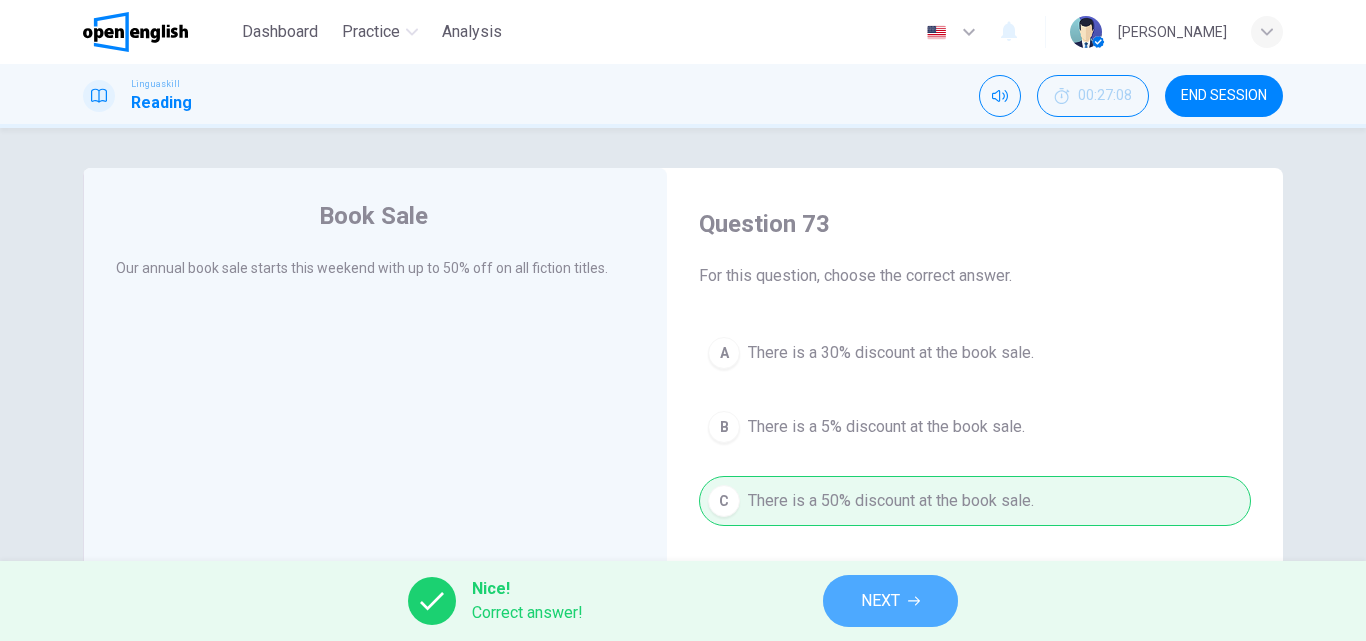 click on "NEXT" at bounding box center (880, 601) 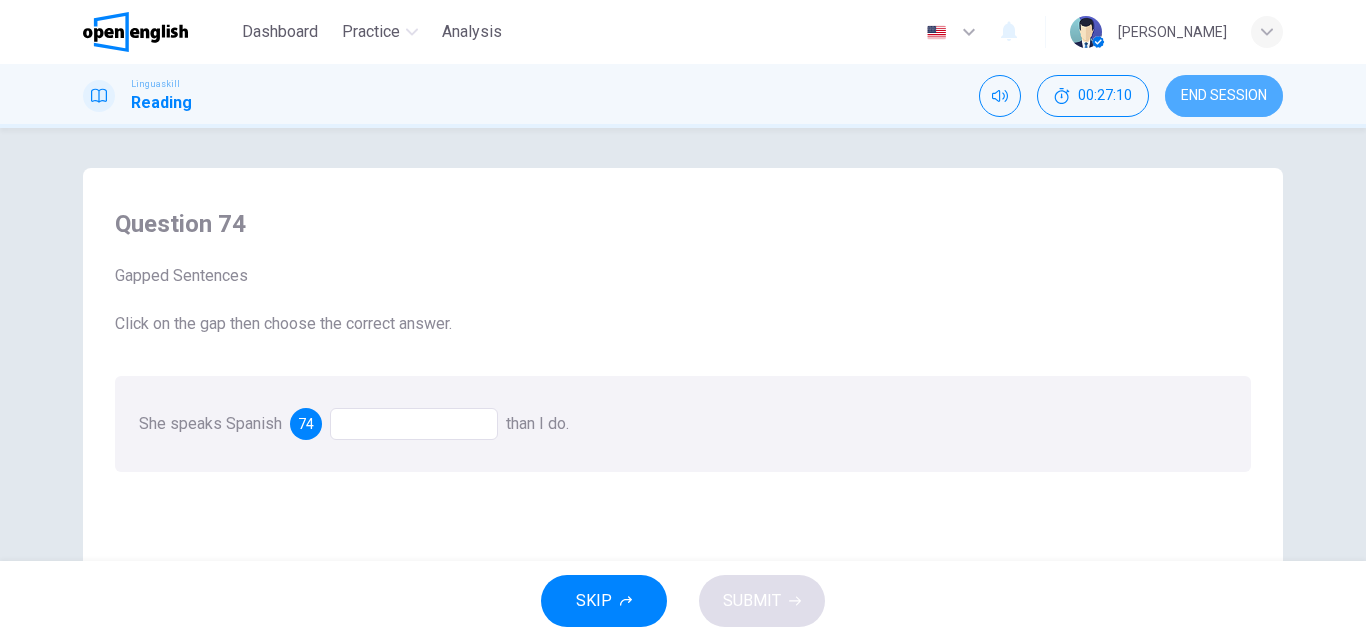 click on "END SESSION" at bounding box center [1224, 96] 